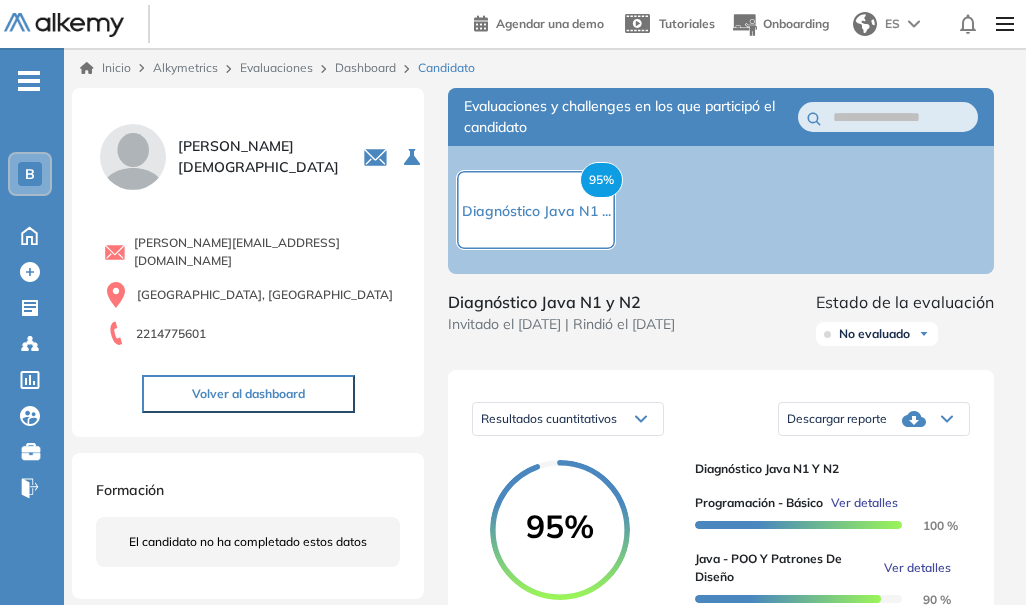 scroll, scrollTop: 0, scrollLeft: 0, axis: both 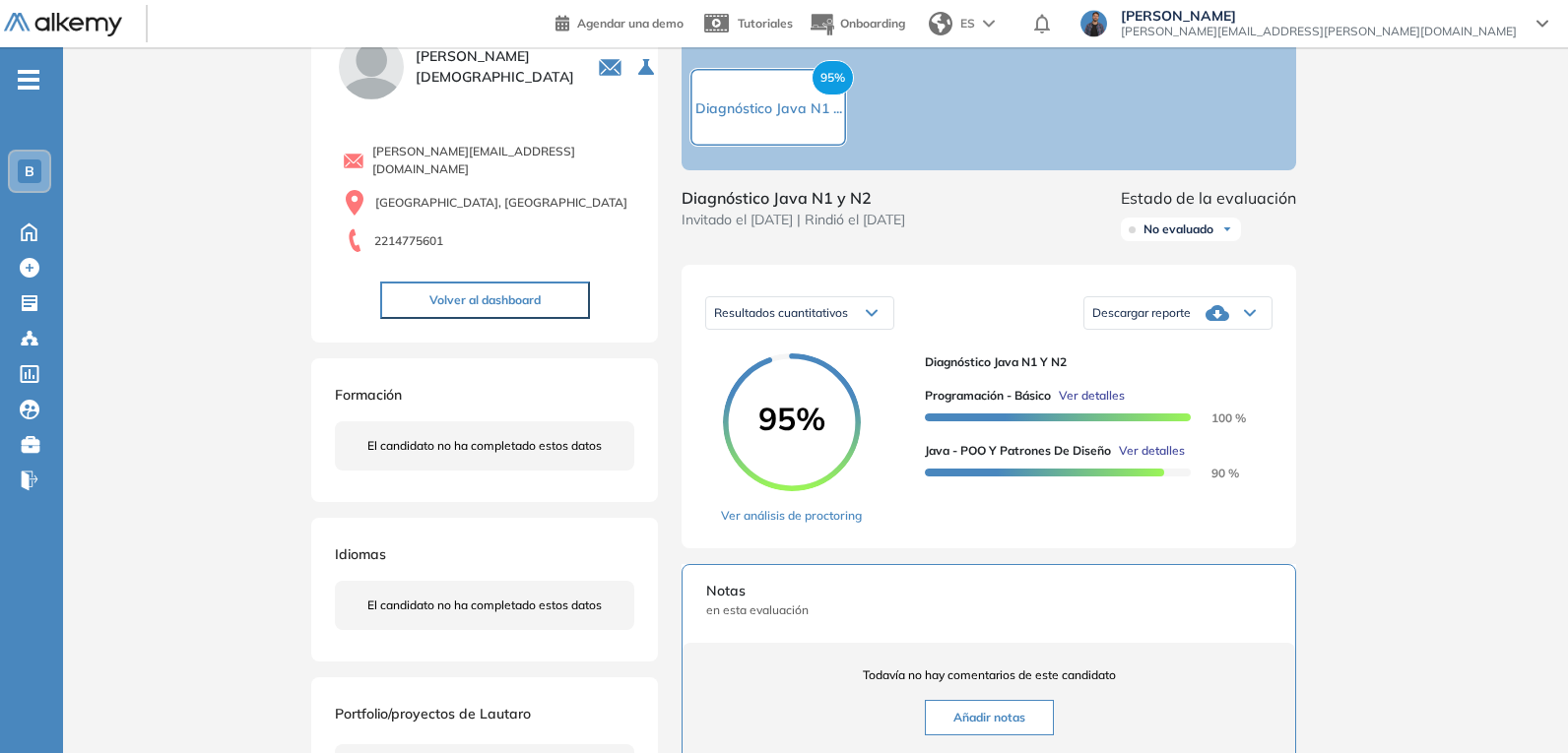 click on "Ver detalles" at bounding box center (1091, 396) 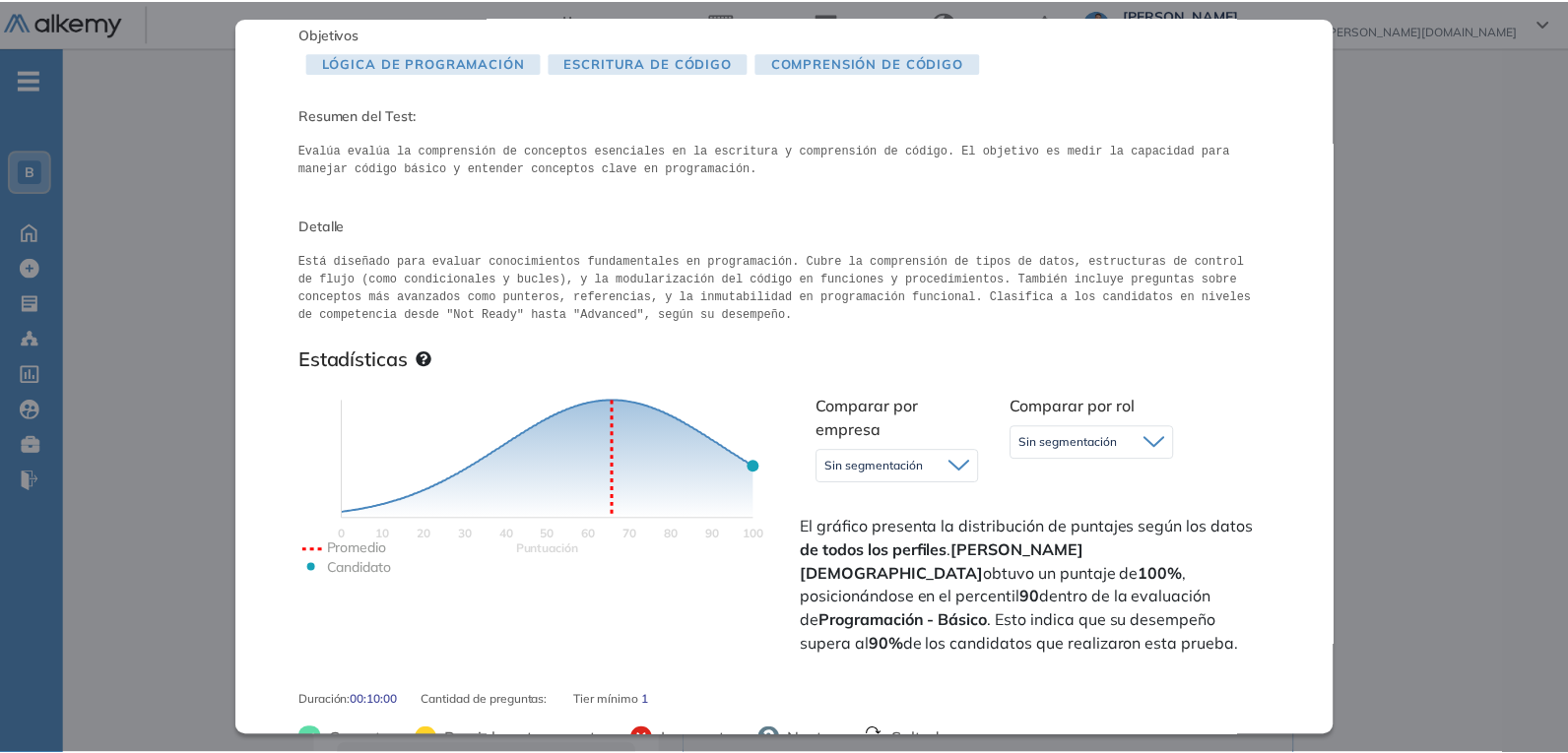 scroll, scrollTop: 0, scrollLeft: 0, axis: both 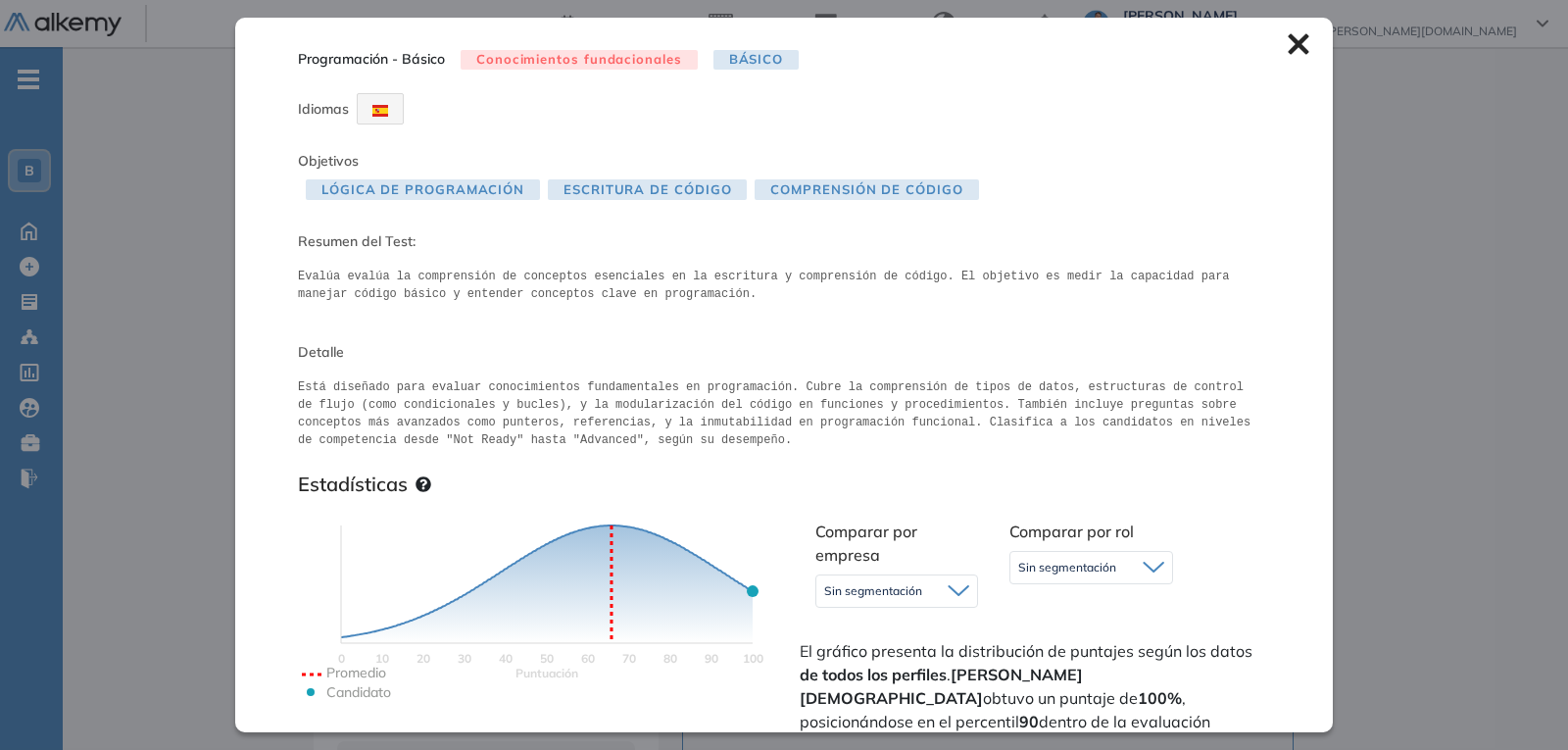 click on "Programación - Básico Conocimientos fundacionales Básico Idiomas Objetivos Lógica de Programación Escritura de Código Comprensión de Código Resumen del Test: Evalúa evalúa la comprensión de conceptos esenciales en la escritura y comprensión de código. El objetivo es medir la capacidad para manejar código básico y entender conceptos clave en programación. Detalle Está diseñado para evaluar conocimientos fundamentales en programación. Cubre la comprensión de tipos de datos, estructuras de control de flujo (como condicionales y bucles), y la modularización del código en funciones y procedimientos. También incluye preguntas sobre conceptos más avanzados como punteros, referencias, y la inmutabilidad en programación funcional. Clasifica a los candidatos en niveles de competencia desde "Not Ready" hasta "Advanced", según su desempeño. Estadísticas Puntuación 0 10 20 30 40 50 60 70 80 90 100 Promedio Candidato Comparar por empresa Sin segmentación Sin segmentación Comparar por rol   ." at bounding box center [784, 375] 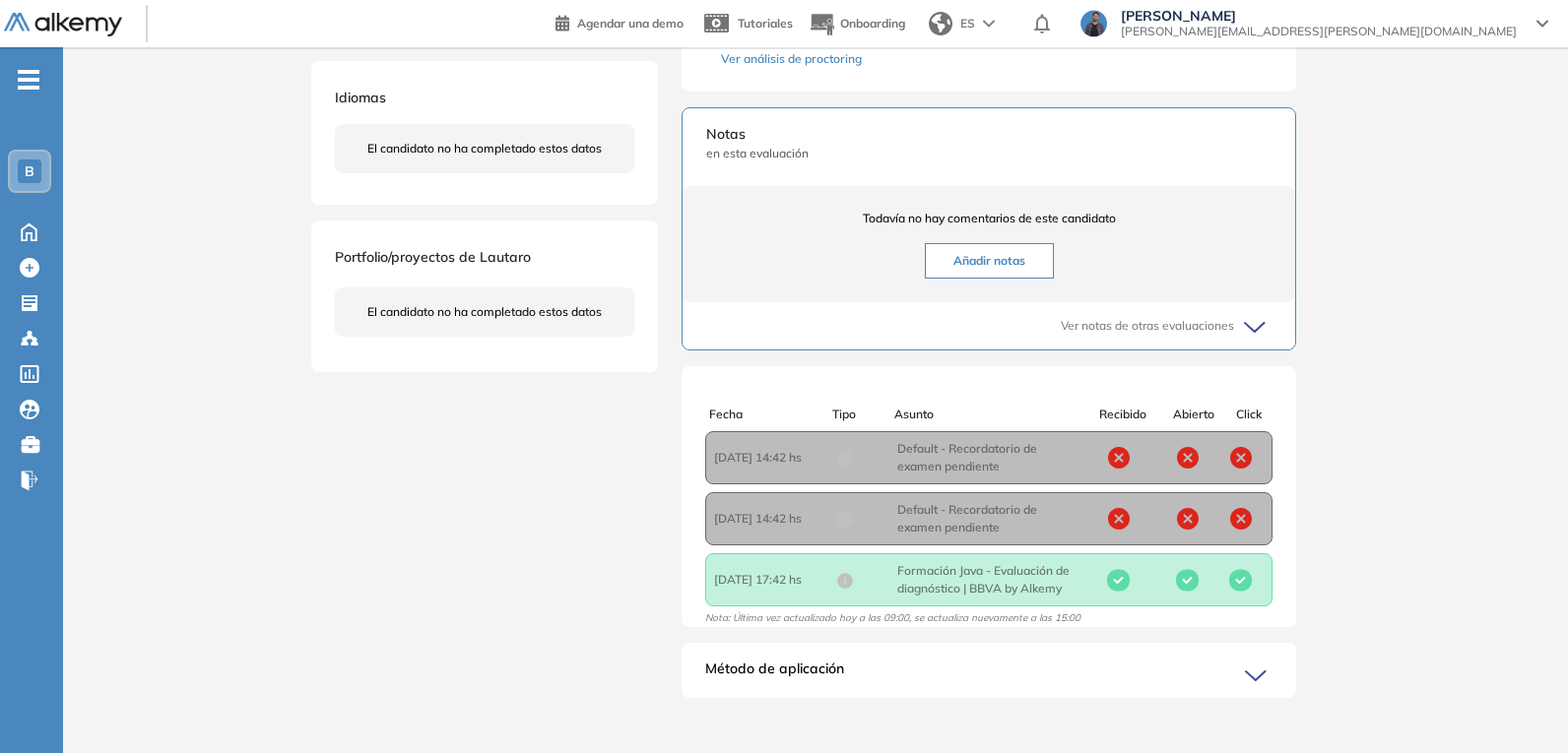 scroll, scrollTop: 580, scrollLeft: 0, axis: vertical 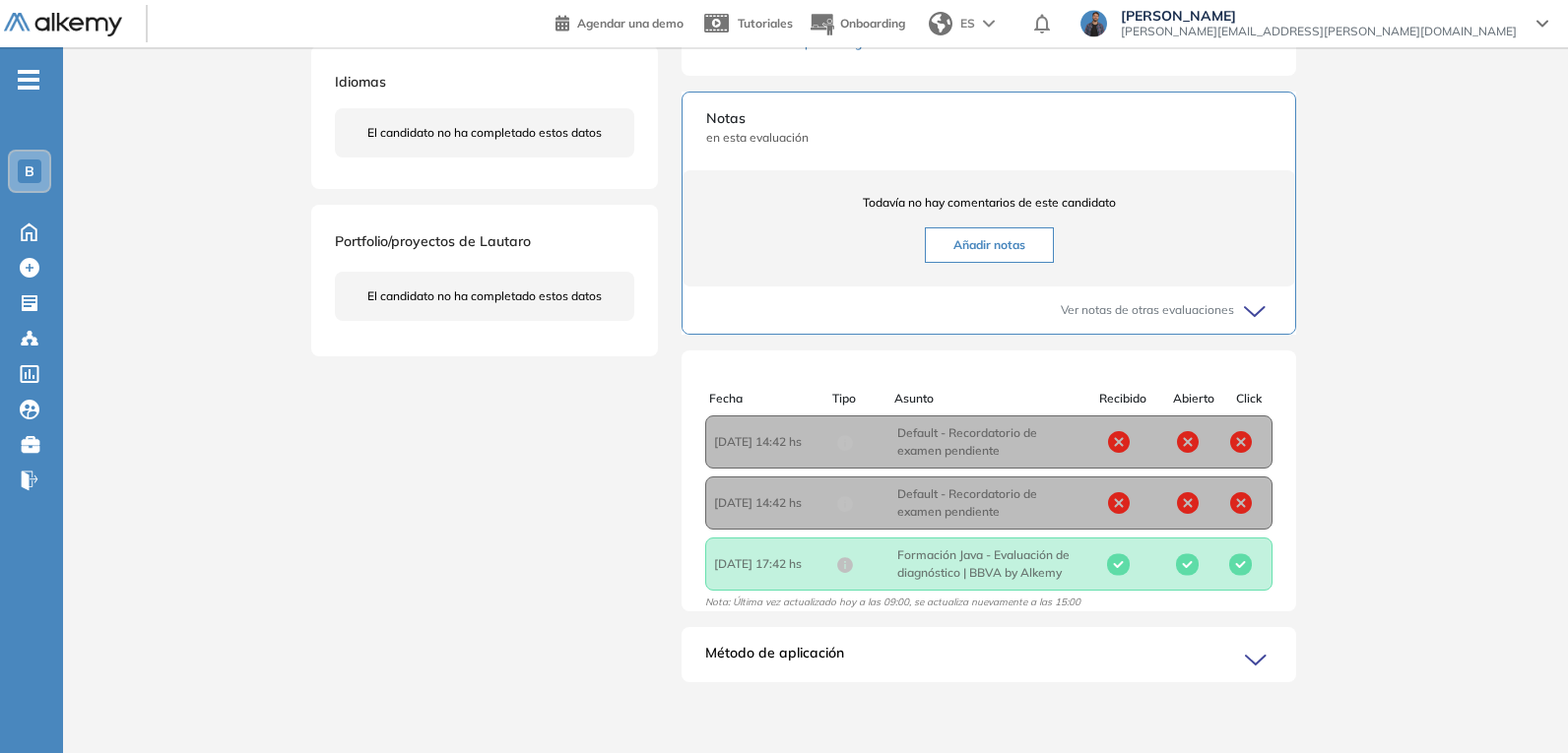 click 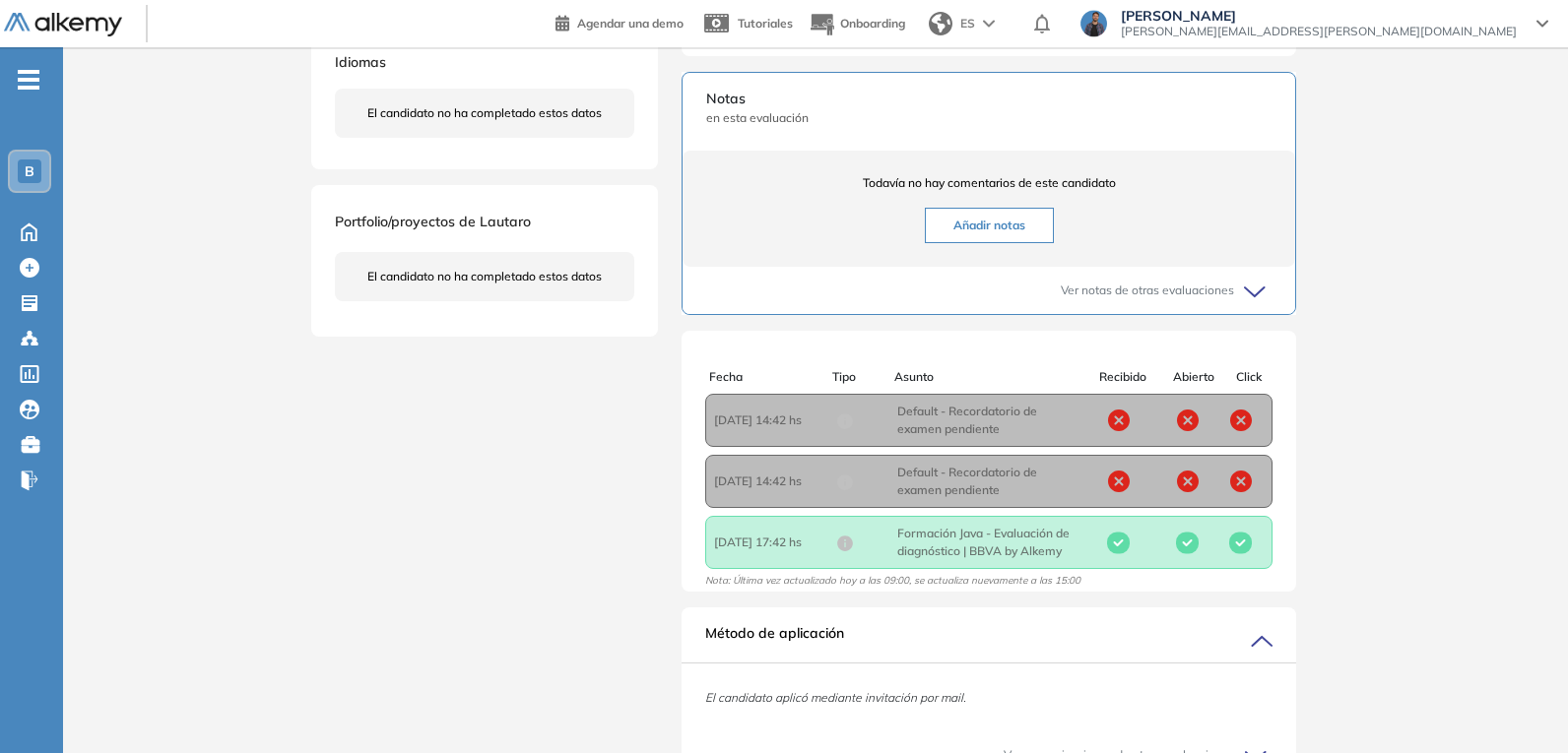 scroll, scrollTop: 0, scrollLeft: 0, axis: both 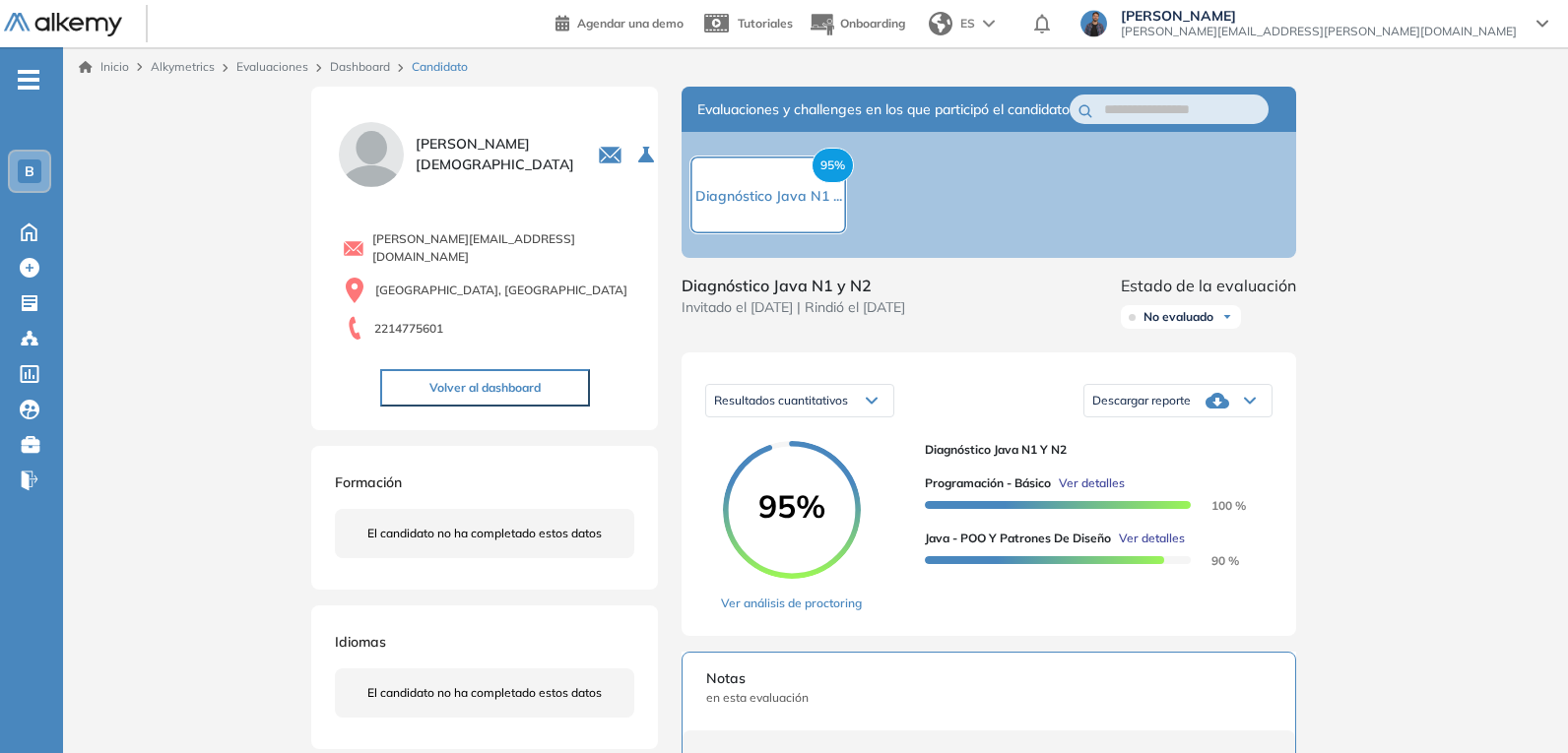 click on "Ver detalles" at bounding box center (1151, 538) 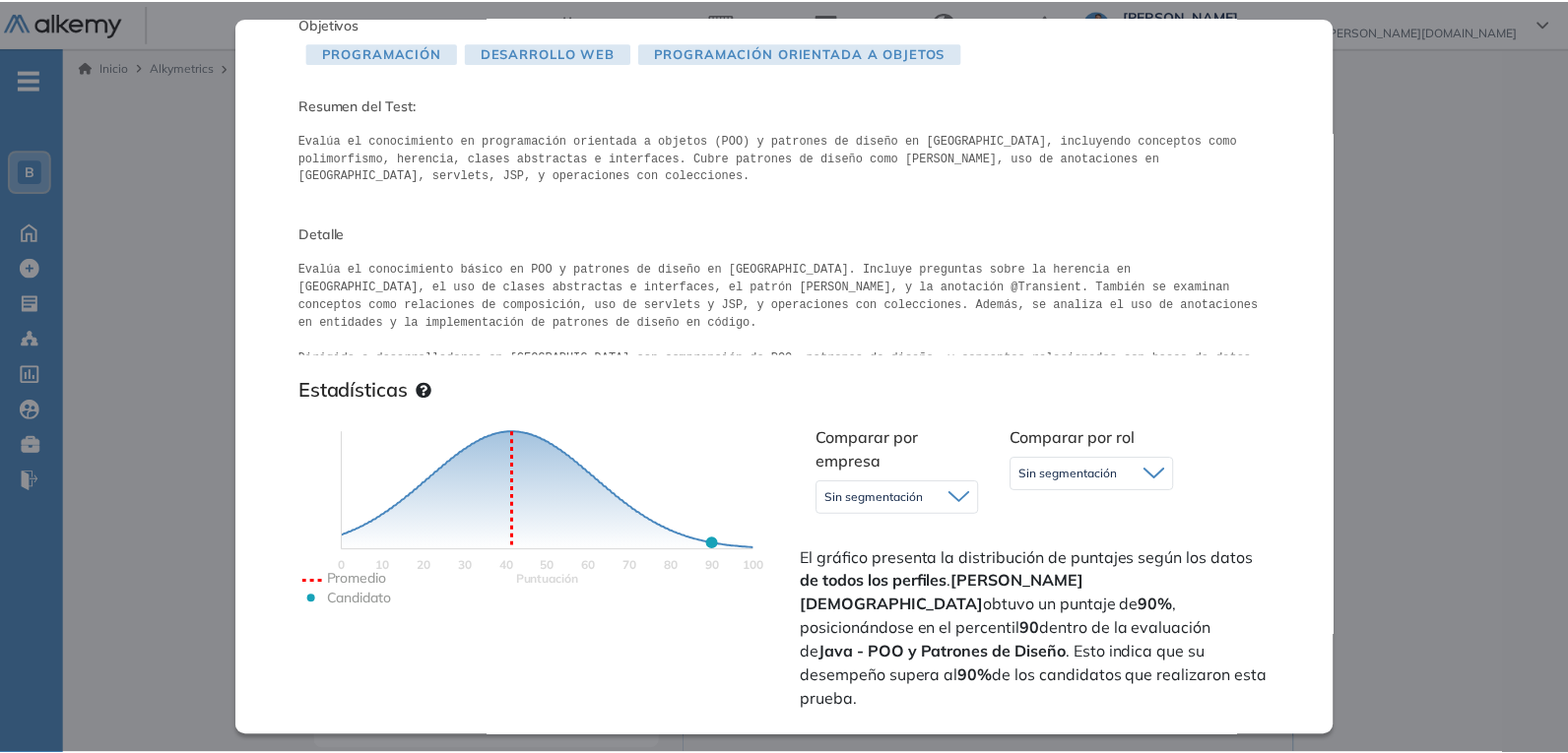 scroll, scrollTop: 0, scrollLeft: 0, axis: both 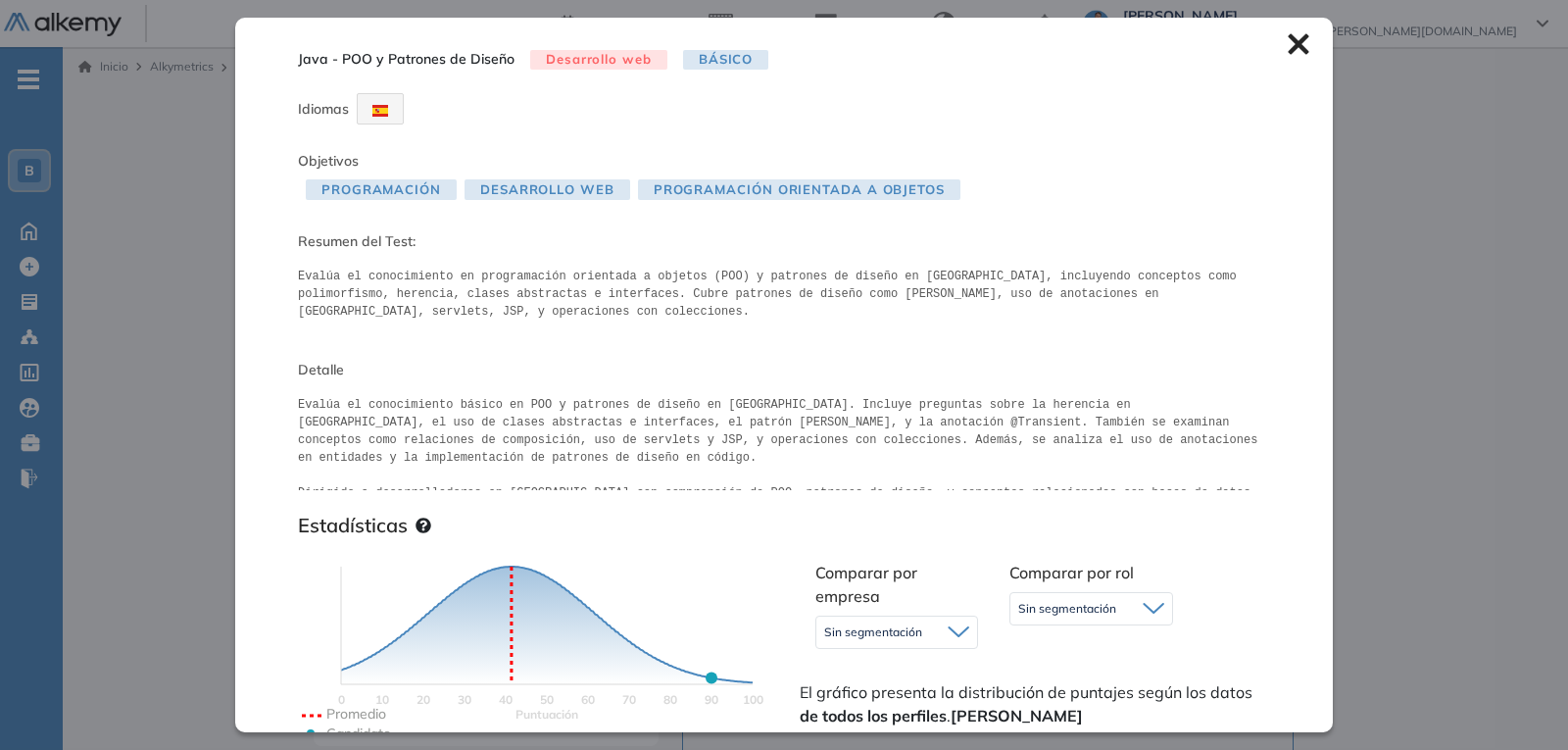 click on "Java - POO y Patrones de Diseño Desarrollo web Básico Idiomas Objetivos Programación Desarrollo Web Programación Orientada a Objetos Resumen del Test: Evalúa el conocimiento en programación orientada a objetos (POO) y patrones de diseño en [GEOGRAPHIC_DATA], incluyendo conceptos como polimorfismo, herencia, clases abstractas e interfaces. Cubre patrones de diseño como [PERSON_NAME], uso de anotaciones en [GEOGRAPHIC_DATA], servlets, JSP, y operaciones con colecciones. Detalle Estadísticas Puntuación 0 10 20 30 40 50 60 70 80 90 100 Promedio Candidato Comparar por empresa Sin segmentación Sin segmentación Comparar por rol Sin segmentación Perfiles sin rol definido Sin segmentación El gráfico presenta la distribución de puntajes según los datos    de todos los perfiles .  [PERSON_NAME]  obtuvo un puntaje de  90% , posicionándose en el percentil  90  dentro de la evaluación de  Java - POO y Patrones de Diseño . Esto indica que su desempeño supera al  90%  de los candidatos que realizaron esta prueba. Duración :" at bounding box center [784, 375] 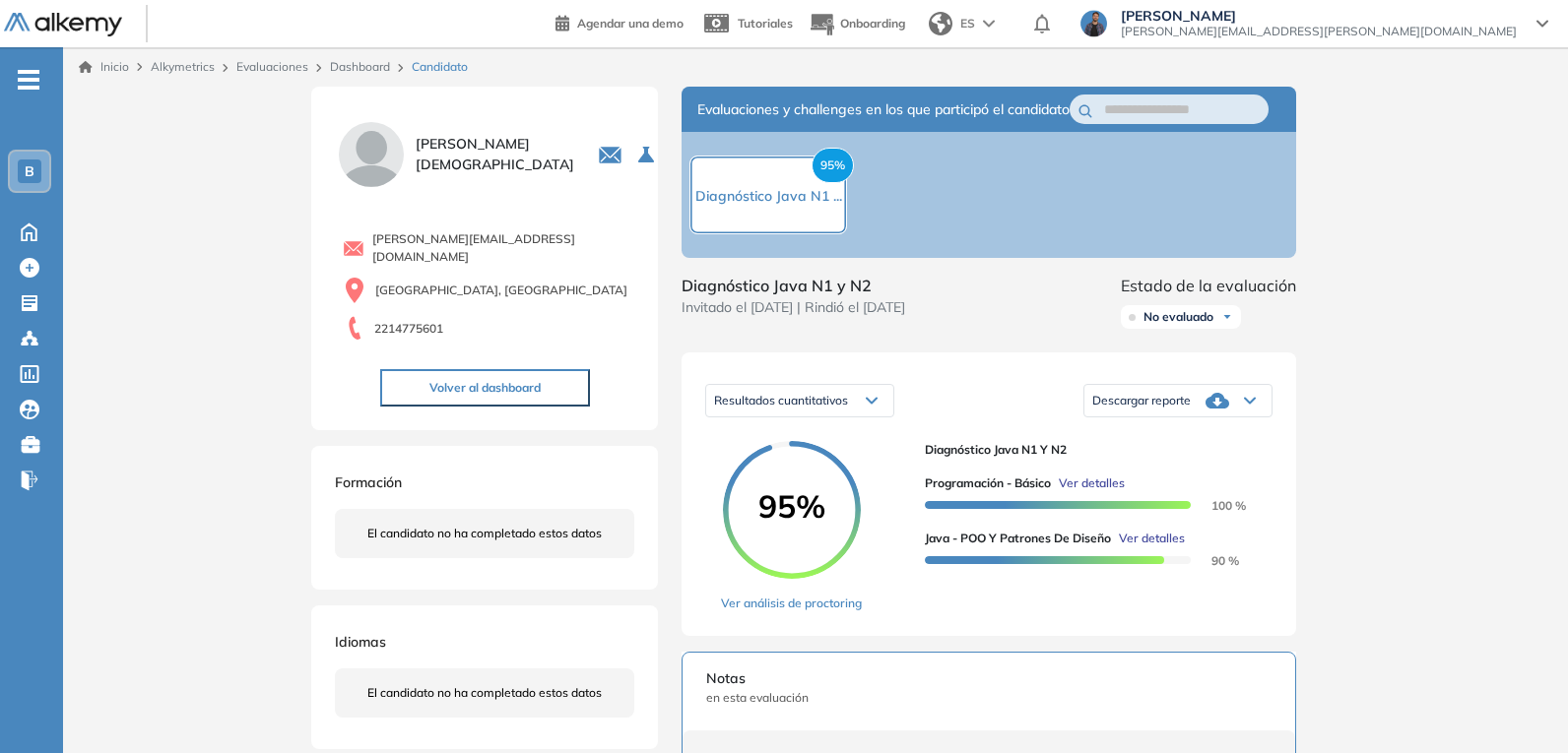 click on "Resultados cuantitativos" at bounding box center [800, 401] 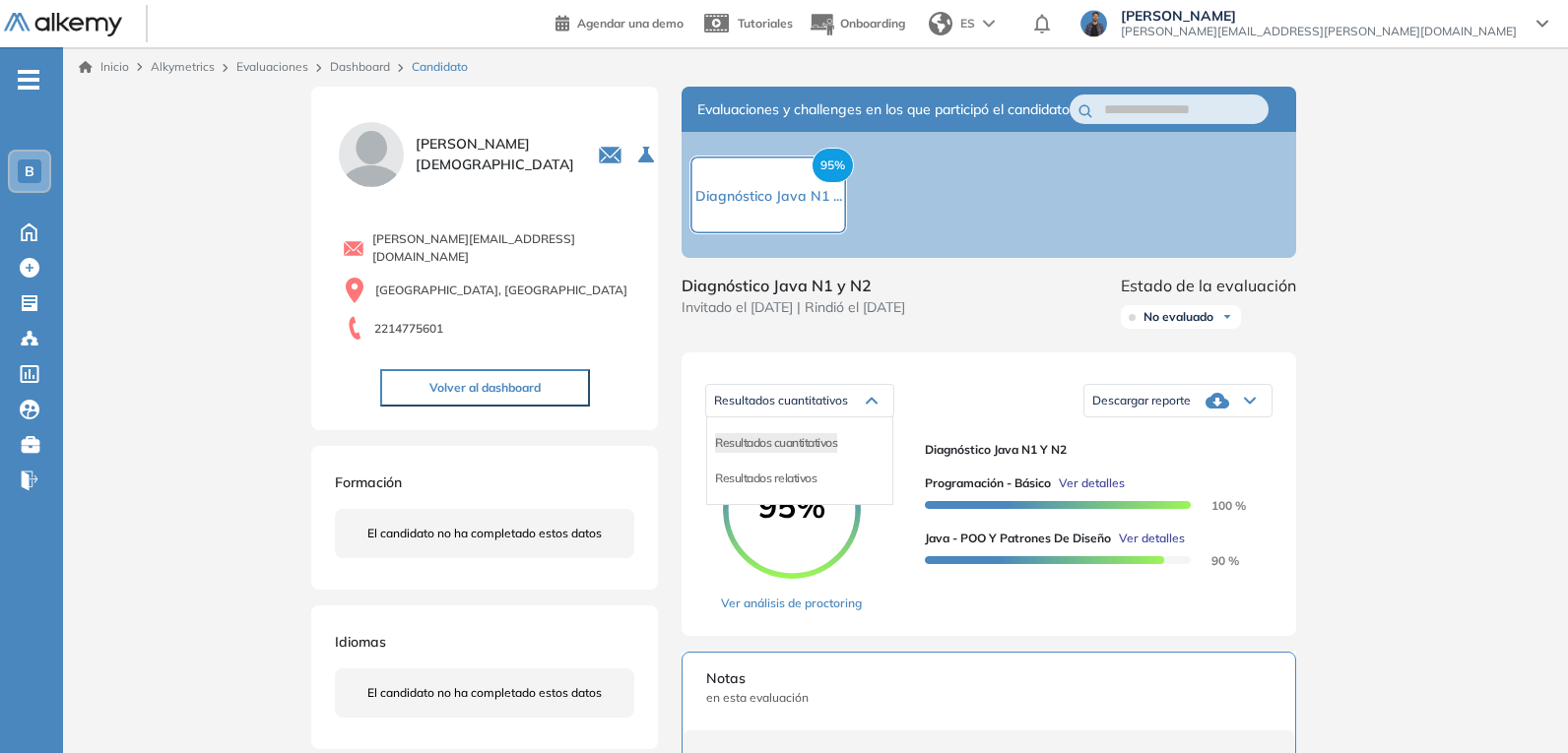 click on "Inicio Alkymetrics Evaluaciones Dashboard Candidato Duración :  00:00:00 Cantidad de preguntas:   Correcta Parcialmente correcta Incorrecta Neutra Saltada Cerrar ¿Eliminar talento? Si lo haces, no podrás recuperar sus datos. Podrás volver a invitarlo por email, no por link. Entendido Lautaro   Pastor 0 . Diagnóstico Javascript N1 y N2 1 . Diagnóstico Java N1 y N2 2 . React + Java 202412 3 . BBVA React + Java 4 . Test de personalidad lautaro.pastor@bbva.com Buenos Aires, Argentina 2214775601 Volver al dashboard Formación El candidato no ha completado estos datos Idiomas El candidato no ha completado estos datos Portfolio/proyectos de Lautaro El candidato no ha completado estos datos Evaluaciones y challenges en los que participó el candidato 95% Diagnóstico Java N1 ... Diagnóstico Java N1 y N2 Invitado el 04/04/2025 | Rindió el 07/04/2025 Estado de la evaluación No evaluado No evaluado Evaluado A entrevistar Entrevistado Finalista Oferta enviada Oferta rechazada Sin respuesta Rechazado Contratado" at bounding box center [816, 738] 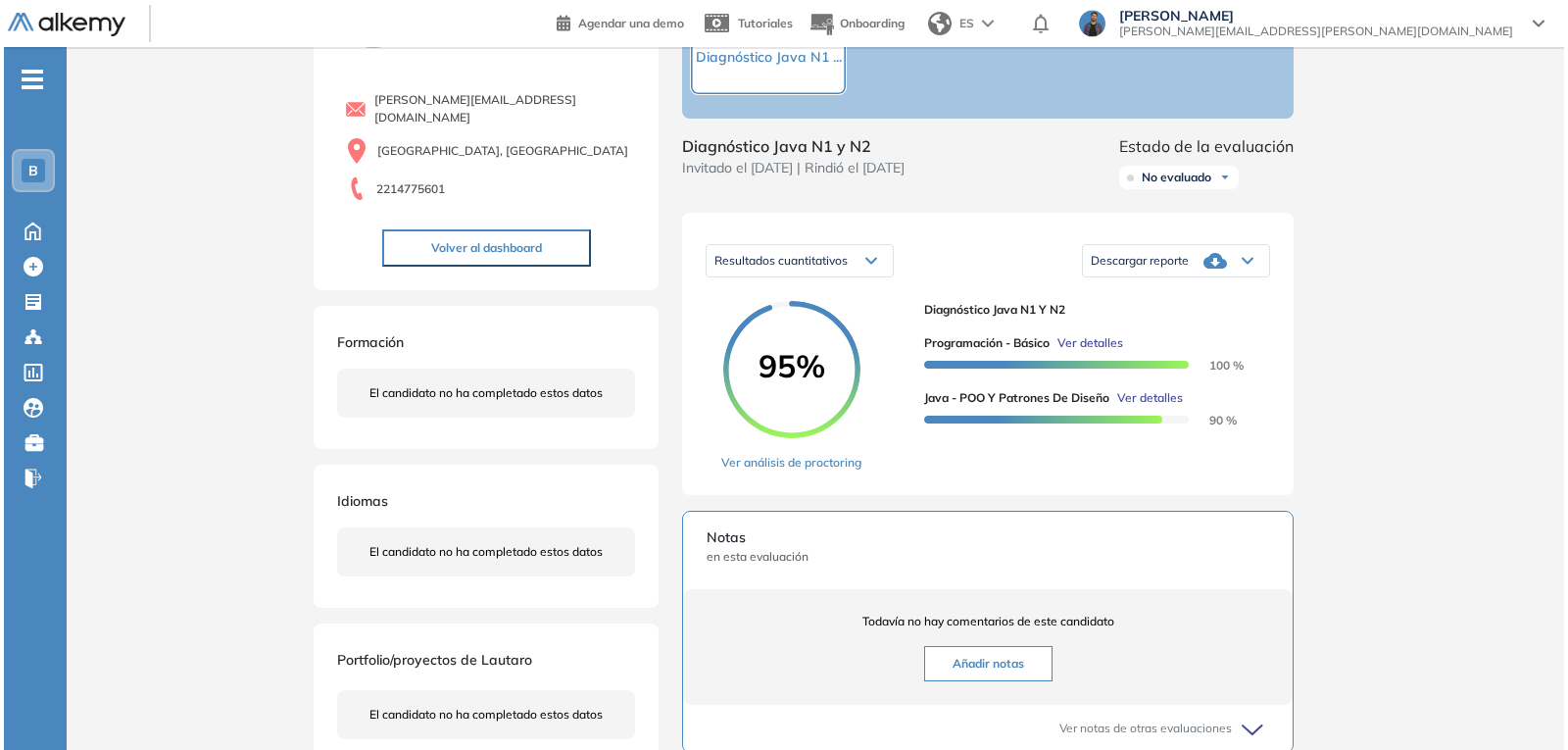 scroll, scrollTop: 105, scrollLeft: 0, axis: vertical 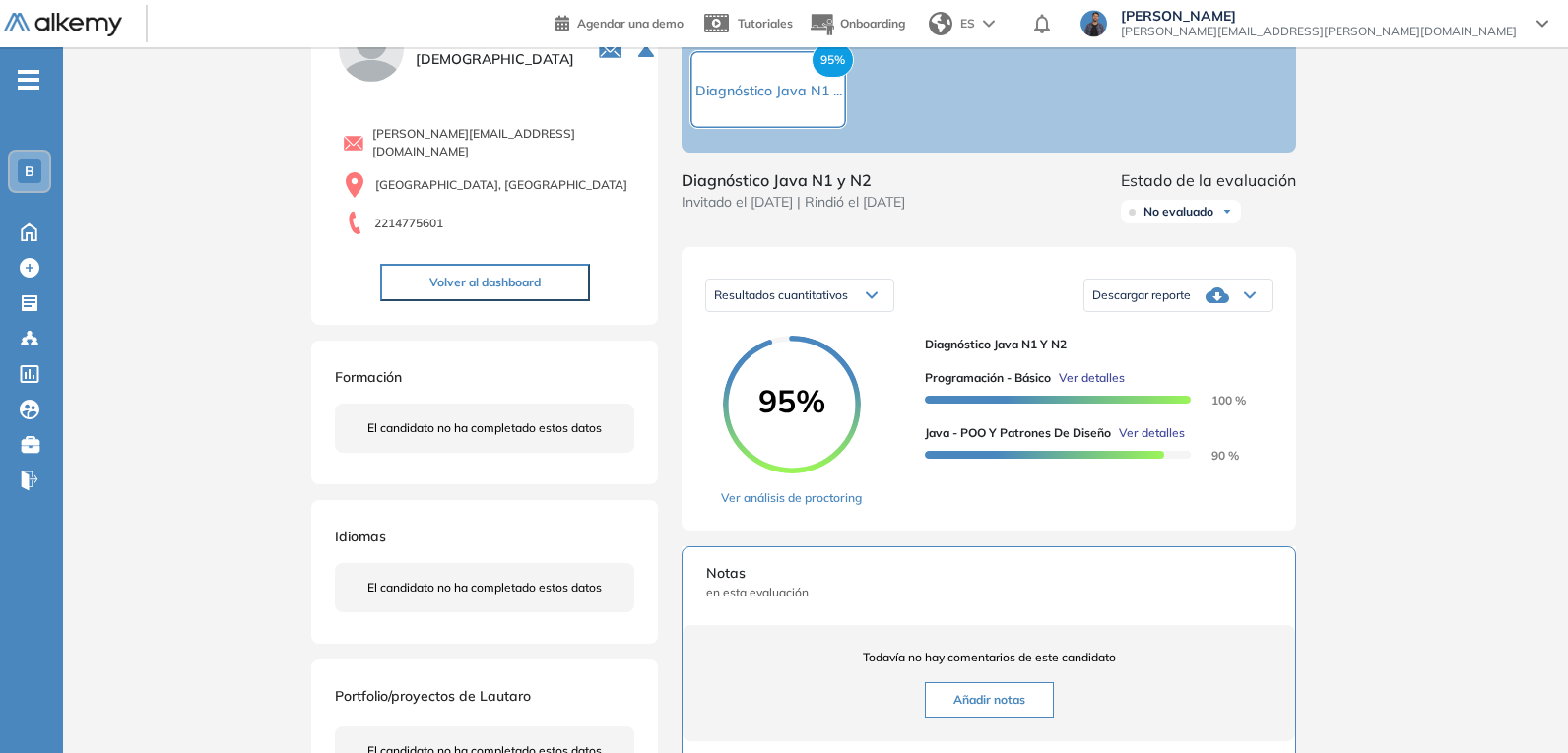 click on "Ver detalles" at bounding box center [1091, 378] 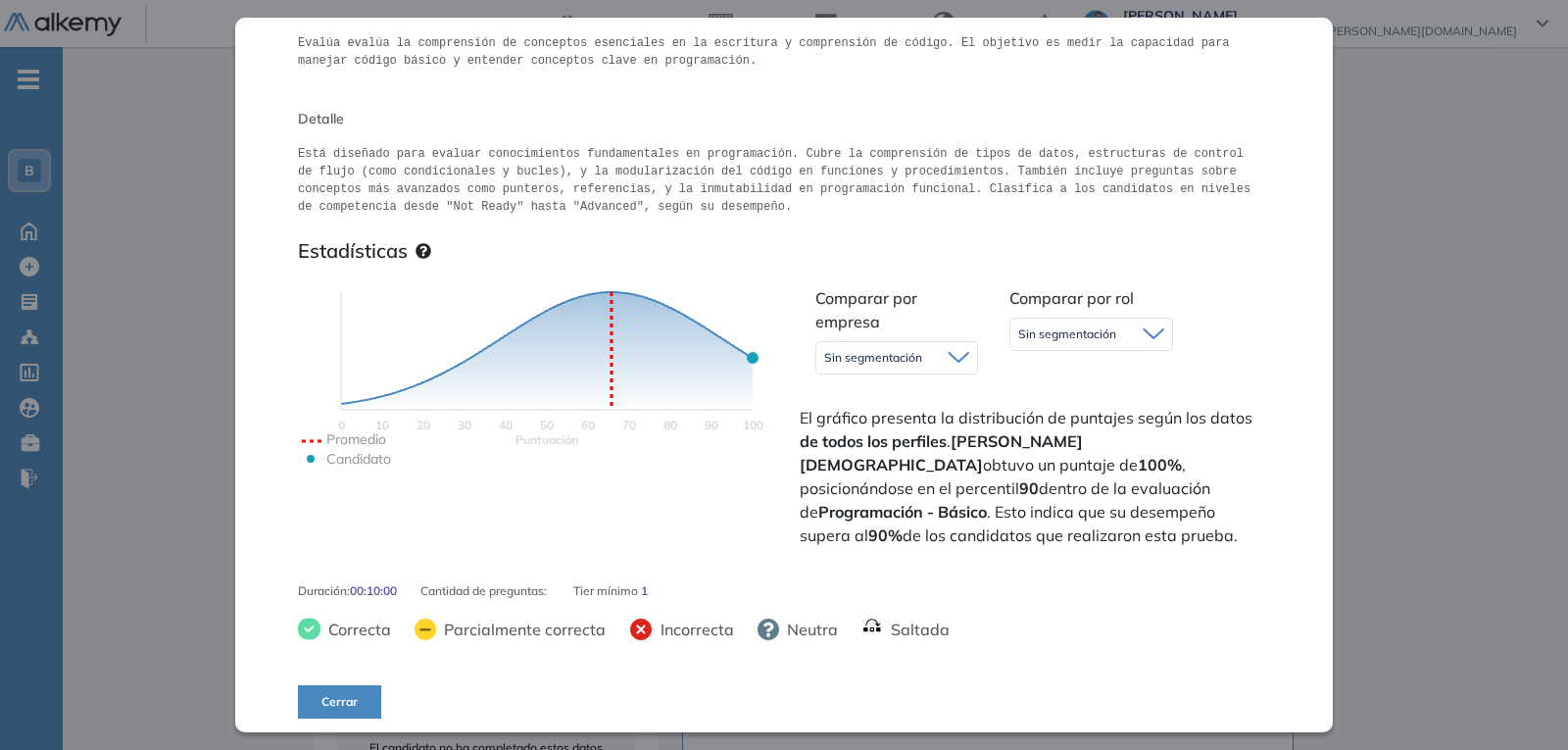 scroll, scrollTop: 239, scrollLeft: 0, axis: vertical 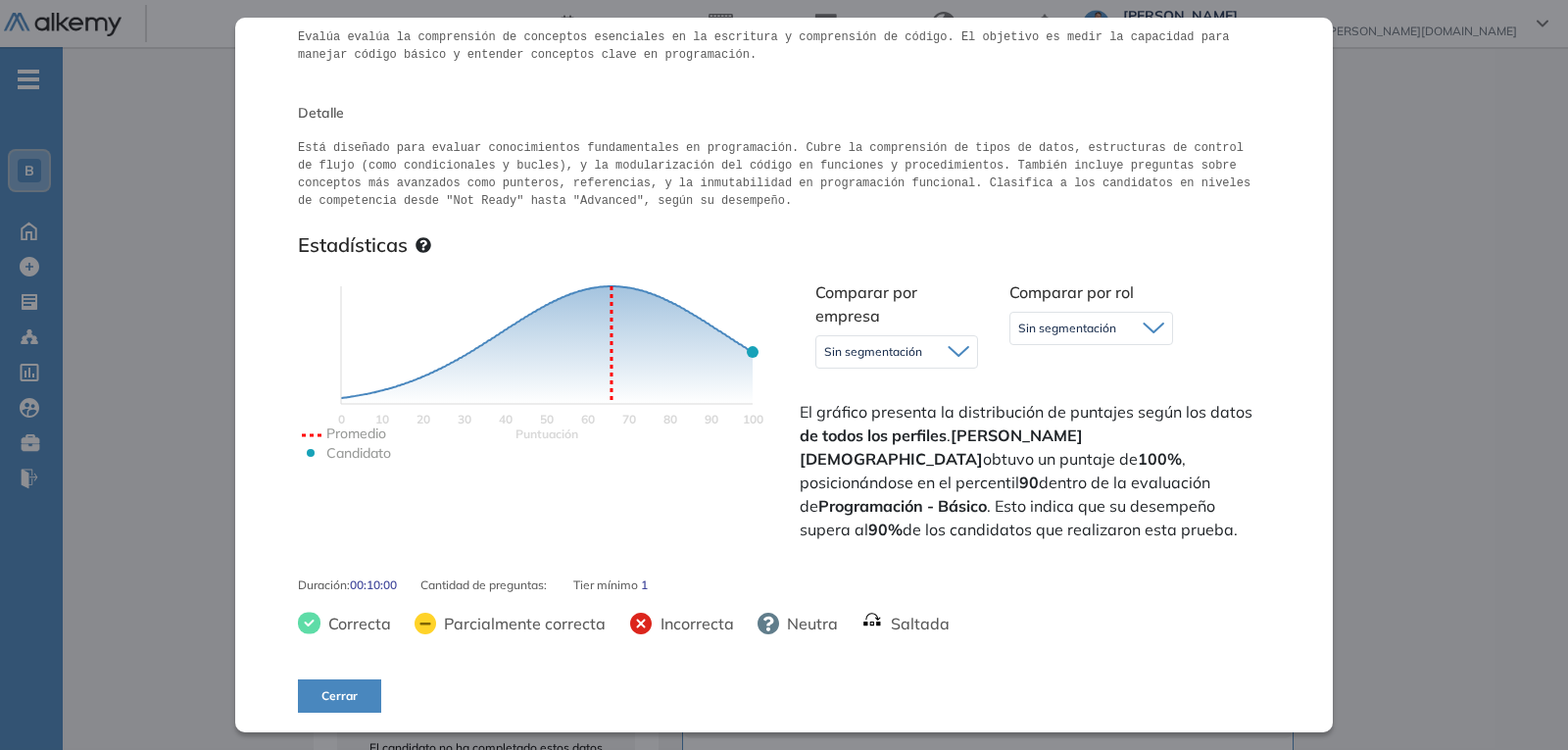 click 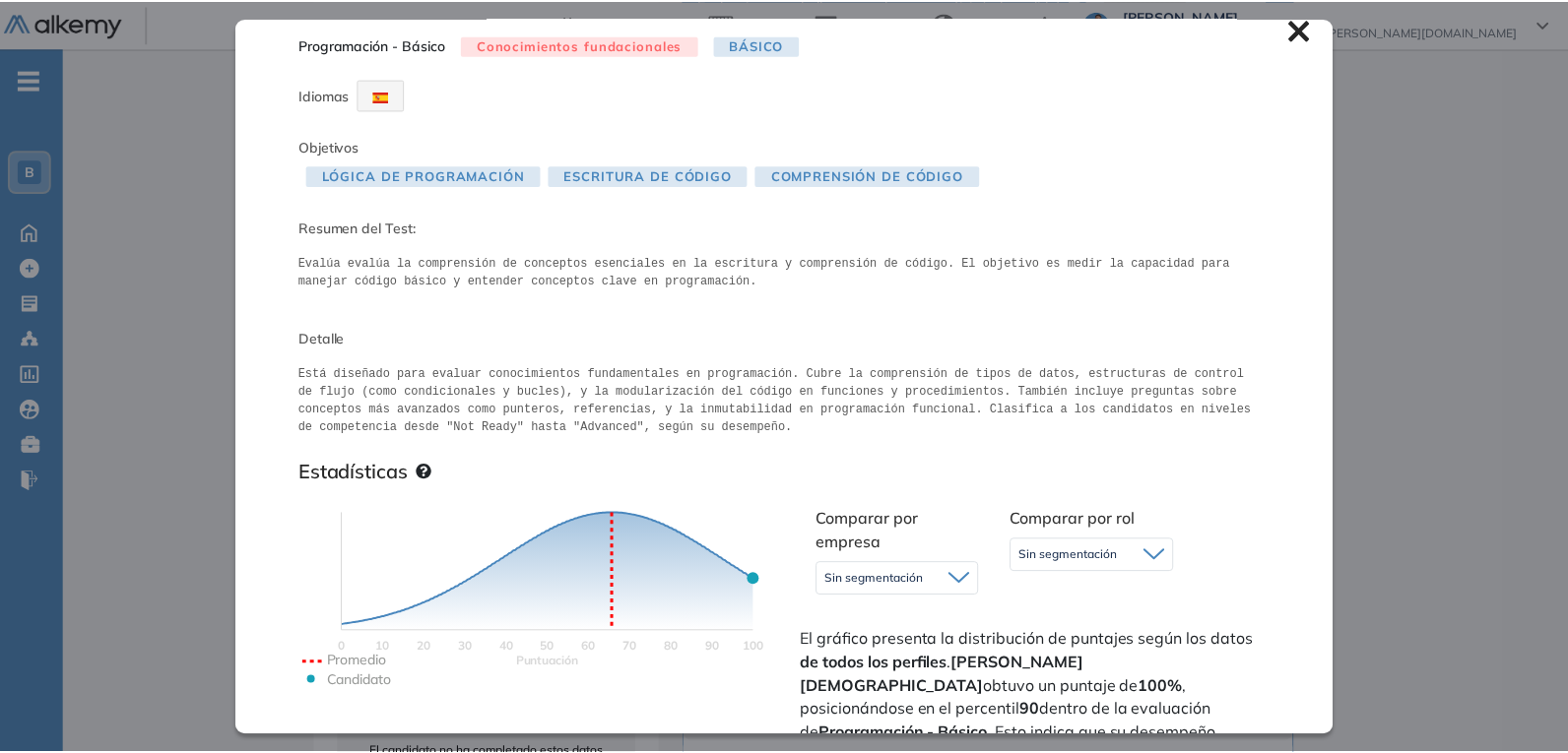 scroll, scrollTop: 0, scrollLeft: 0, axis: both 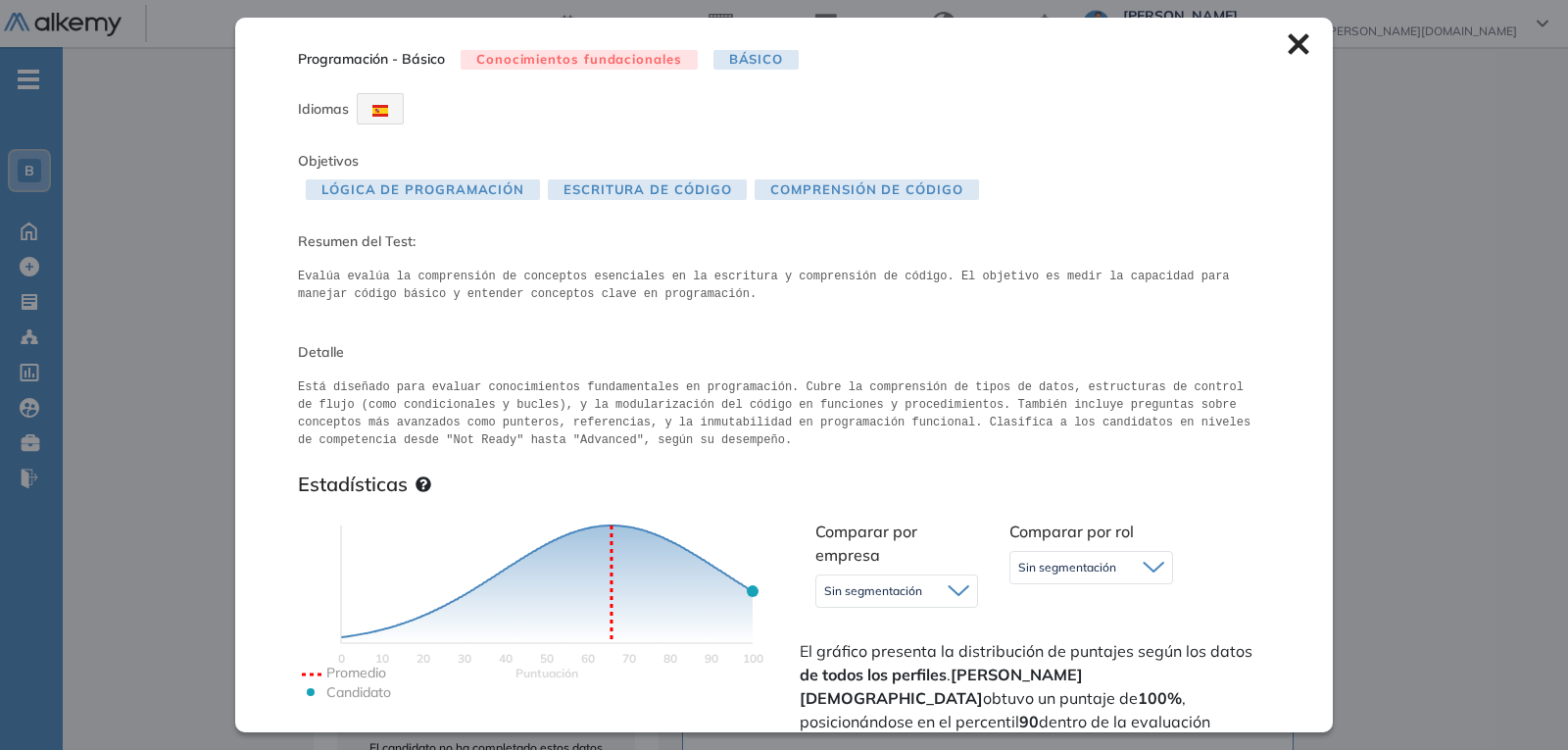 click 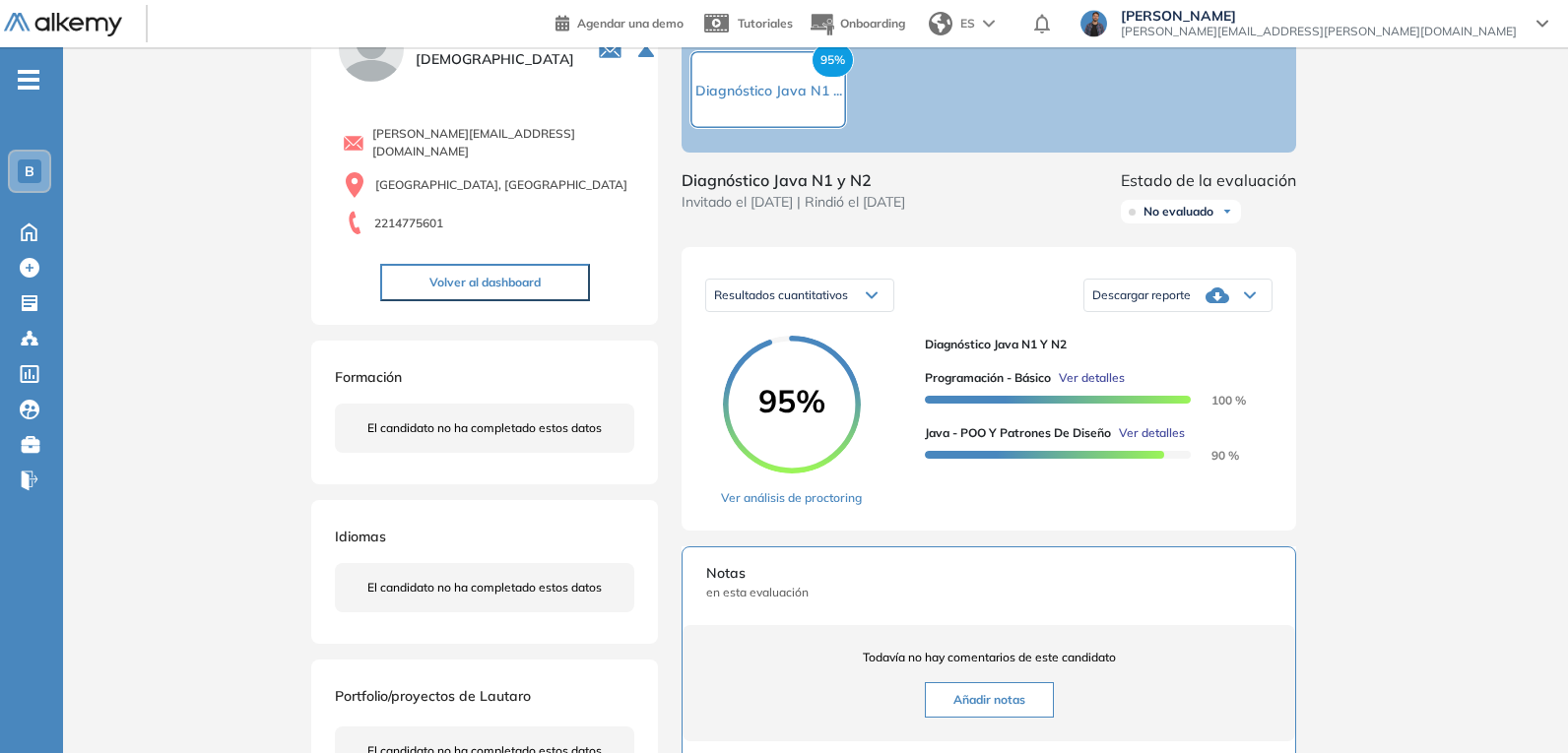 click 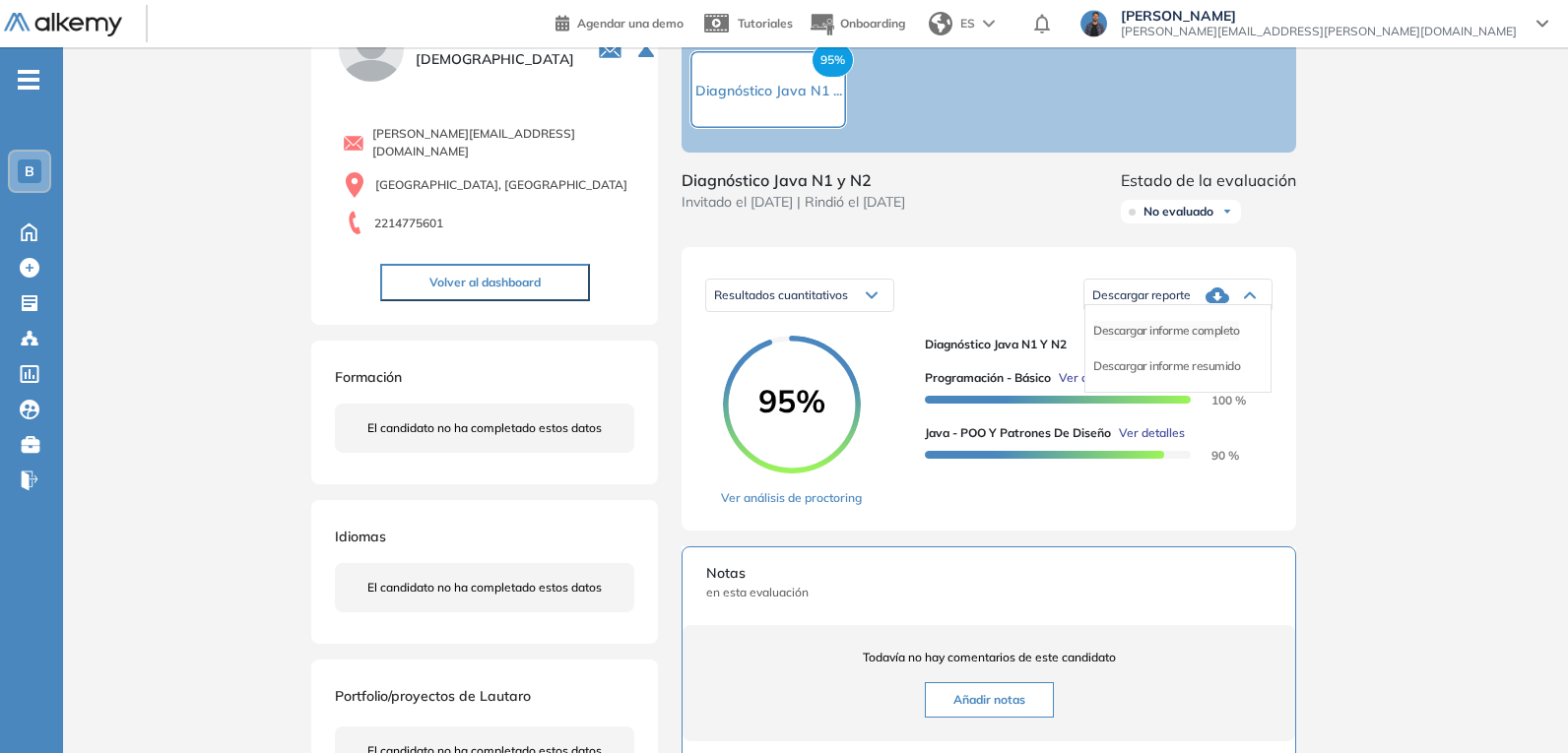 click on "Descargar informe completo" at bounding box center [1166, 331] 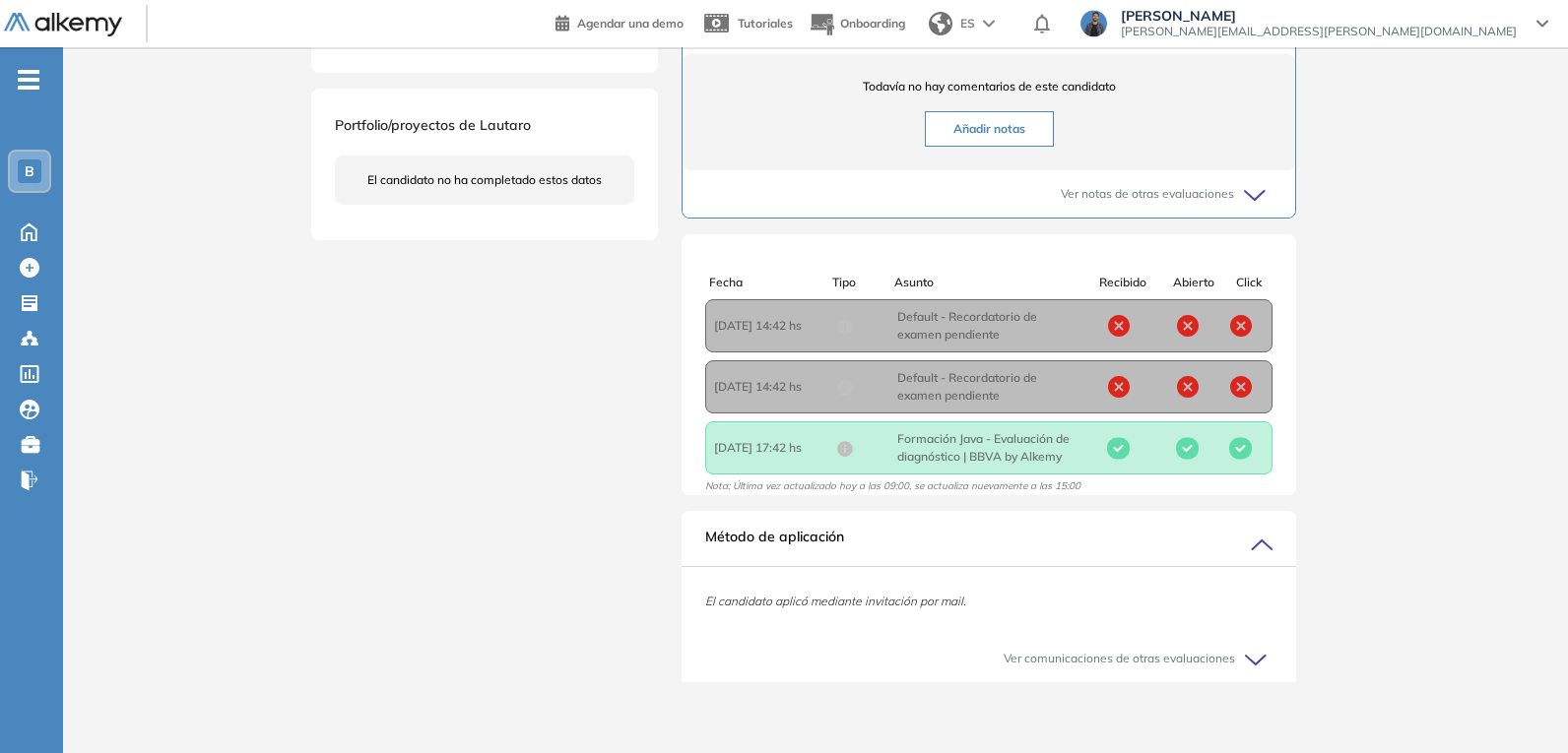 scroll, scrollTop: 696, scrollLeft: 0, axis: vertical 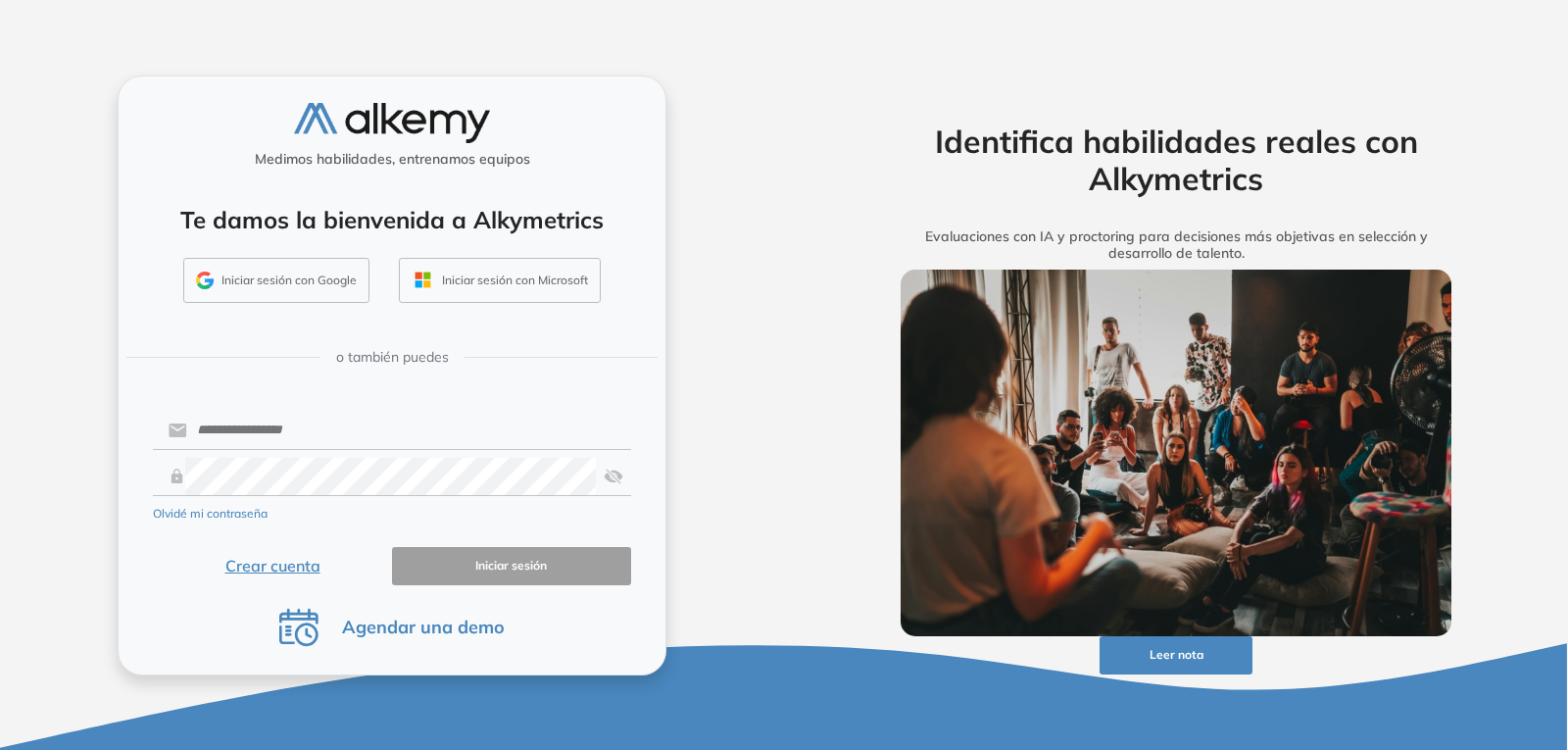 click on "Iniciar sesión con Google" at bounding box center (276, 280) 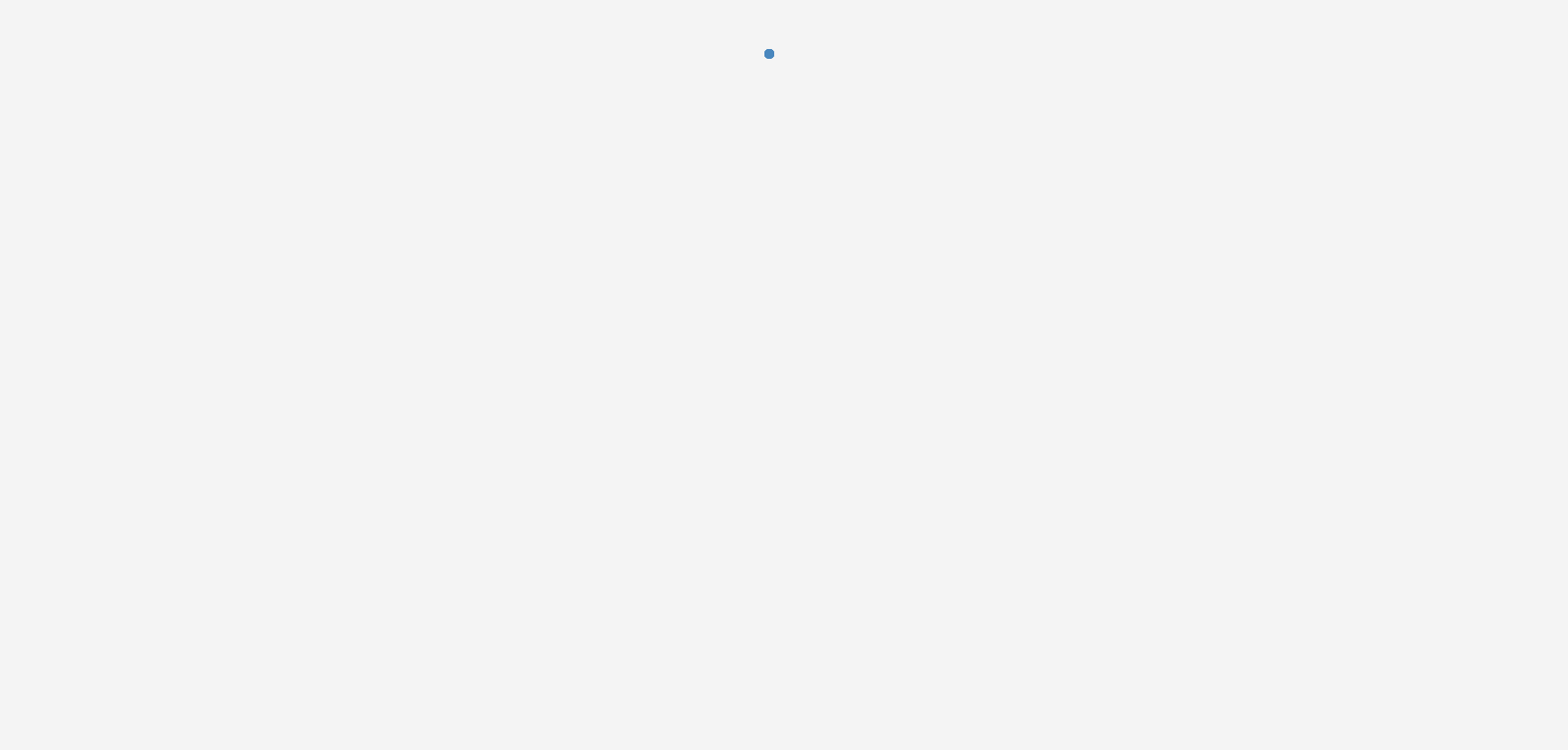 scroll, scrollTop: 0, scrollLeft: 0, axis: both 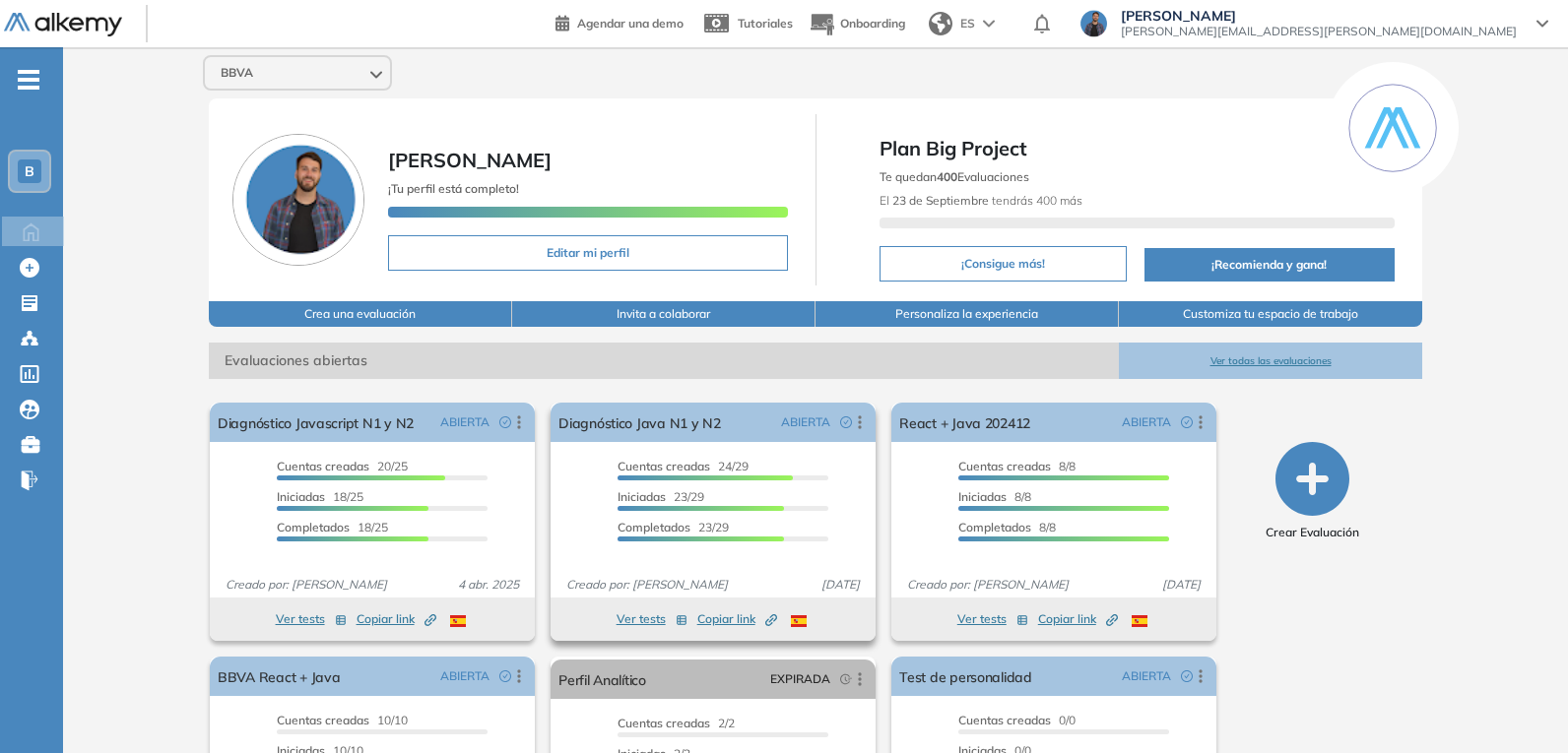 click on "Ver tests" at bounding box center (652, 619) 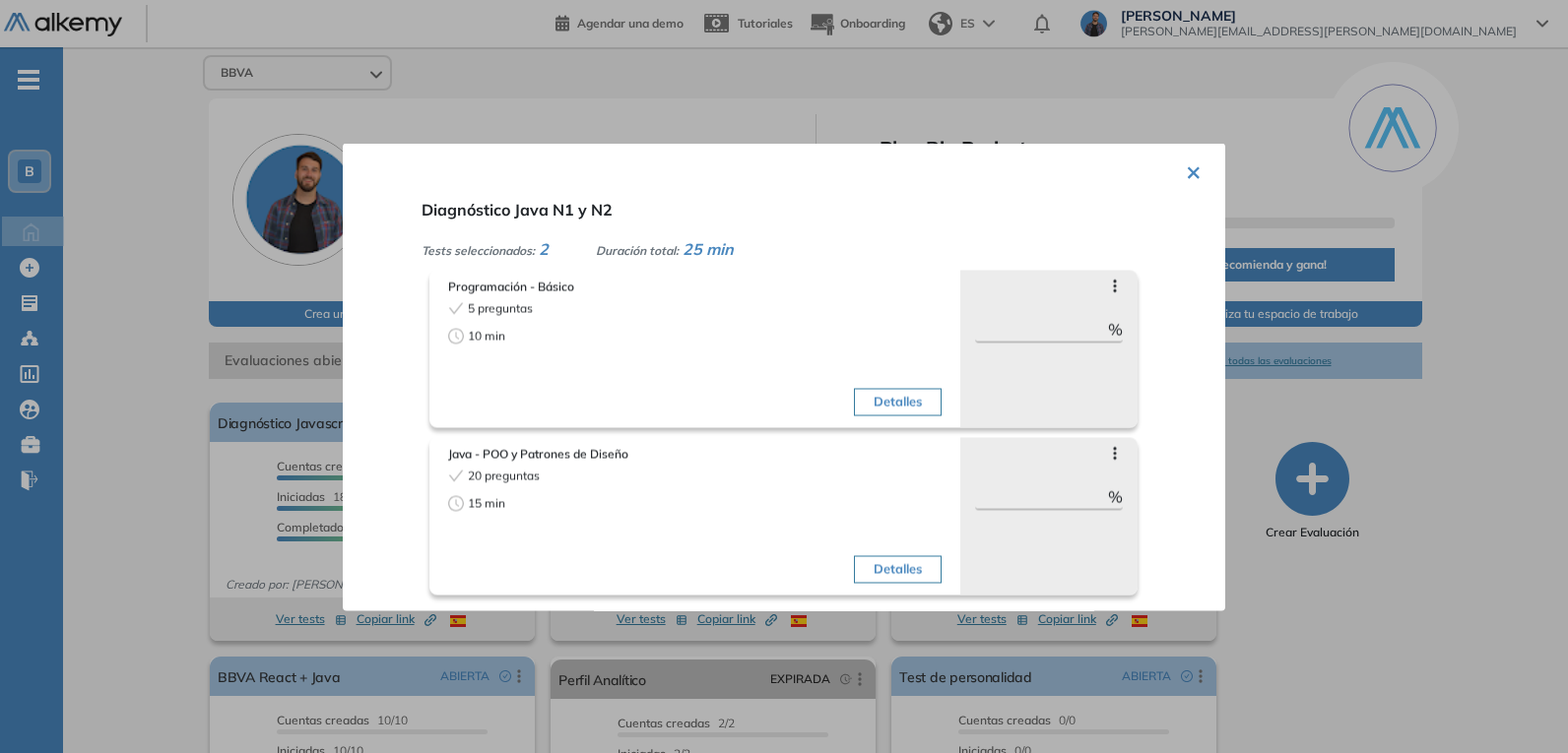 click on "Detalles" at bounding box center [897, 402] 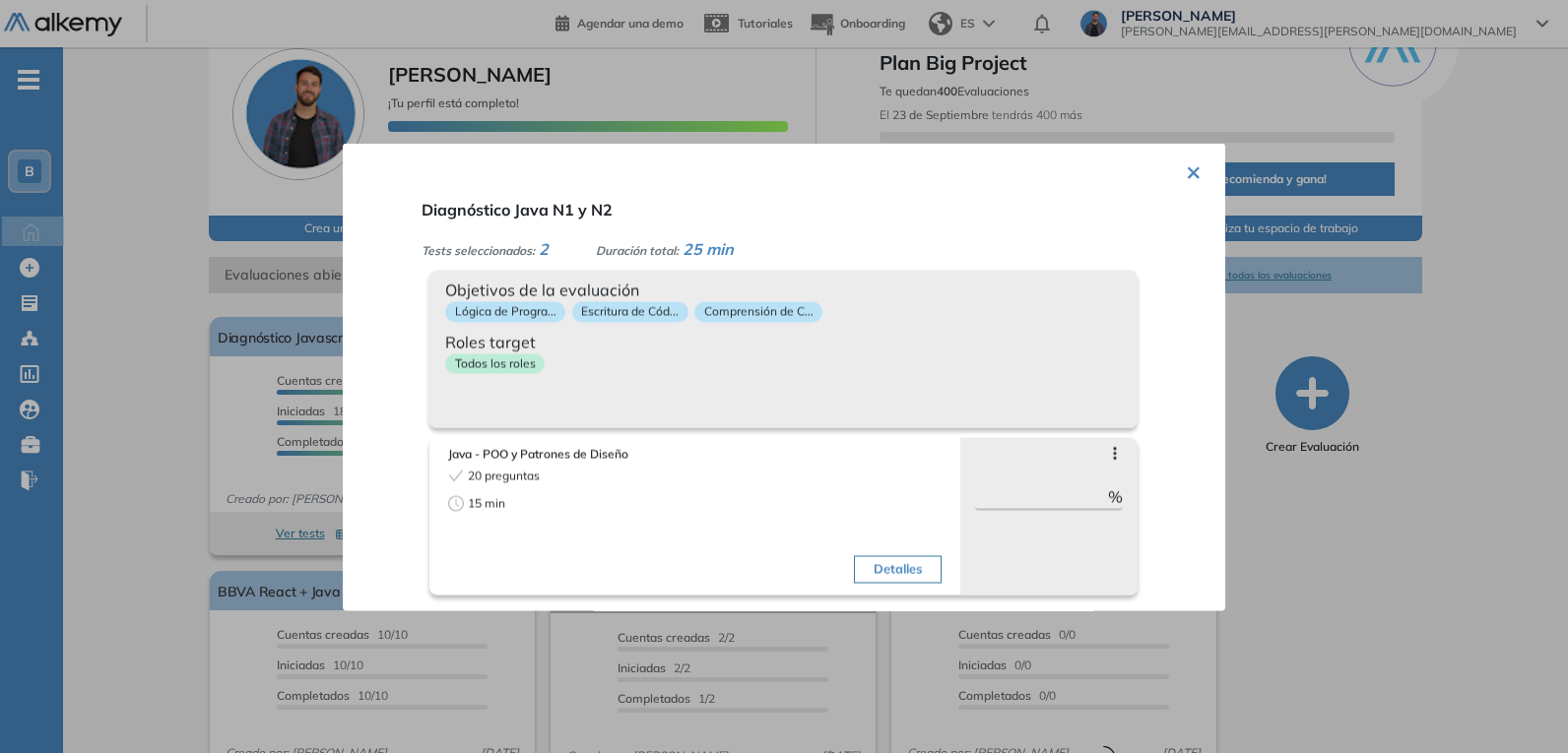 scroll, scrollTop: 165, scrollLeft: 0, axis: vertical 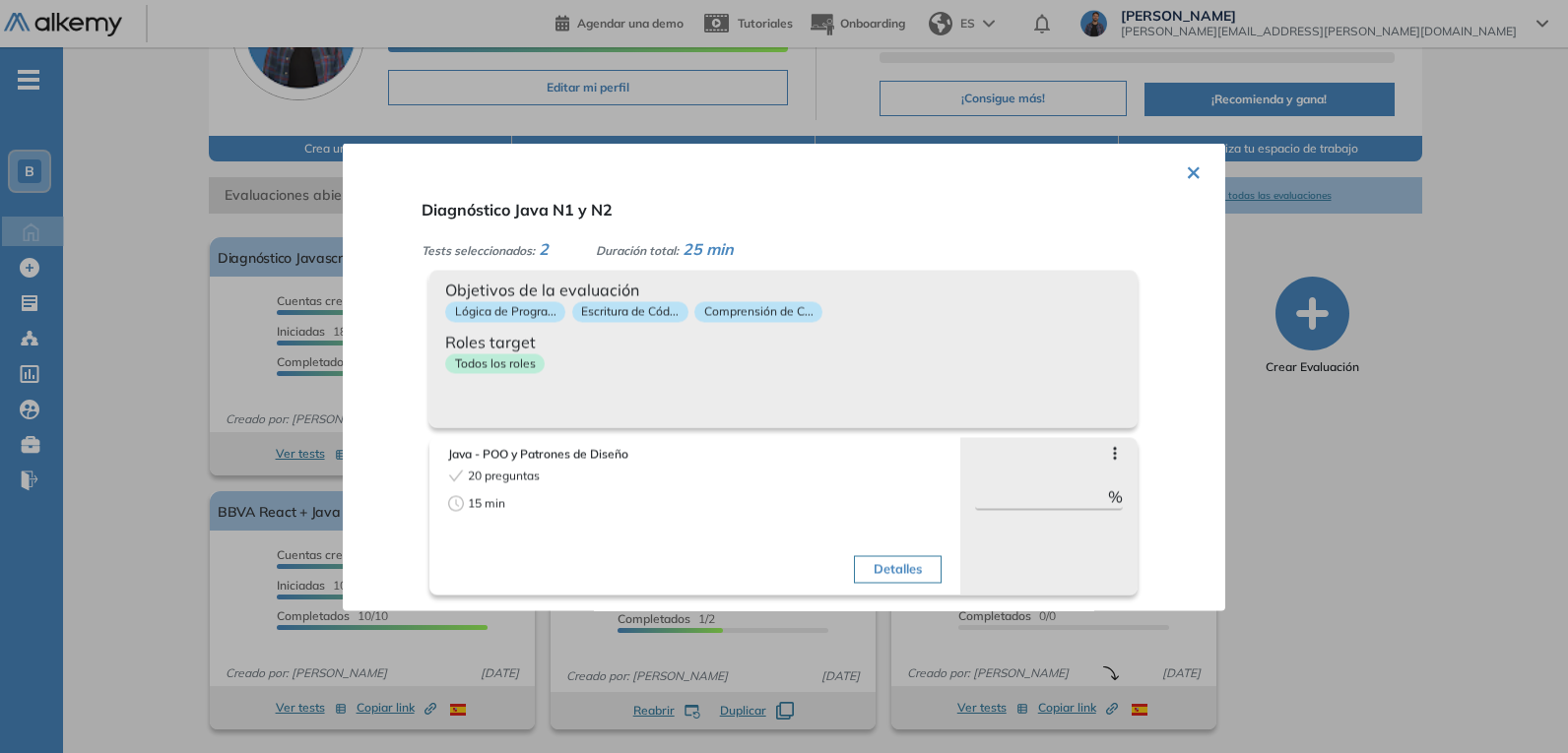 click on "Roles target" at bounding box center (783, 342) 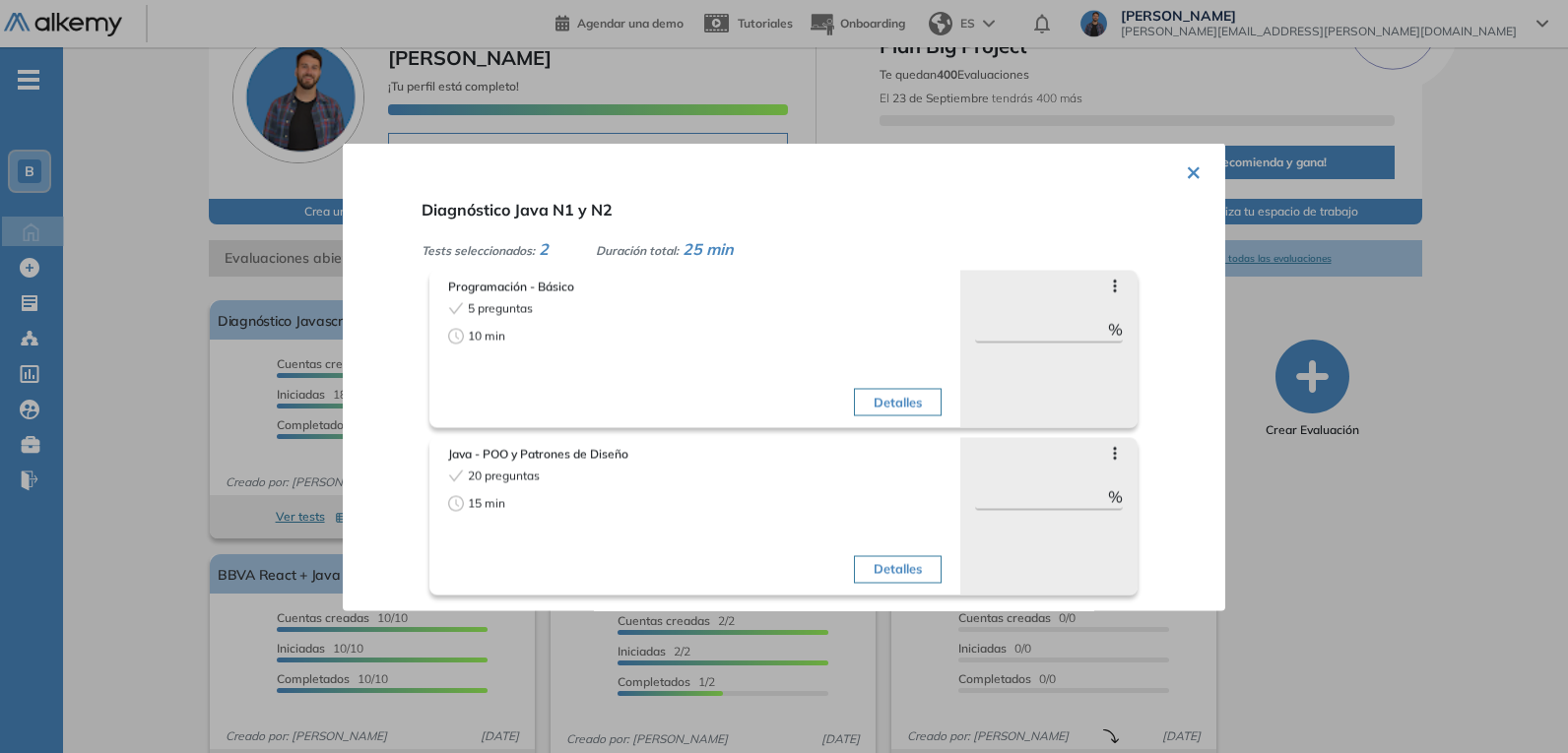 scroll, scrollTop: 67, scrollLeft: 0, axis: vertical 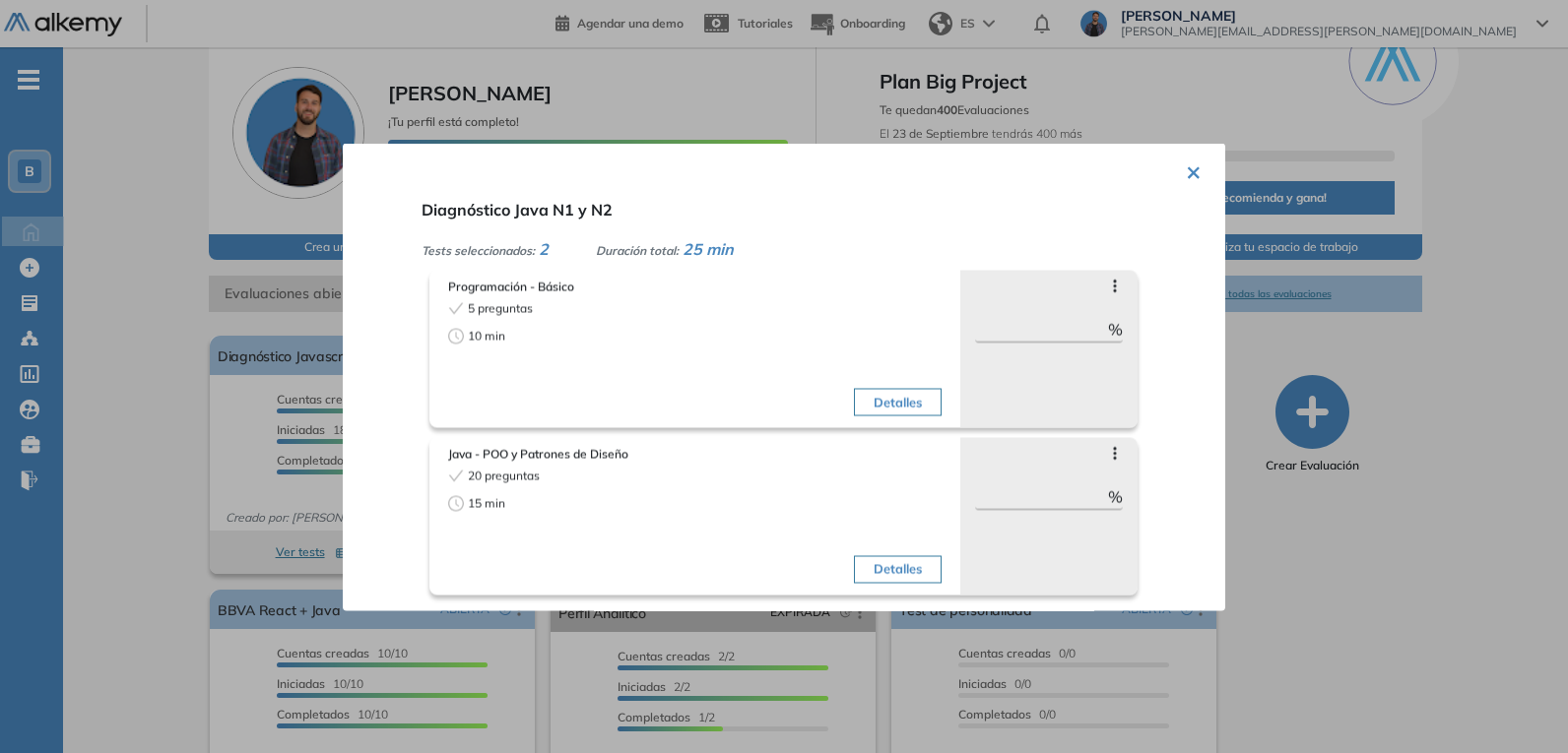 click 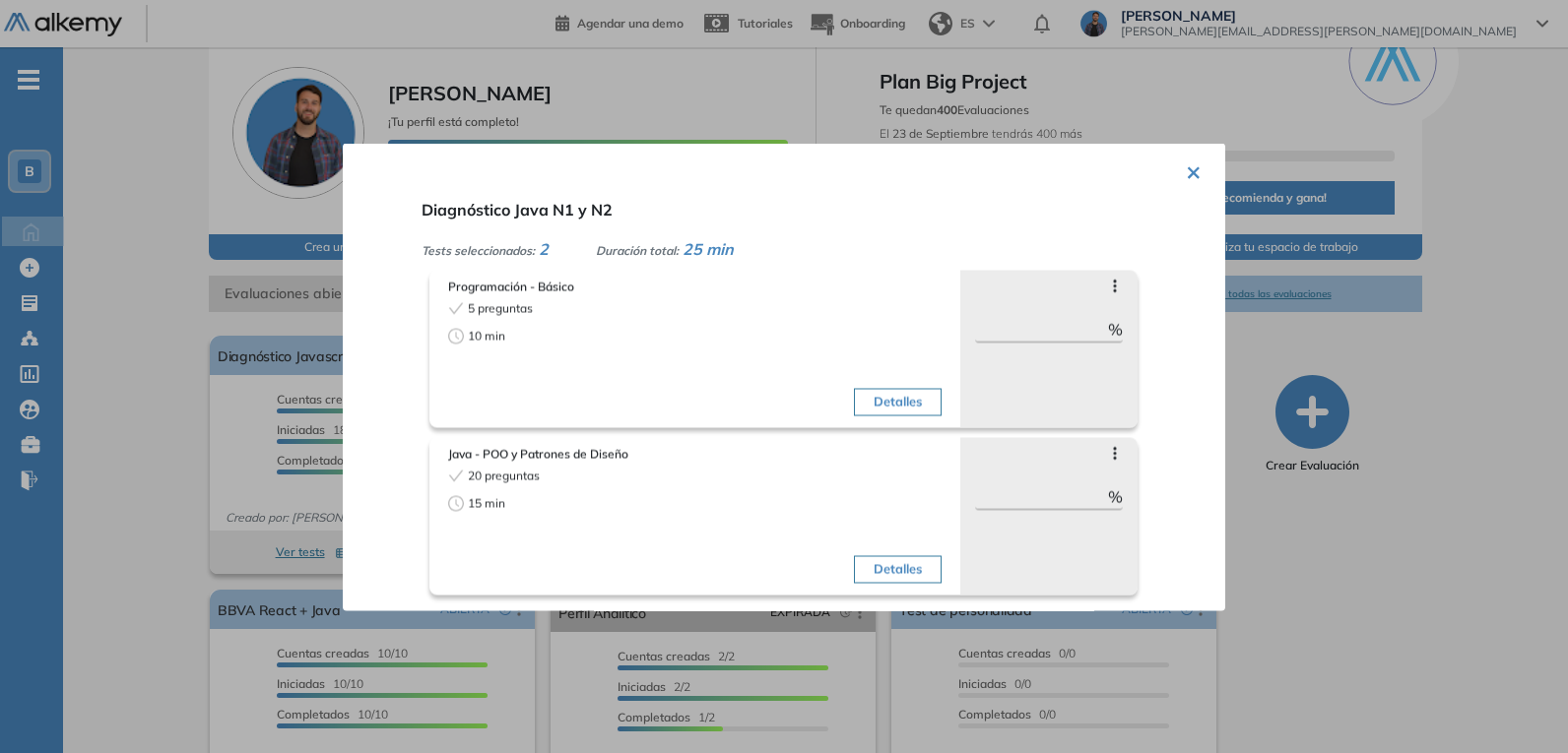 click on "Programación - Básico 5 preguntas 10 min Detalles [MEDICAL_DATA] preguntas ** % Objetivos de la evaluación Lógica de Progra... Escritura de Cód... Comprensión de C... Roles target Todos los roles" at bounding box center (816, 344) 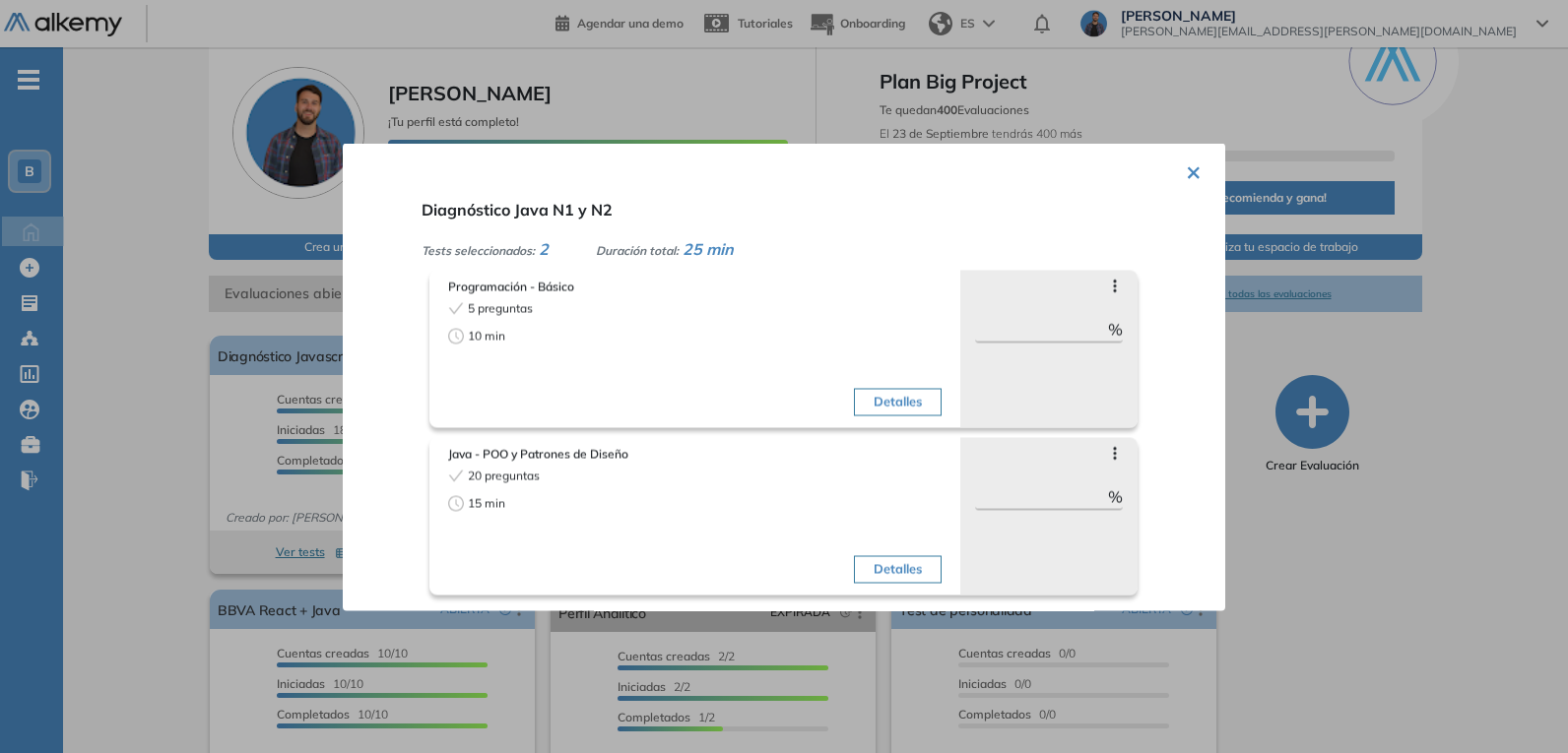 click on "× Diagnóstico Java N1 y N2 Tests seleccionados:  2 Duración total:  25 min   Programación - Básico 5 preguntas 10 min Detalles [MEDICAL_DATA] preguntas ** % Objetivos de la evaluación Lógica de Progra... Escritura de Cód... Comprensión de C... Roles target Todos los roles   Java - POO y Patrones de Diseño 20 preguntas 15 min Detalles [MEDICAL_DATA] preguntas ** % Objetivos de la evaluación Programación Desarrollo Web Programación Ori... Roles target Todos los roles" at bounding box center (784, 376) 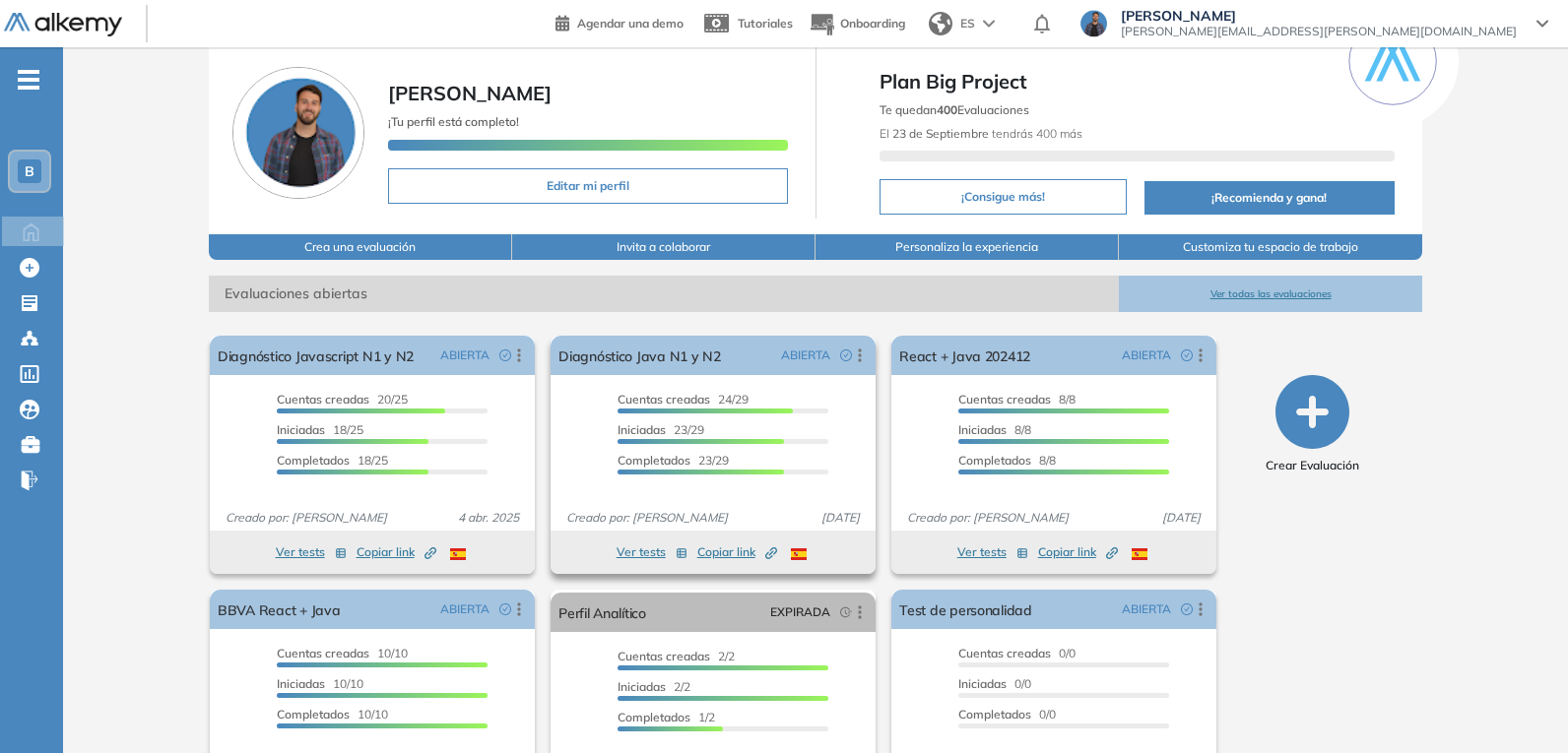 click 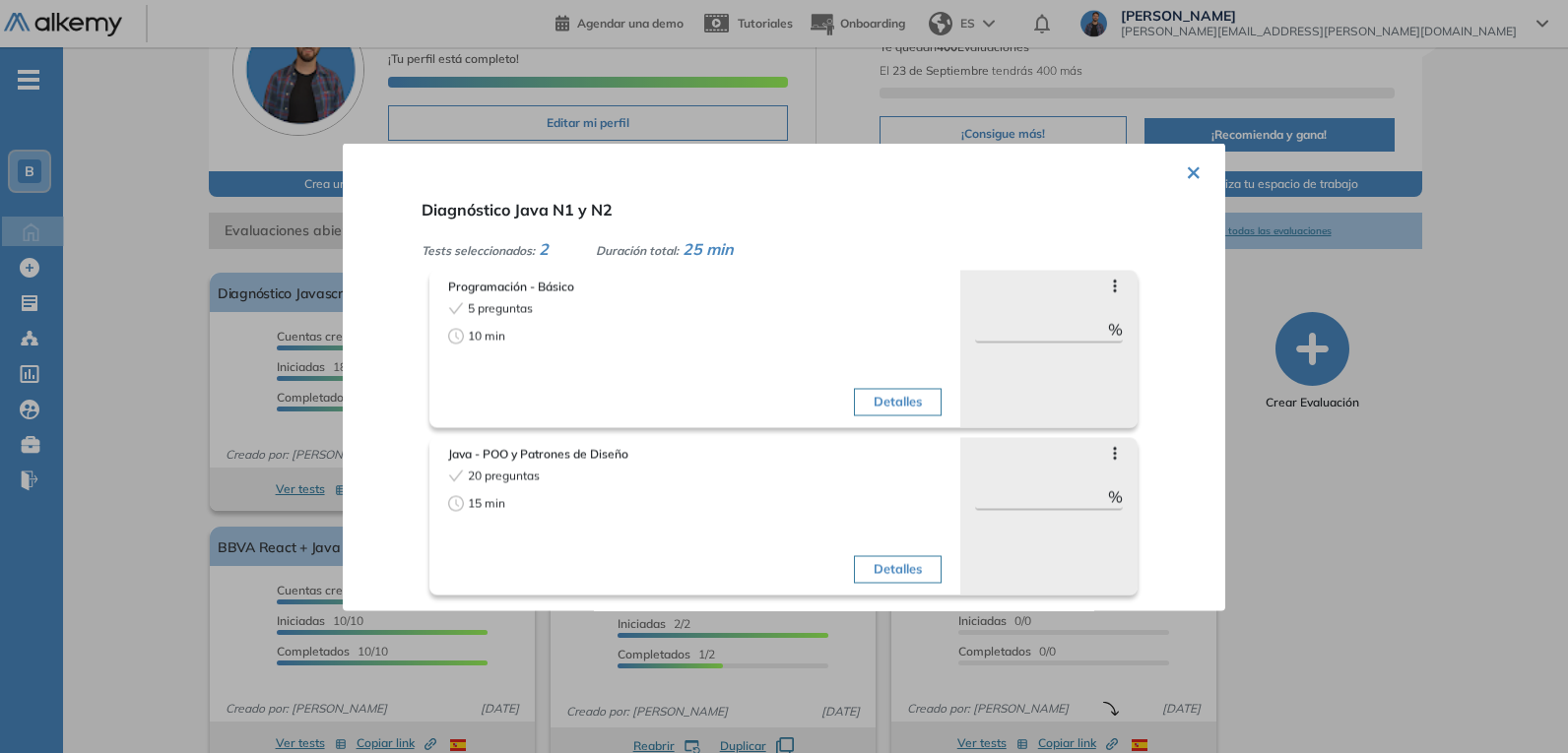 scroll, scrollTop: 165, scrollLeft: 0, axis: vertical 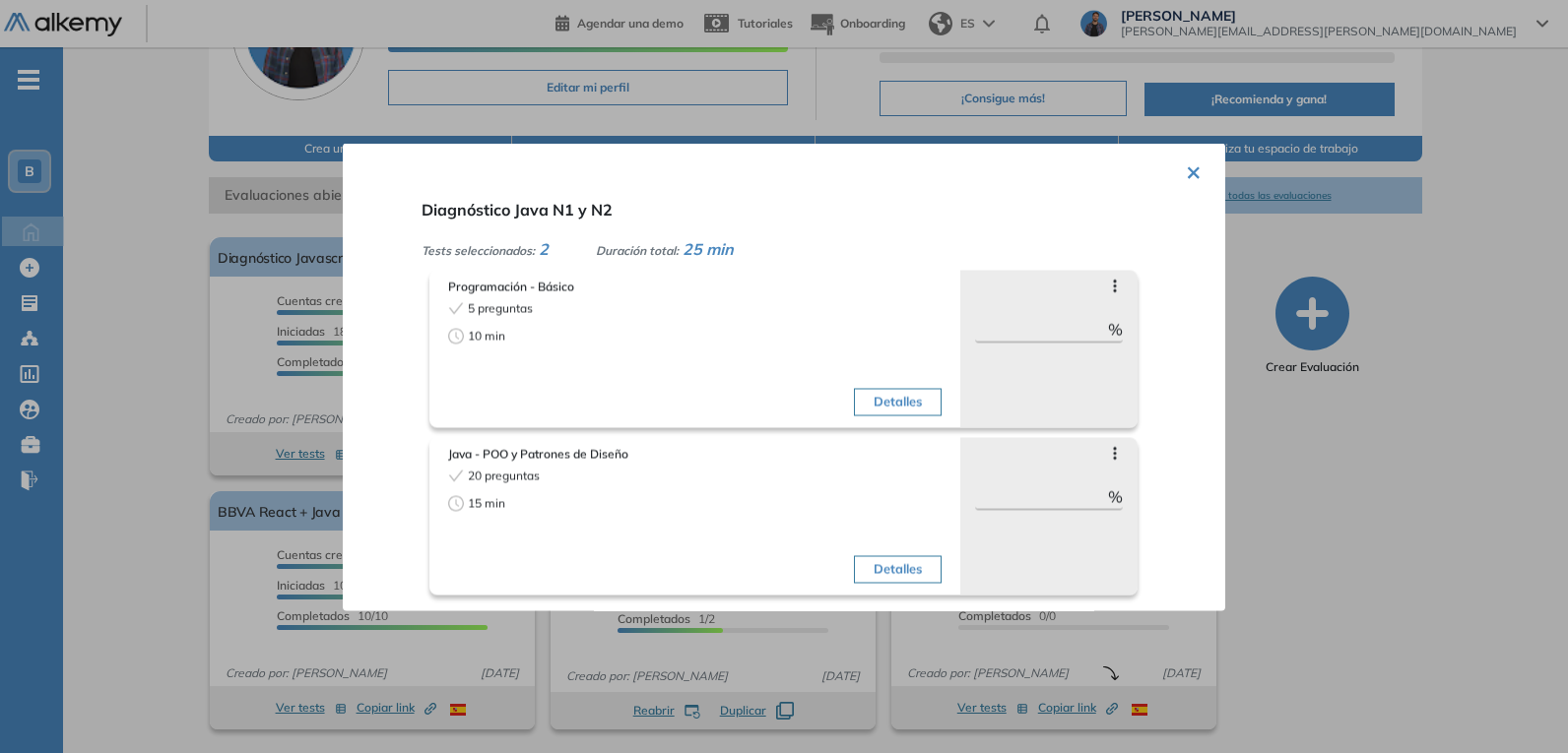 click on "× Diagnóstico Java N1 y N2 Tests seleccionados:  2 Duración total:  25 min   Programación - Básico 5 preguntas 10 min Detalles [MEDICAL_DATA] preguntas ** % Objetivos de la evaluación Lógica de Progra... Escritura de Cód... Comprensión de C... Roles target Todos los roles   Java - POO y Patrones de Diseño 20 preguntas 15 min Detalles [MEDICAL_DATA] preguntas ** % Objetivos de la evaluación Programación Desarrollo Web Programación Ori... Roles target Todos los roles" at bounding box center [784, 376] 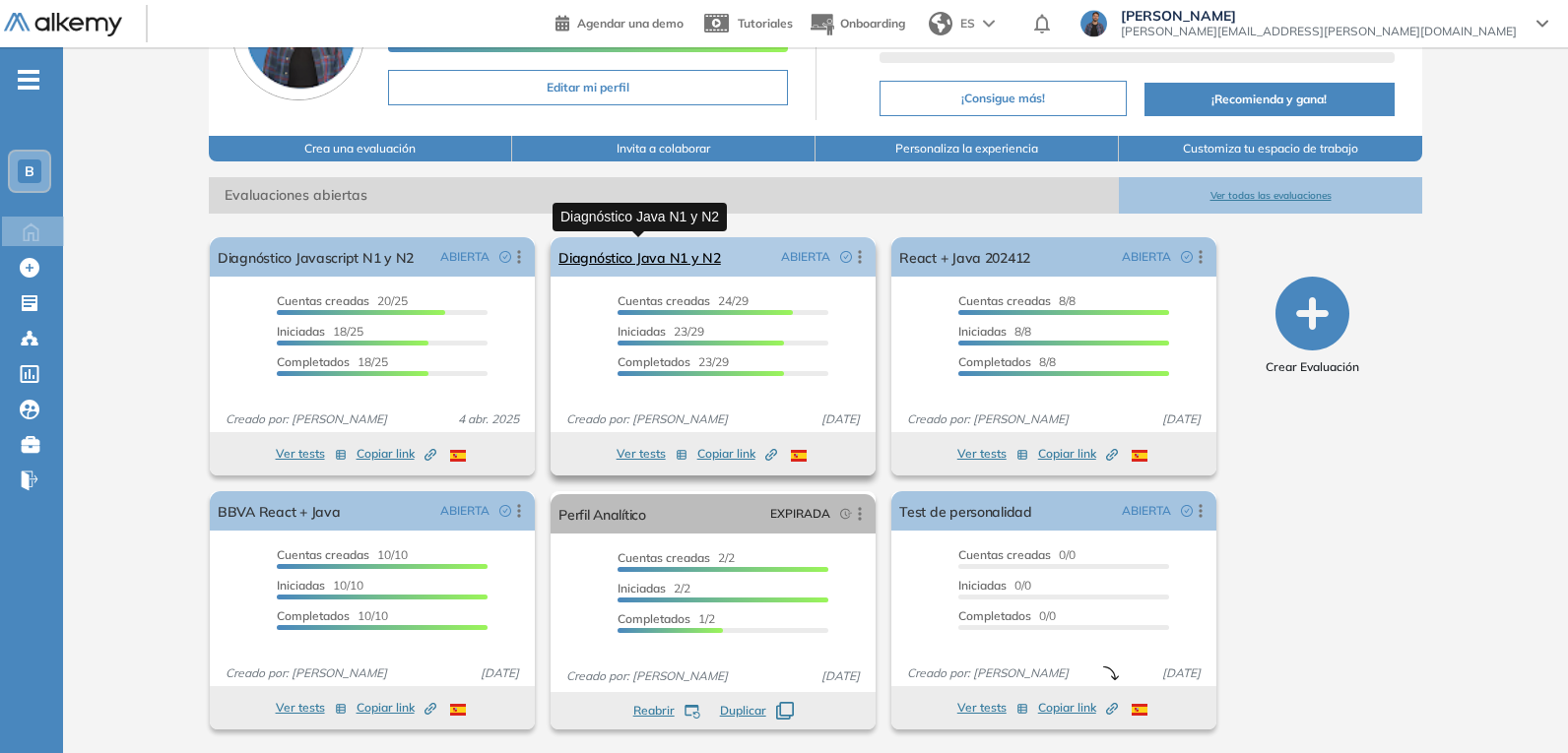 click on "Diagnóstico Java N1 y N2" at bounding box center (639, 257) 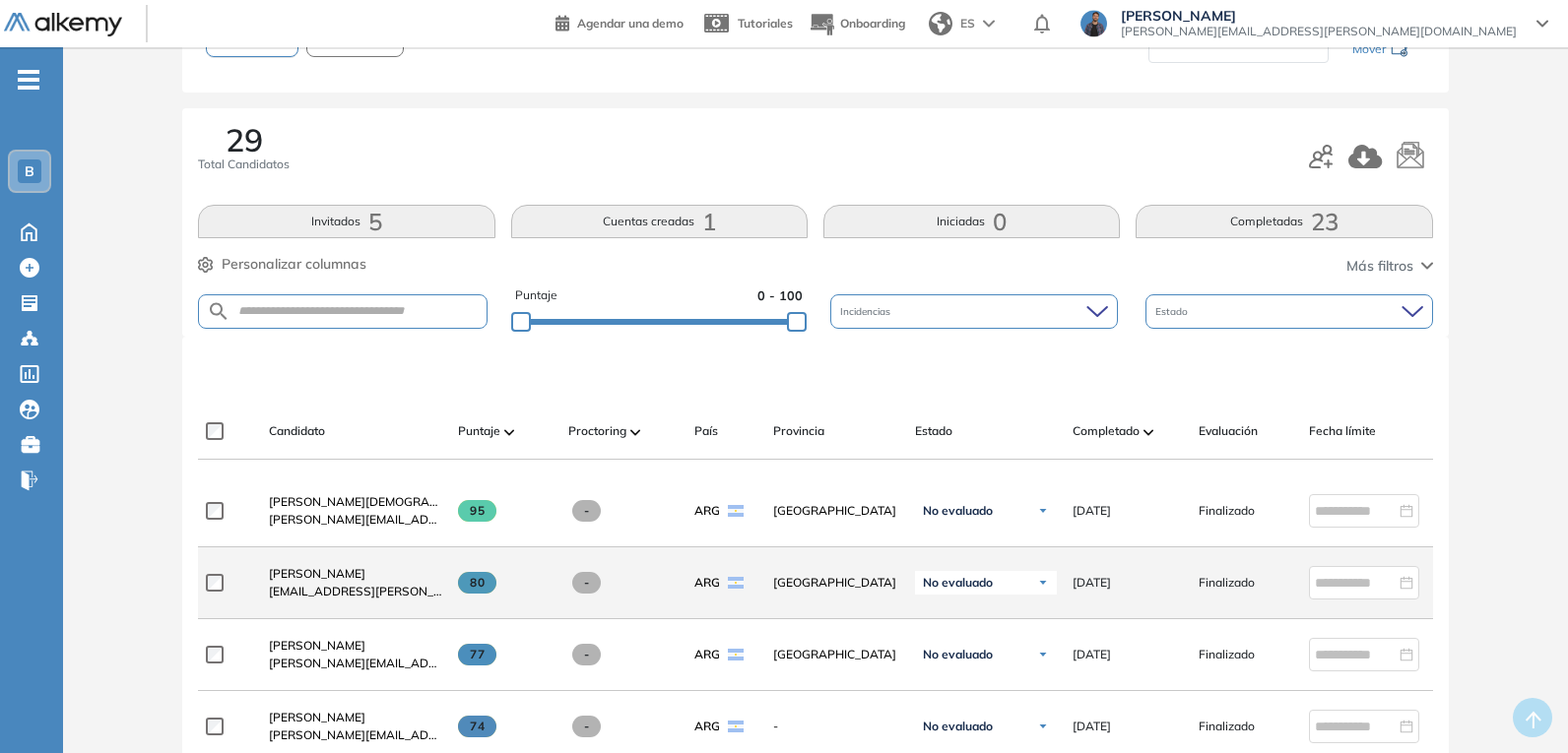 scroll, scrollTop: 492, scrollLeft: 0, axis: vertical 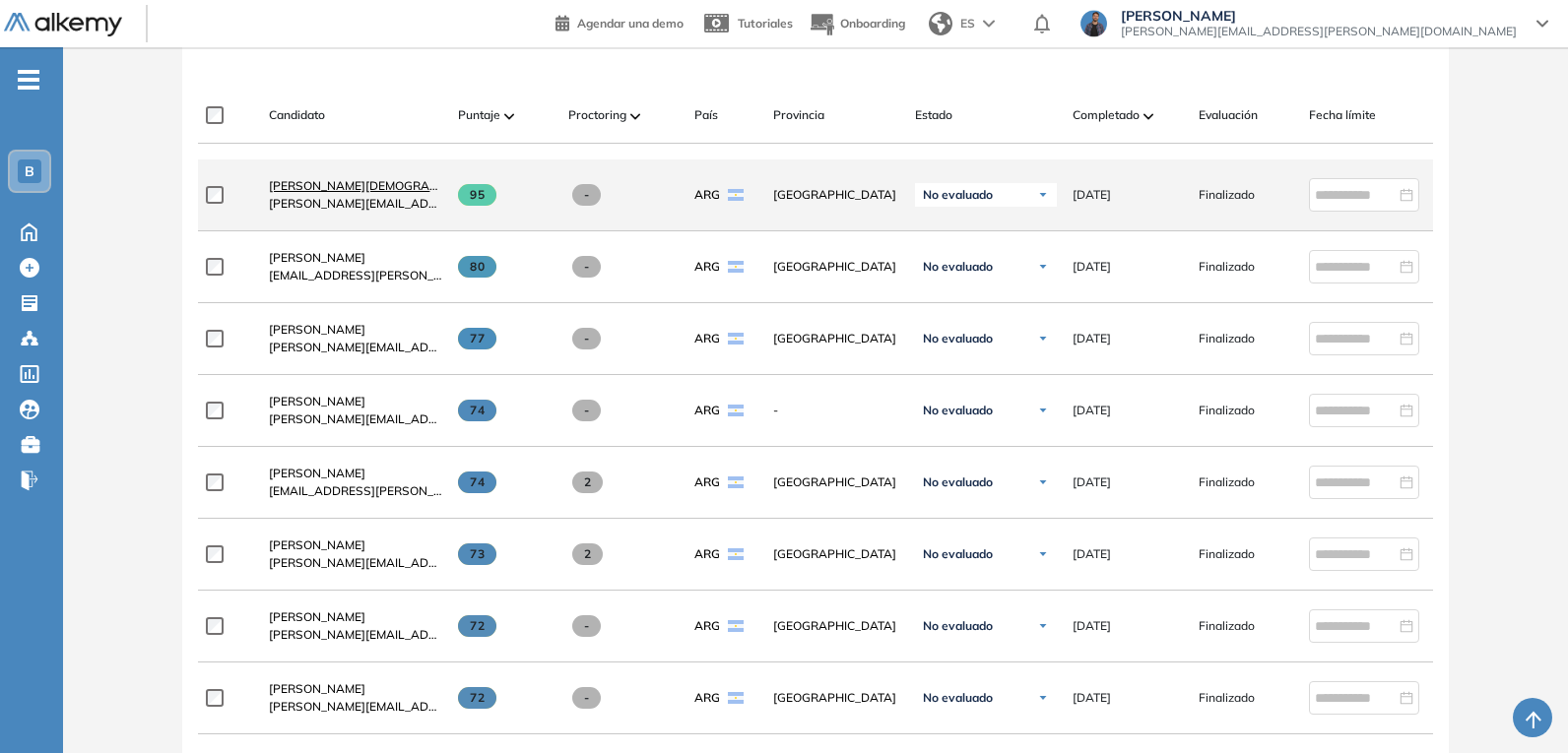 click on "[PERSON_NAME][DEMOGRAPHIC_DATA]" at bounding box center (383, 185) 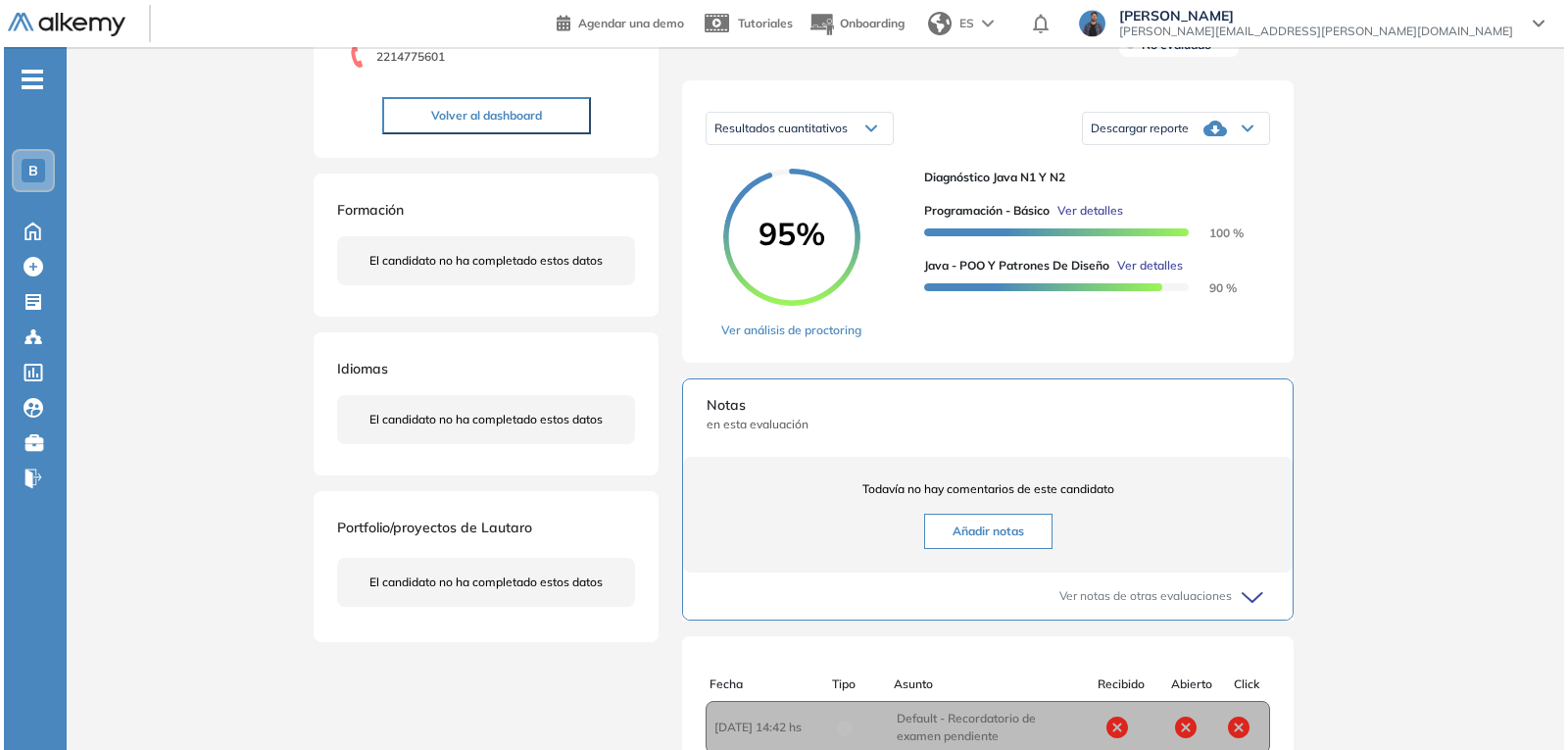 scroll, scrollTop: 0, scrollLeft: 0, axis: both 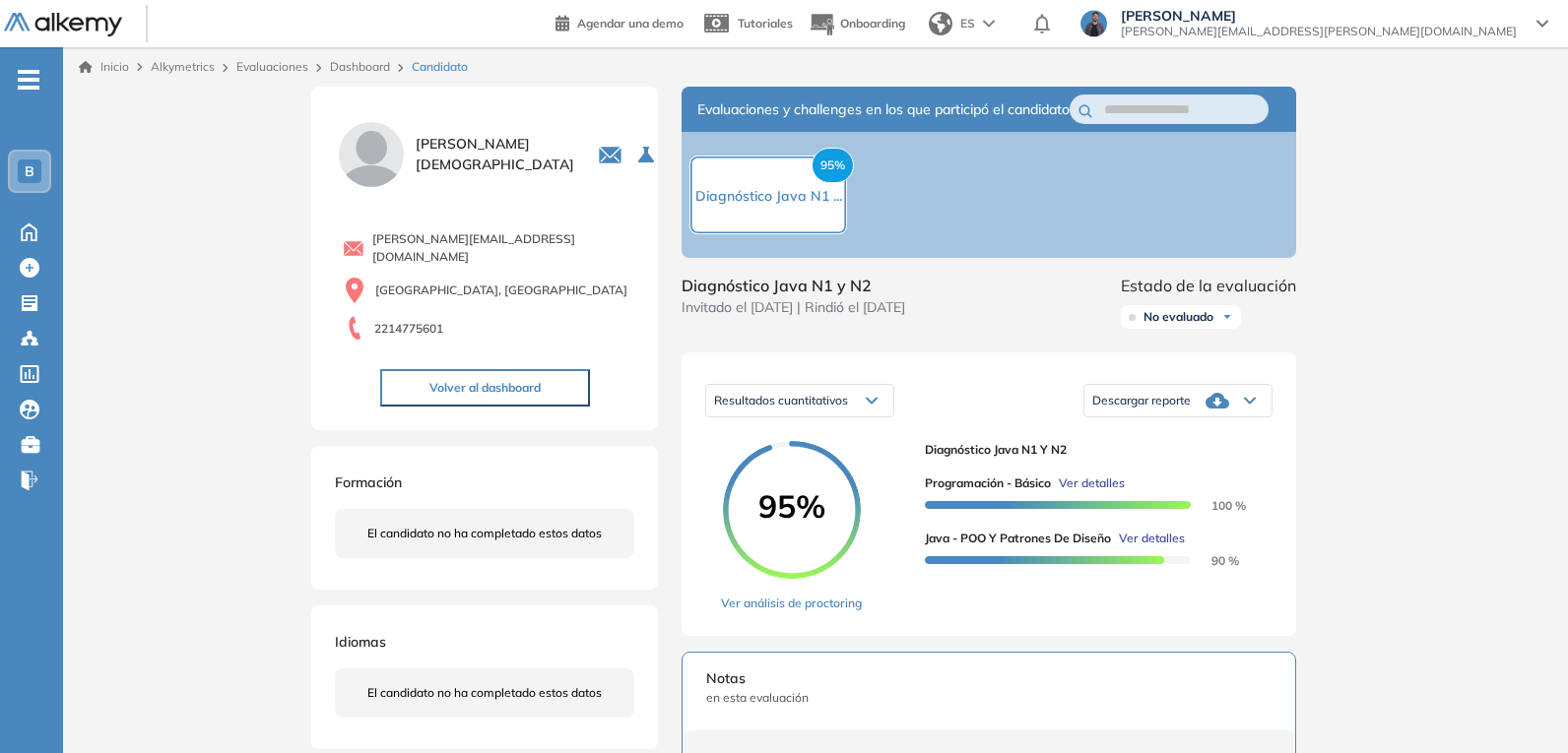 click on "Ver detalles" at bounding box center (1091, 483) 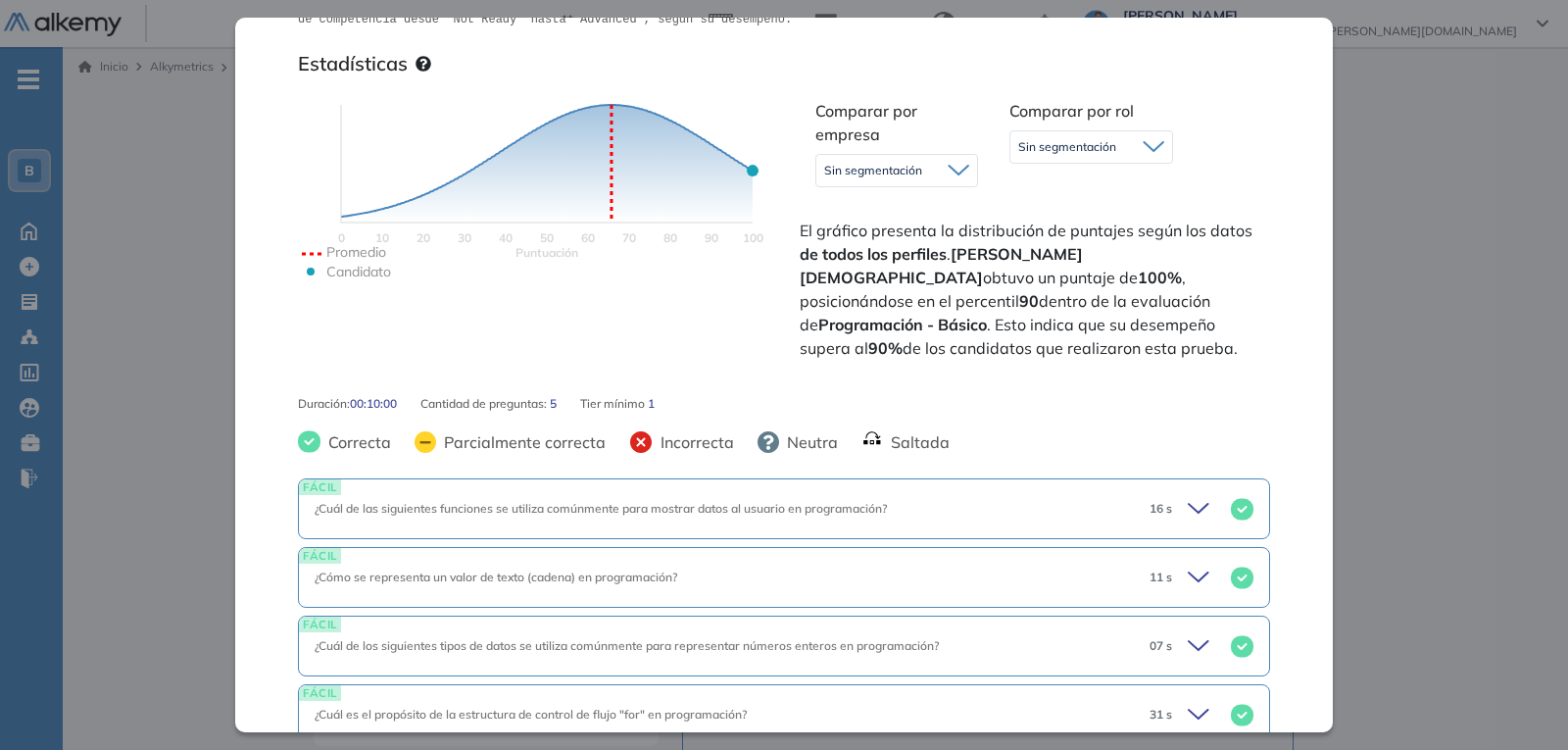 scroll, scrollTop: 582, scrollLeft: 0, axis: vertical 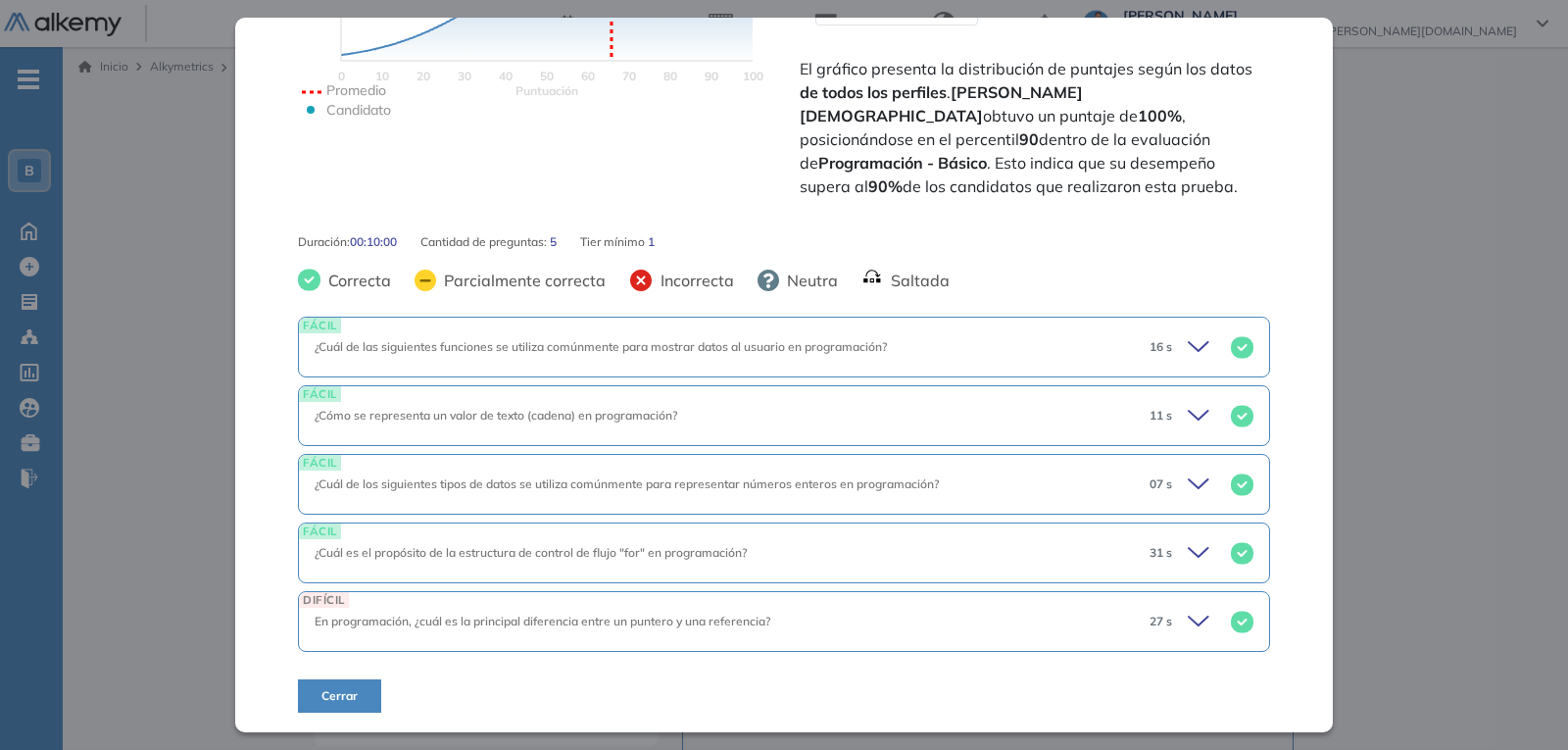 click 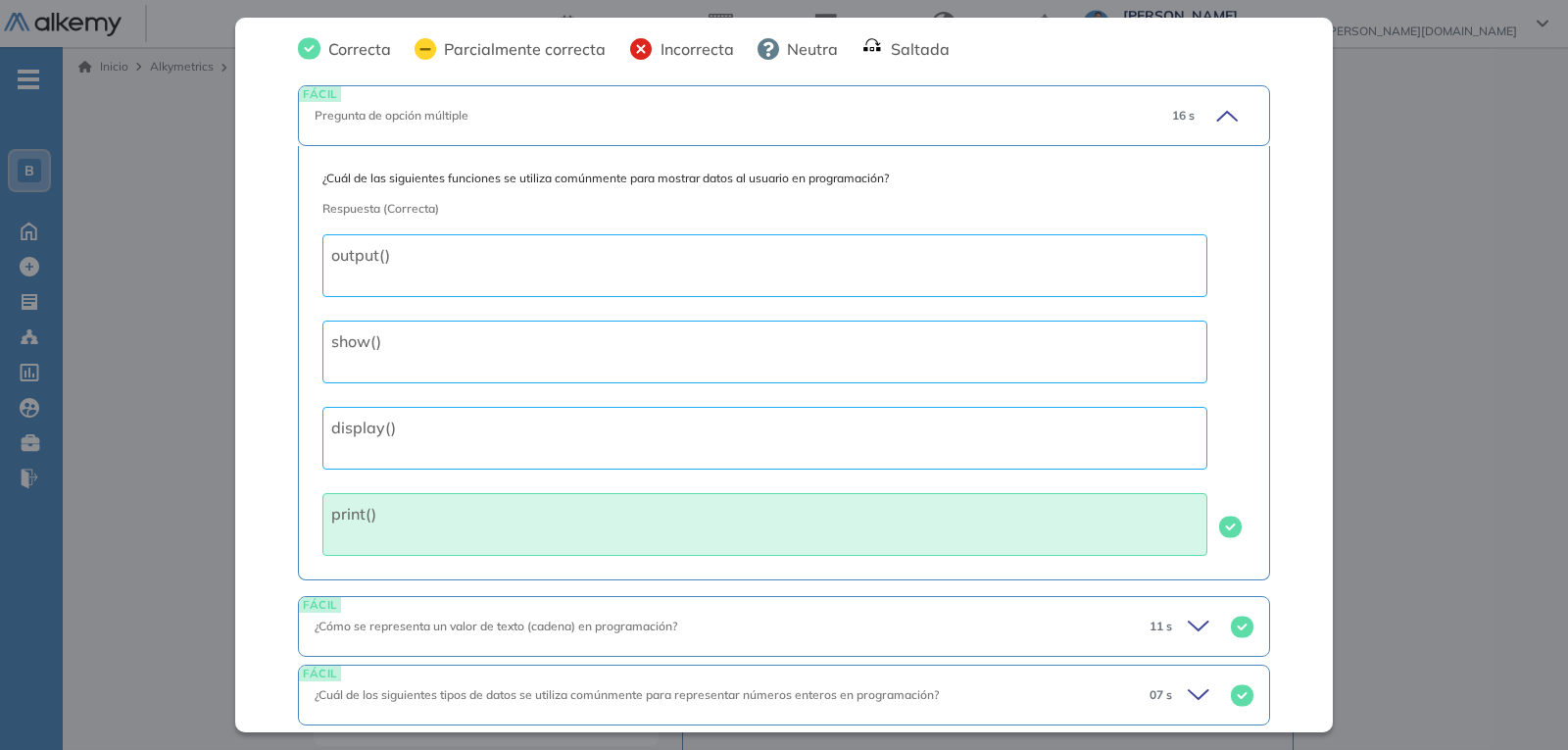 scroll, scrollTop: 1025, scrollLeft: 0, axis: vertical 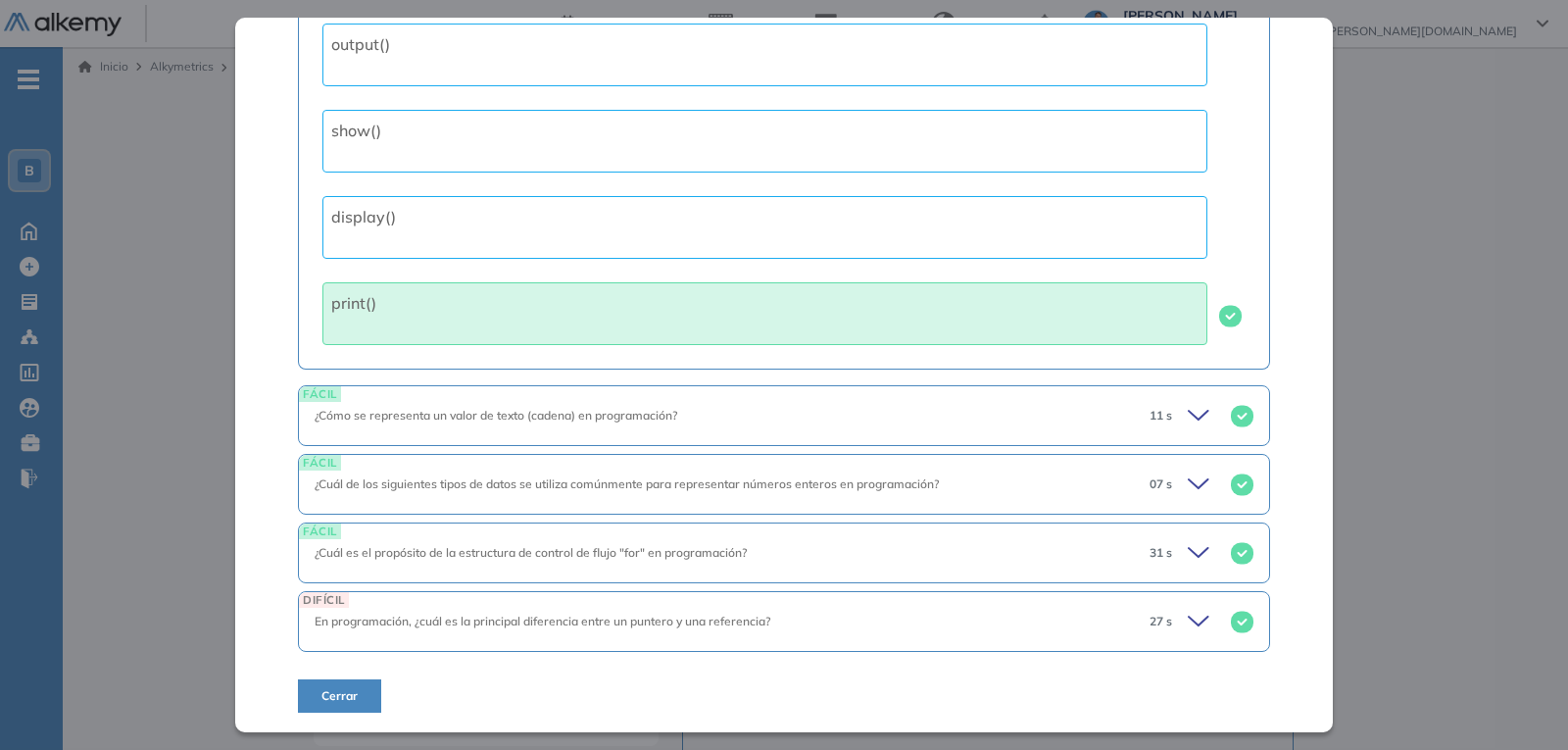 click 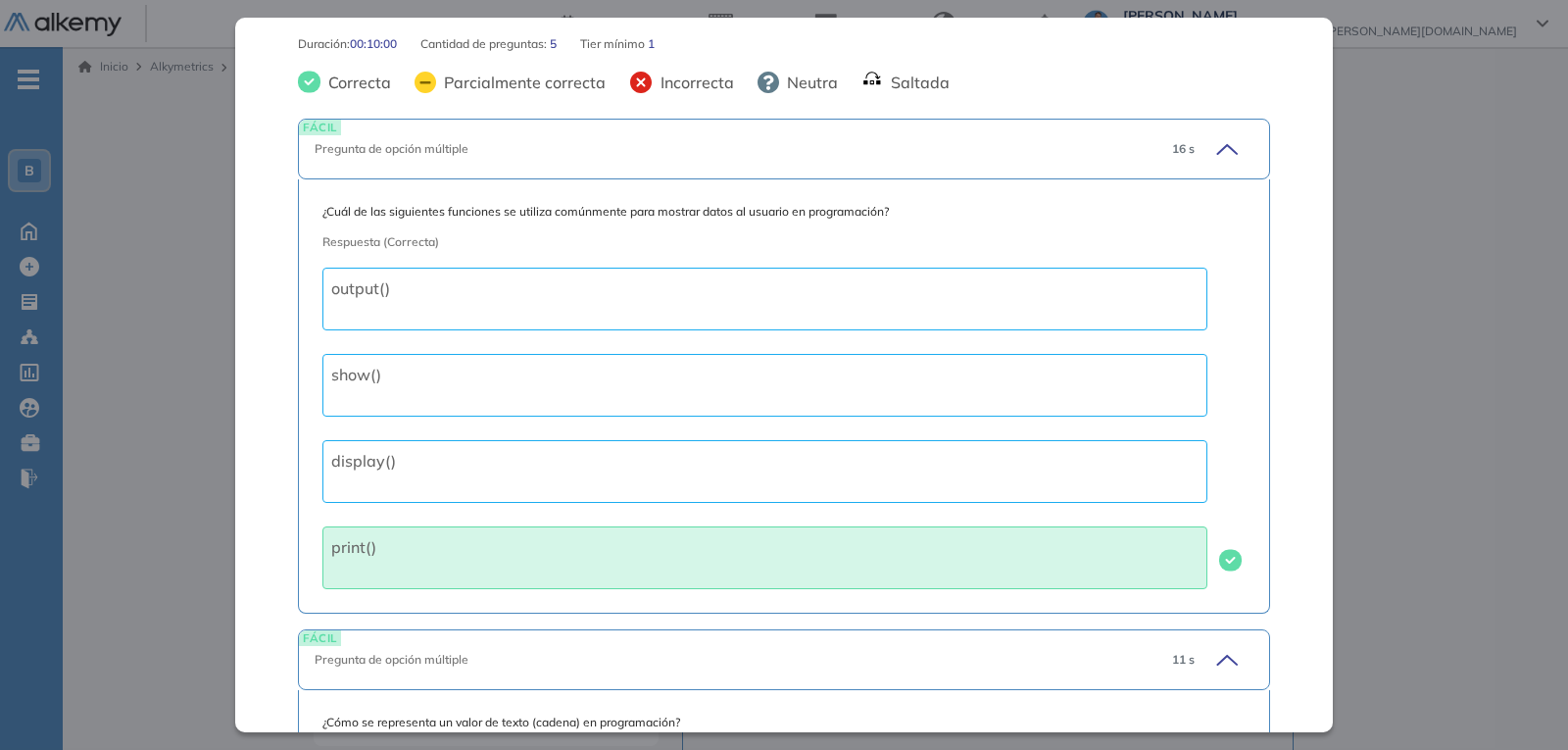 scroll, scrollTop: 682, scrollLeft: 0, axis: vertical 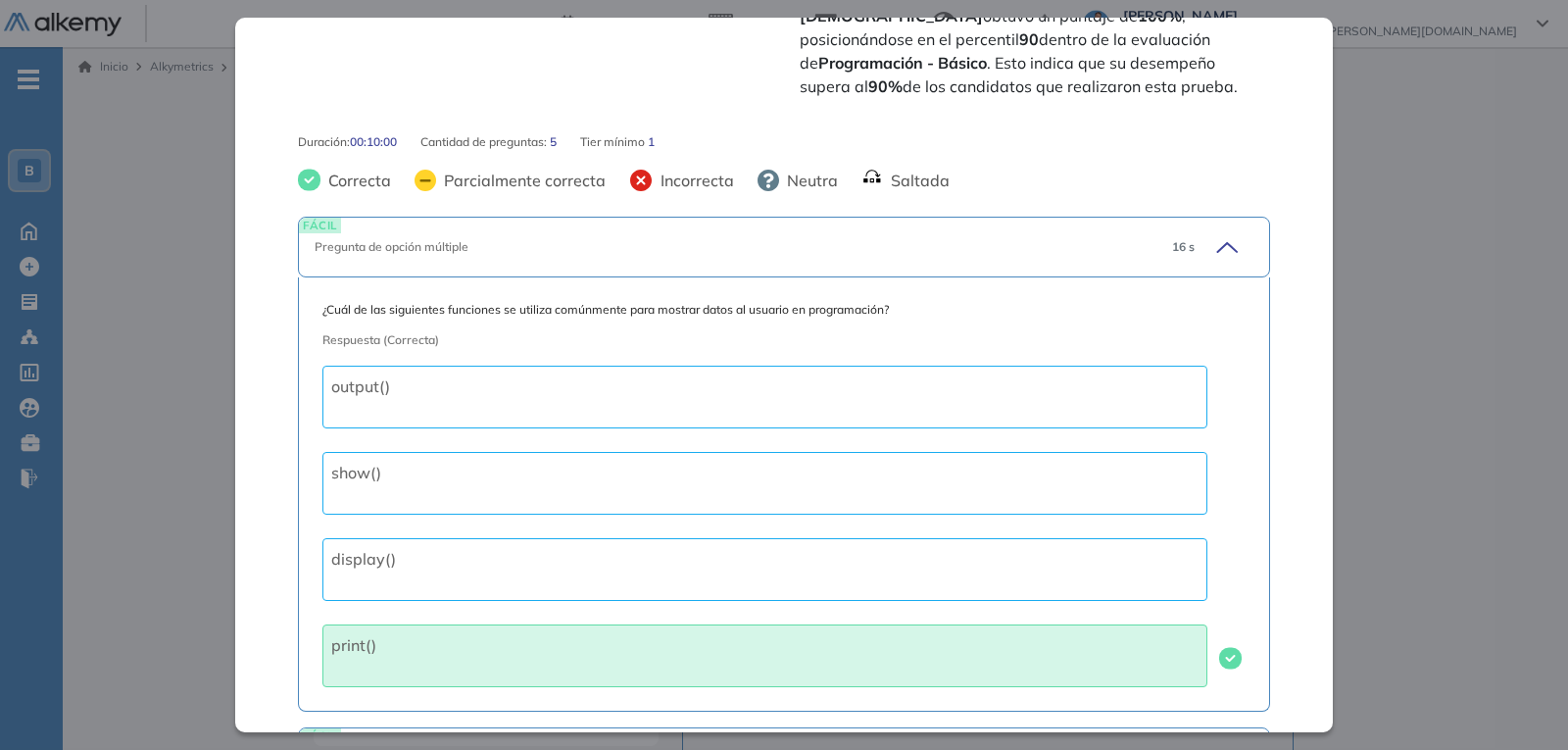 click on "¿Cuál de las siguientes funciones se utiliza comúnmente para mostrar datos al usuario en programación? Respuesta
(Correcta) output() show() display() print()" at bounding box center (784, 494) 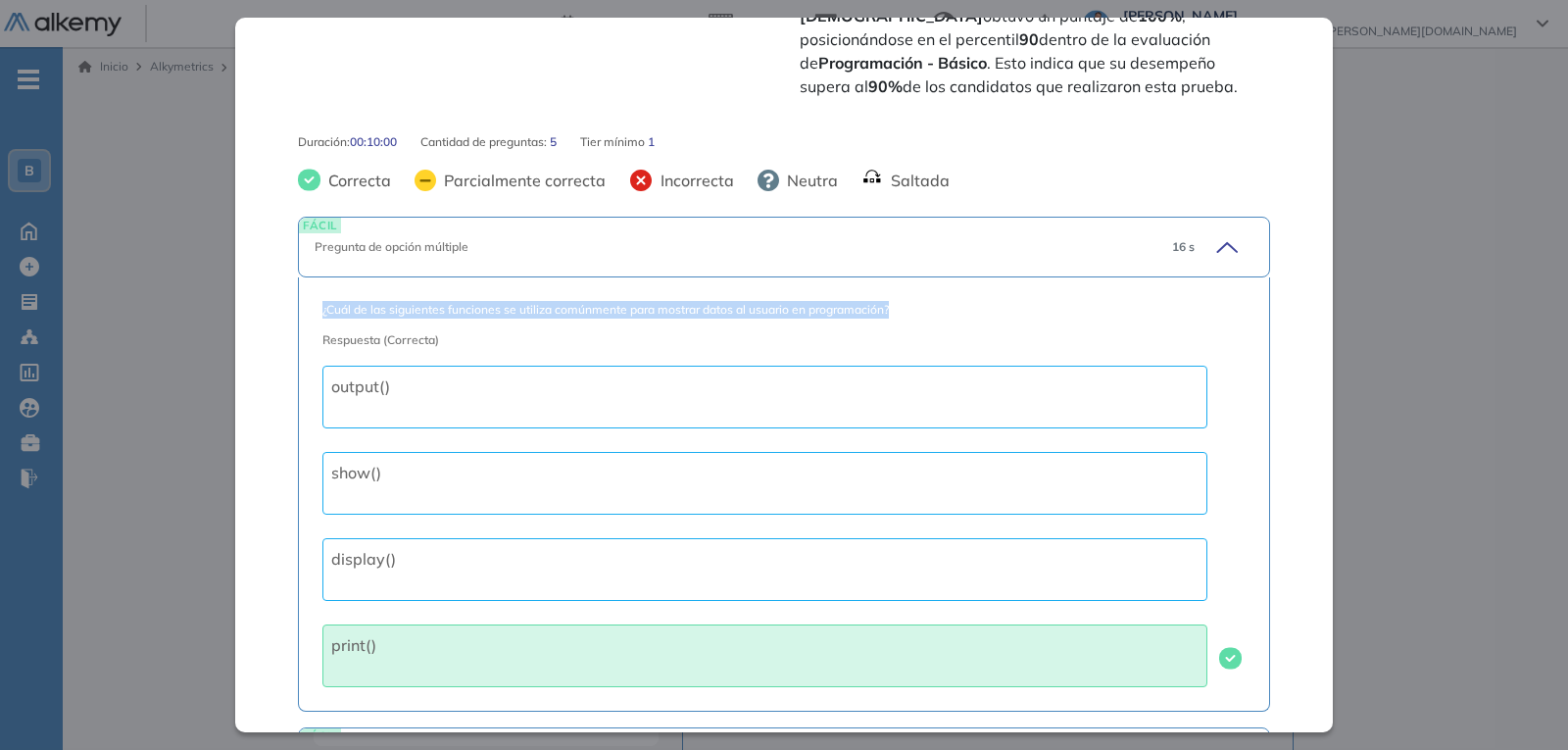 drag, startPoint x: 924, startPoint y: 302, endPoint x: 297, endPoint y: 308, distance: 627.02871 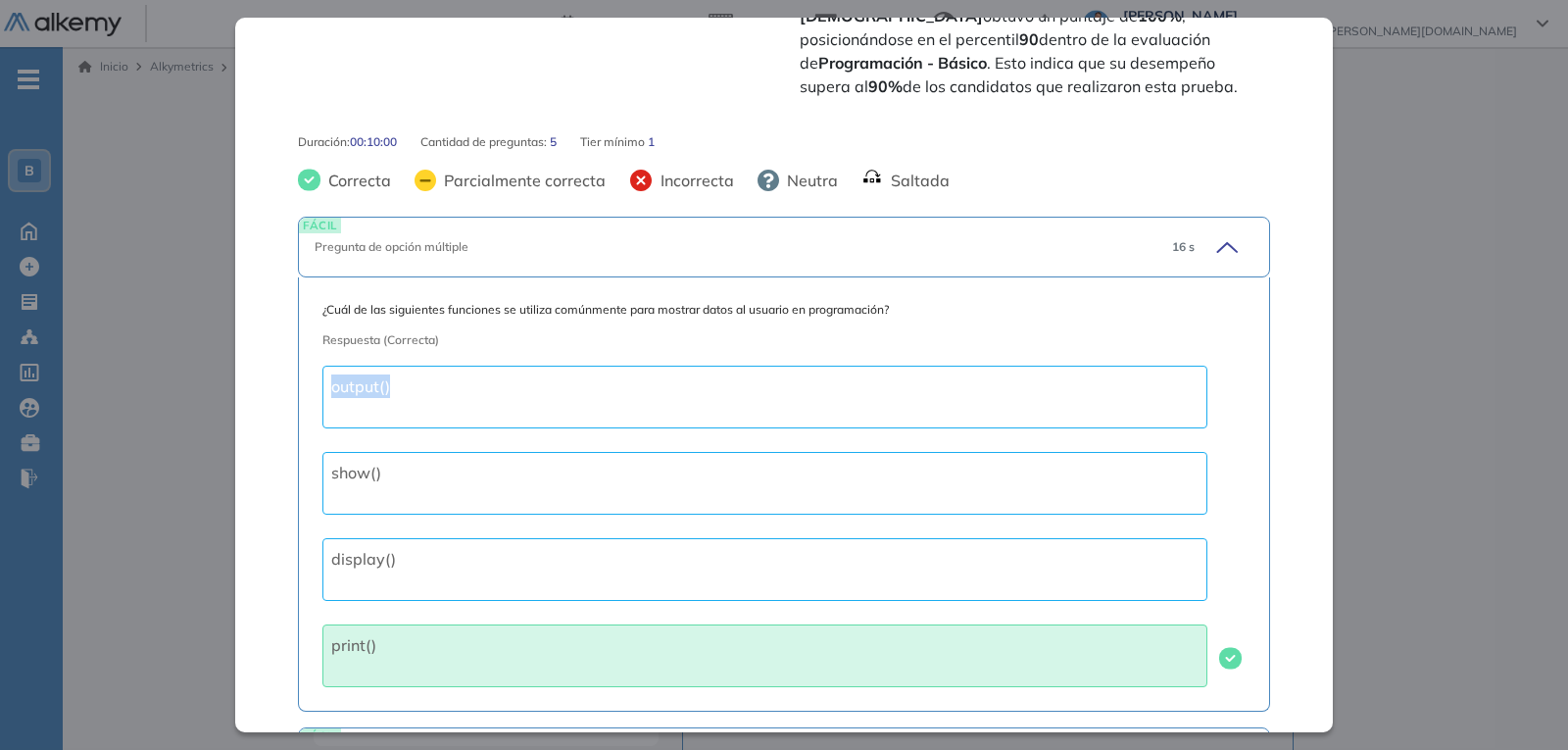 drag, startPoint x: 416, startPoint y: 386, endPoint x: 267, endPoint y: 382, distance: 149.05368 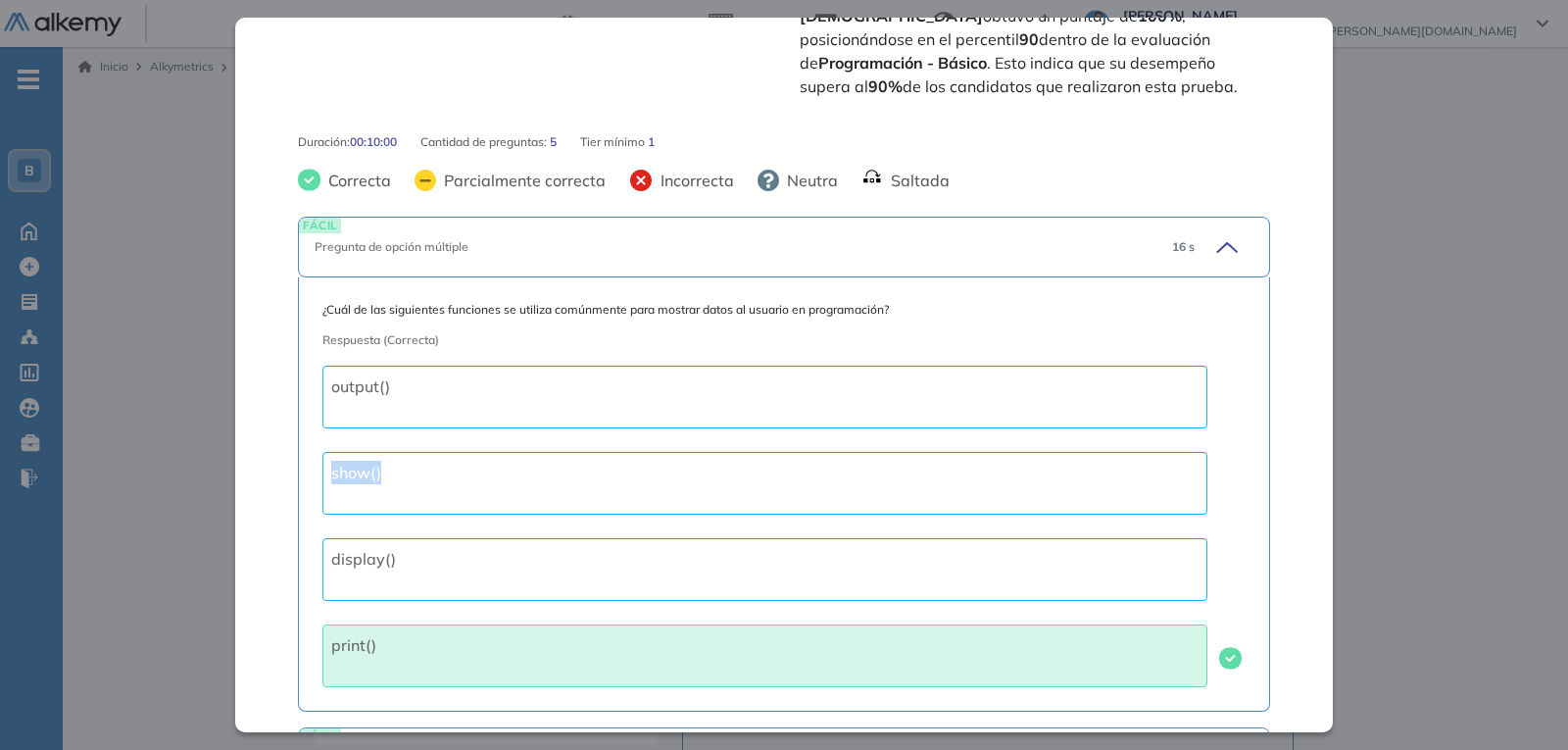 drag, startPoint x: 416, startPoint y: 482, endPoint x: 232, endPoint y: 462, distance: 185.08376 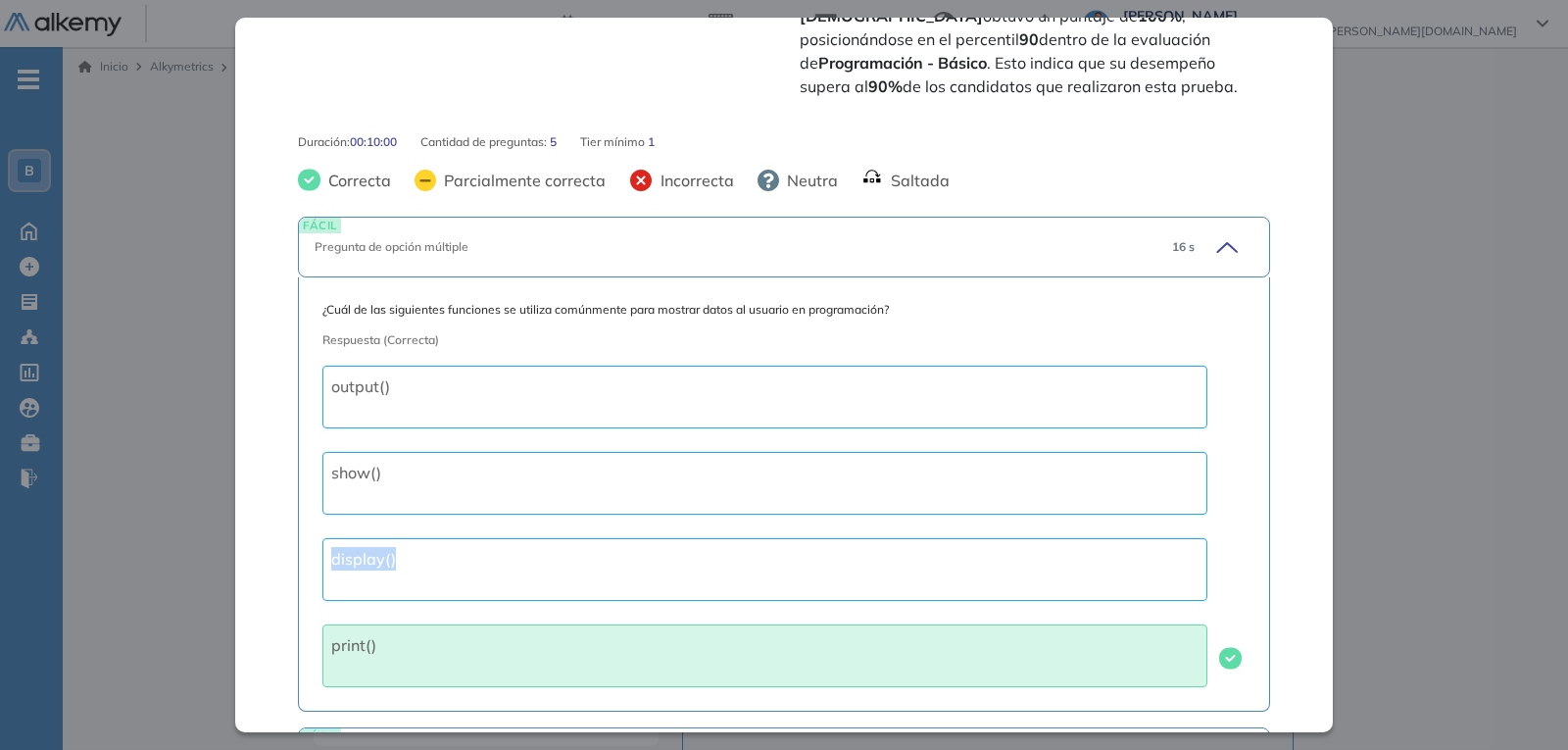 drag, startPoint x: 396, startPoint y: 556, endPoint x: 243, endPoint y: 556, distance: 153 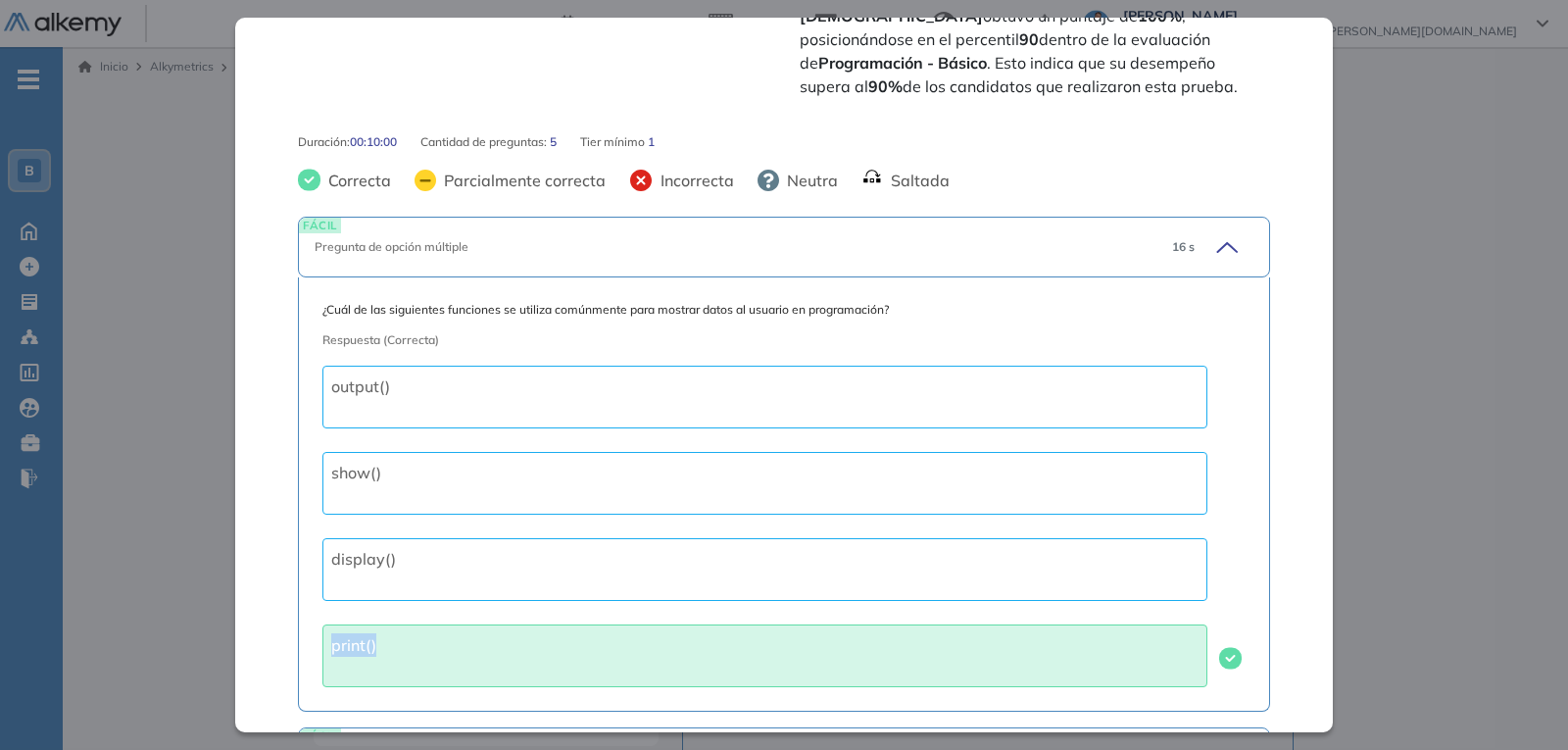 drag, startPoint x: 386, startPoint y: 632, endPoint x: 278, endPoint y: 637, distance: 108.11568 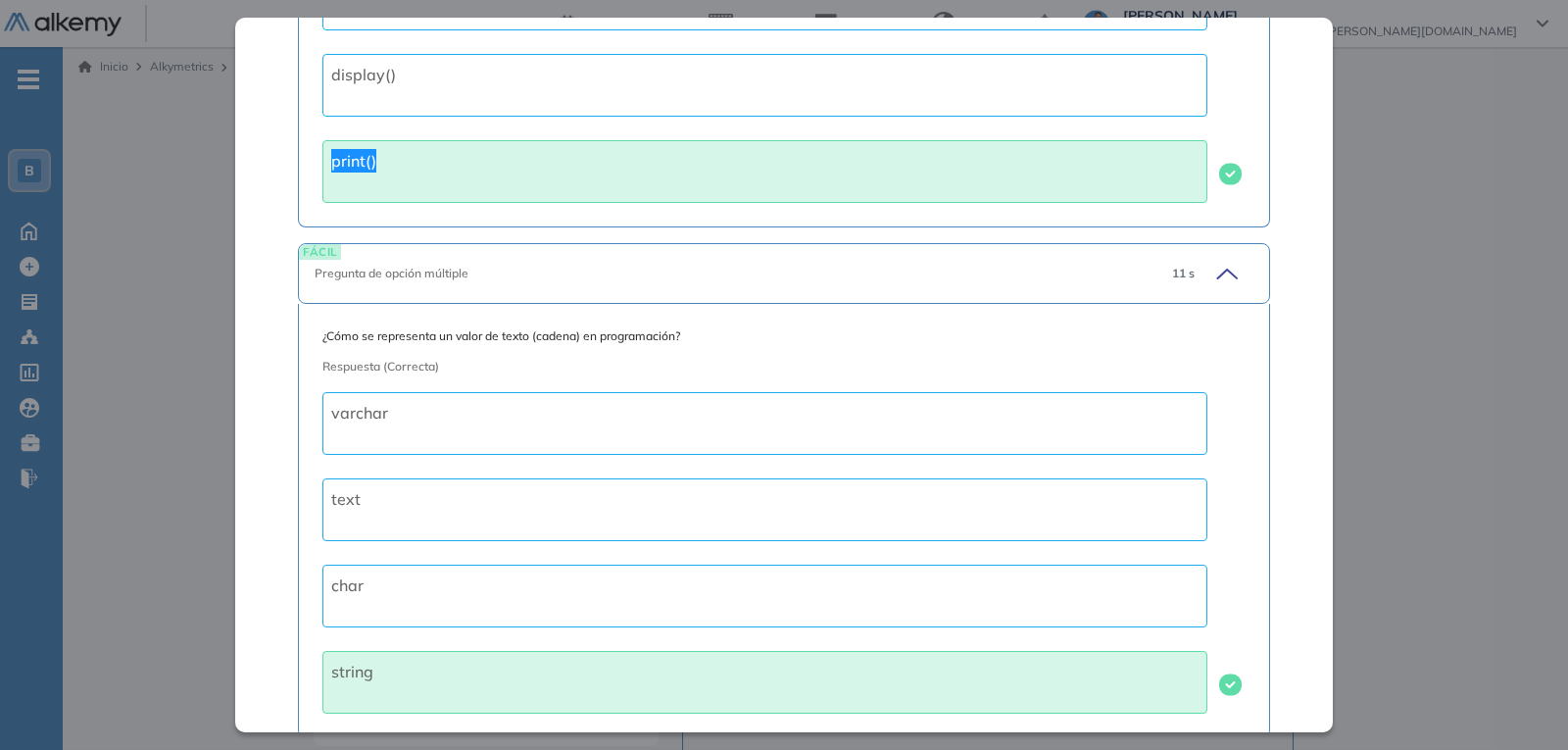 scroll, scrollTop: 1271, scrollLeft: 0, axis: vertical 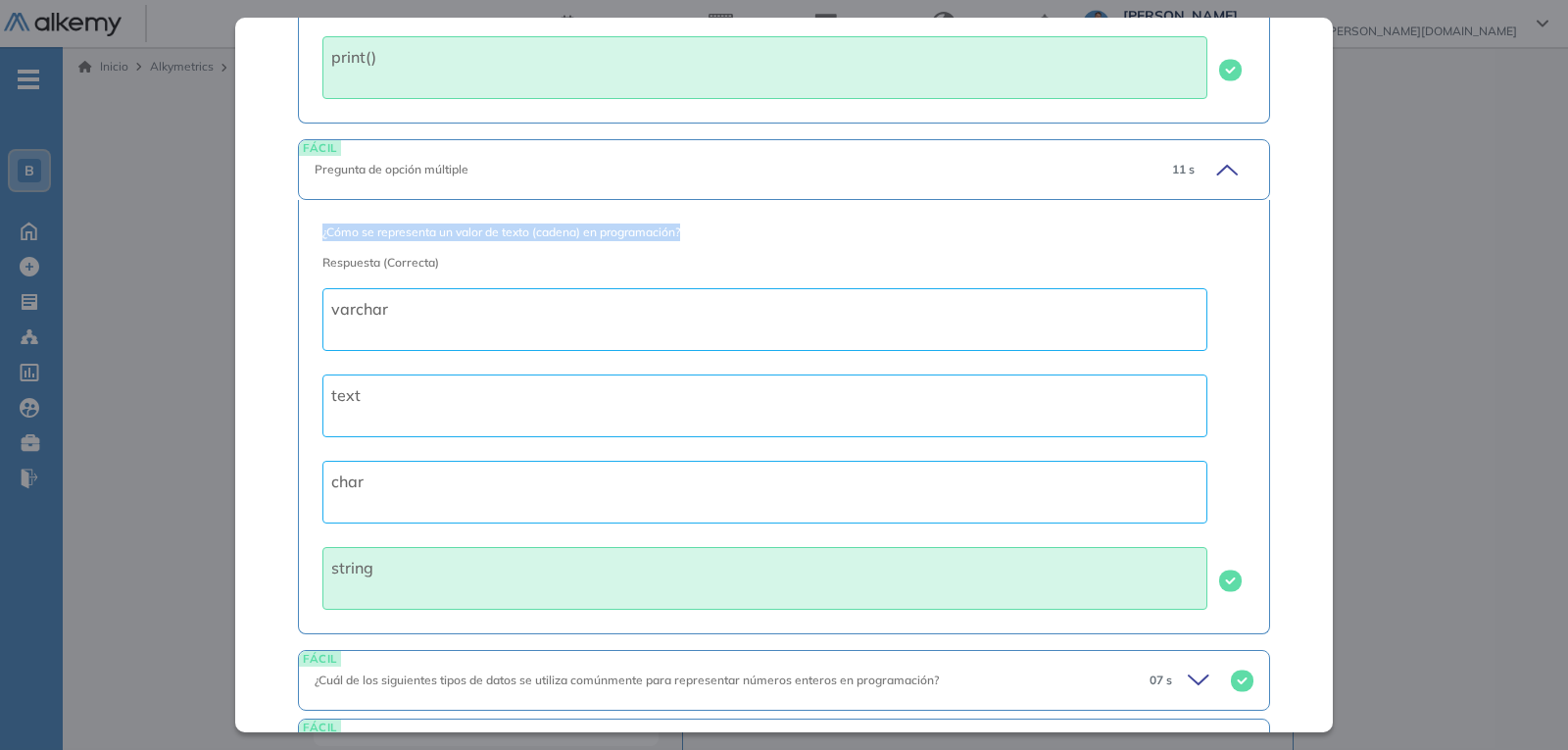 drag, startPoint x: 686, startPoint y: 226, endPoint x: 269, endPoint y: 244, distance: 417.38831 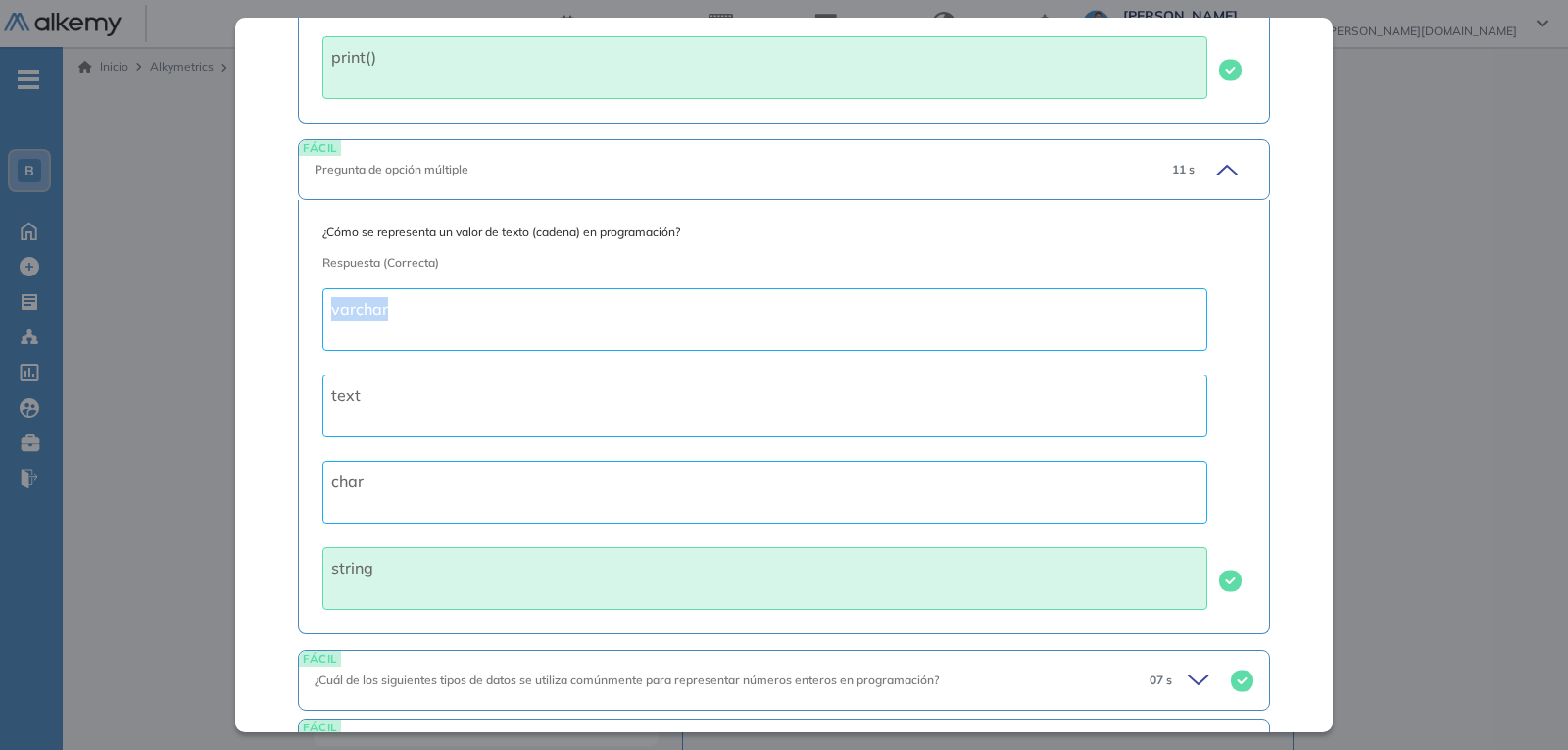 drag, startPoint x: 382, startPoint y: 312, endPoint x: 242, endPoint y: 312, distance: 140 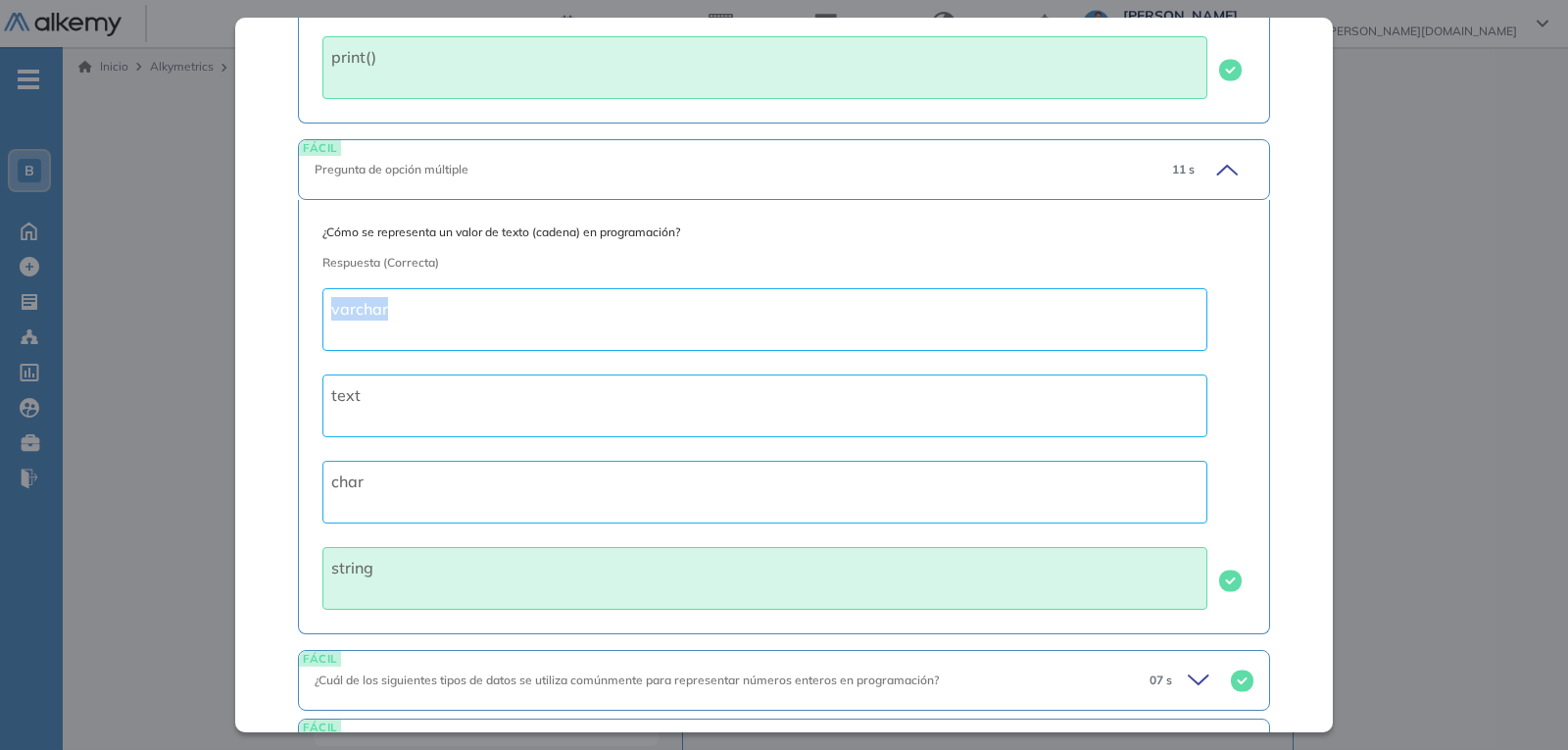 copy on "varchar" 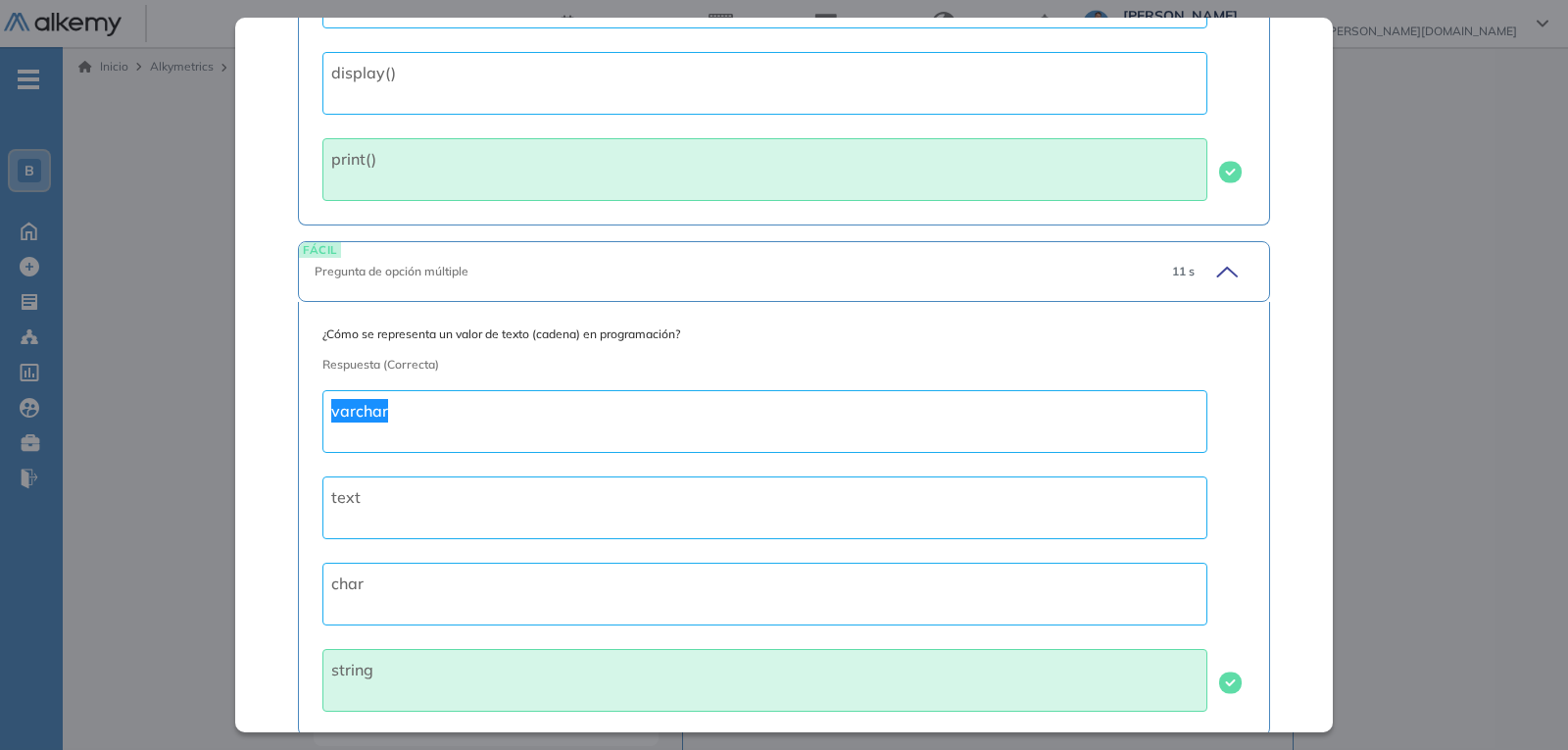 scroll, scrollTop: 1275, scrollLeft: 0, axis: vertical 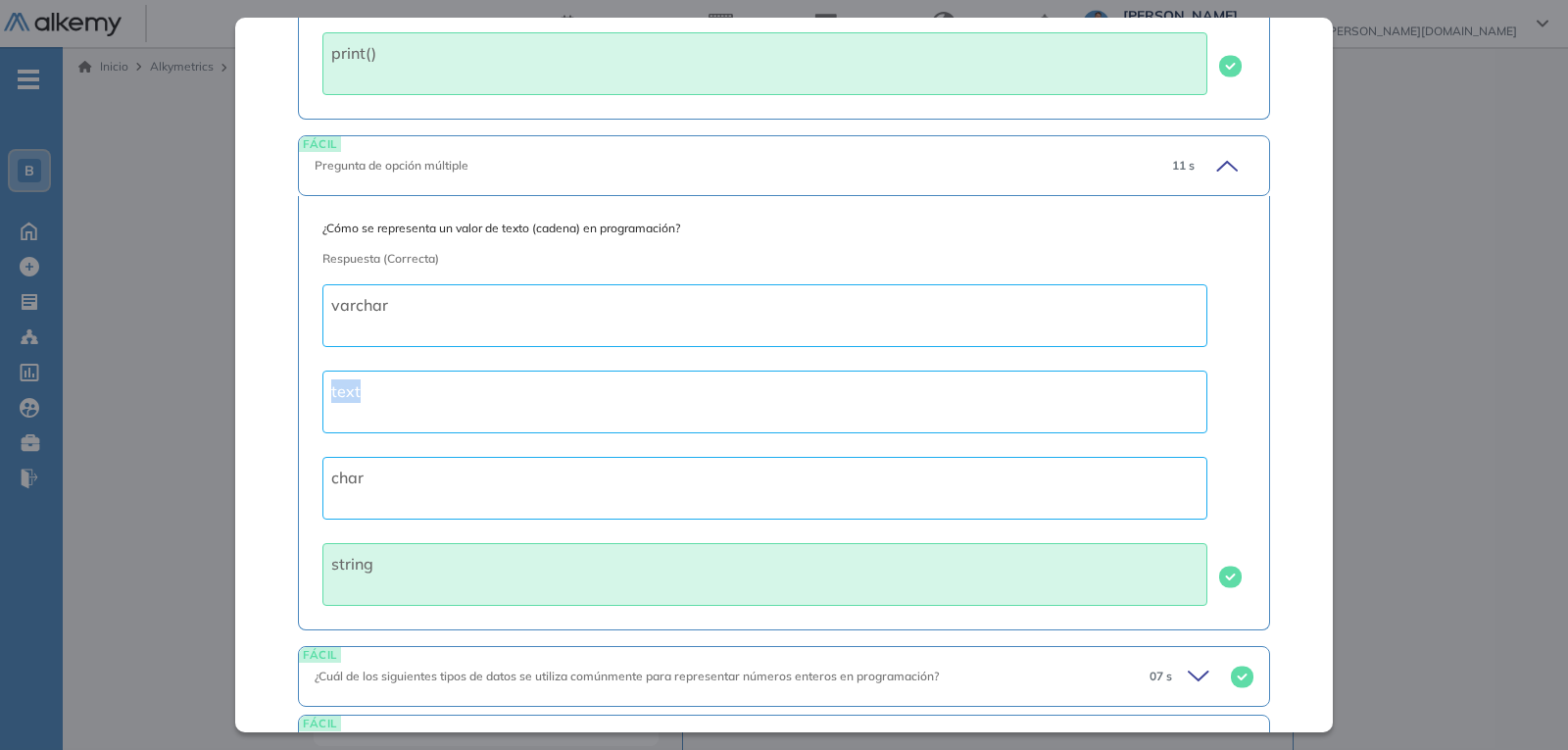 drag, startPoint x: 312, startPoint y: 386, endPoint x: 293, endPoint y: 386, distance: 19 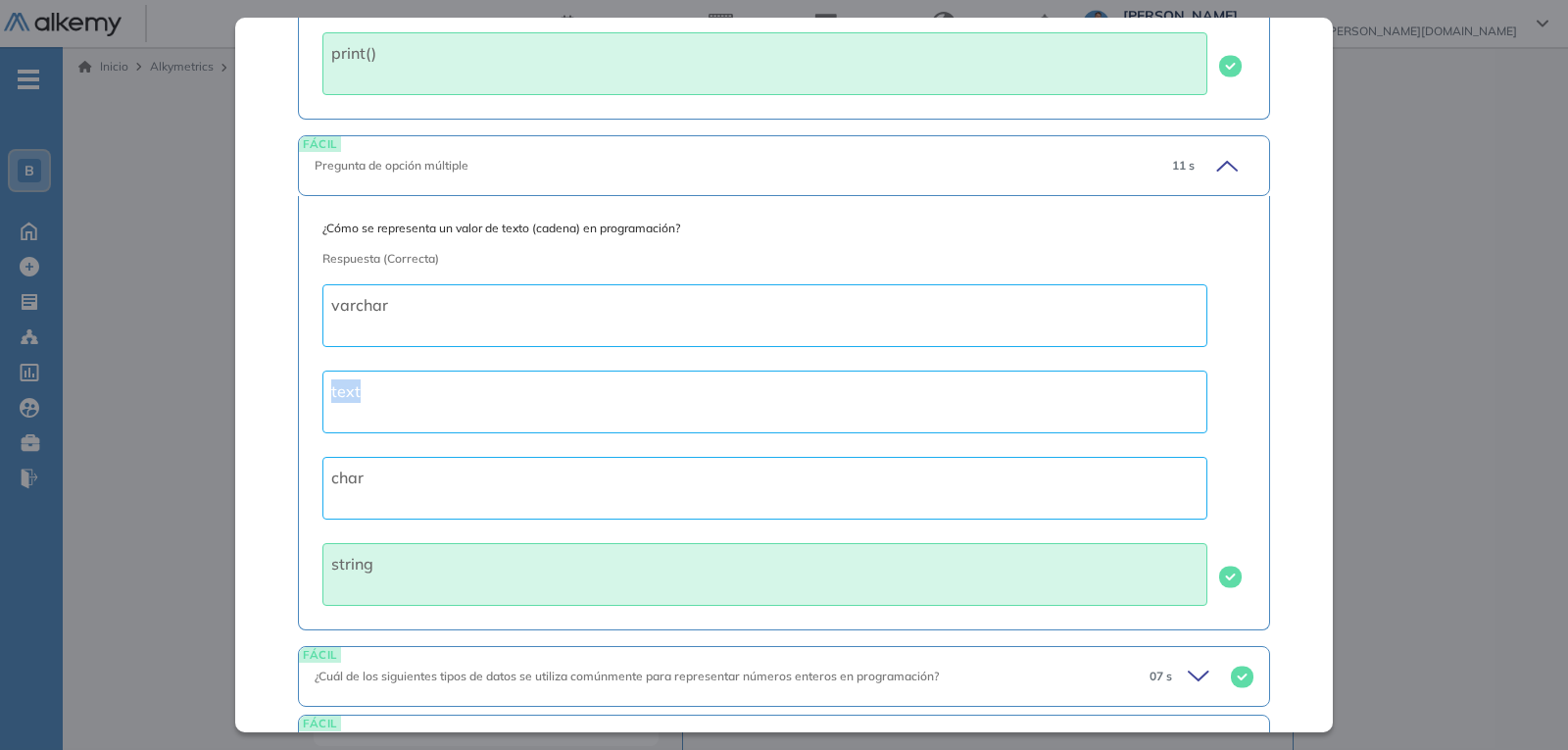 copy on "text" 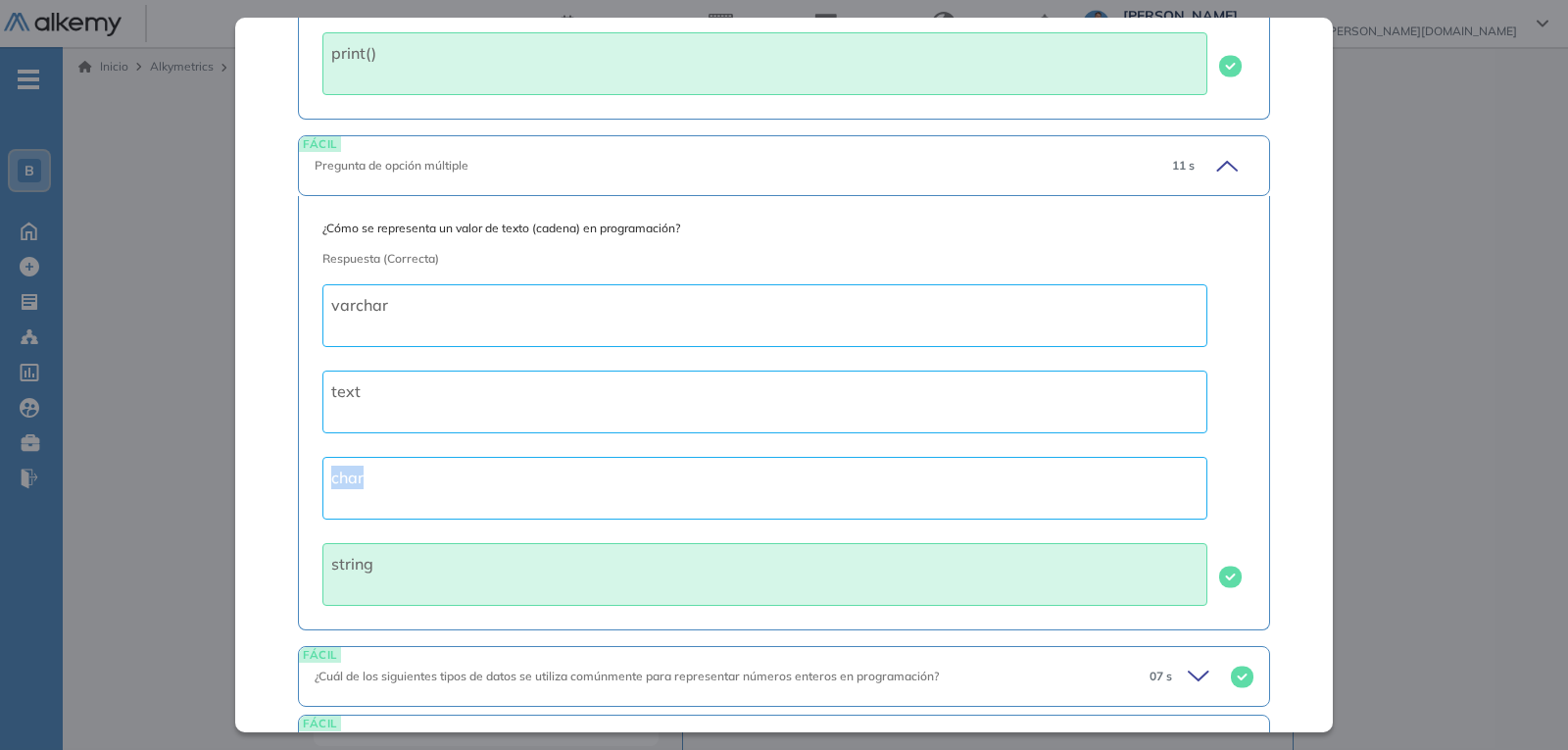 drag, startPoint x: 401, startPoint y: 477, endPoint x: 253, endPoint y: 475, distance: 148.01351 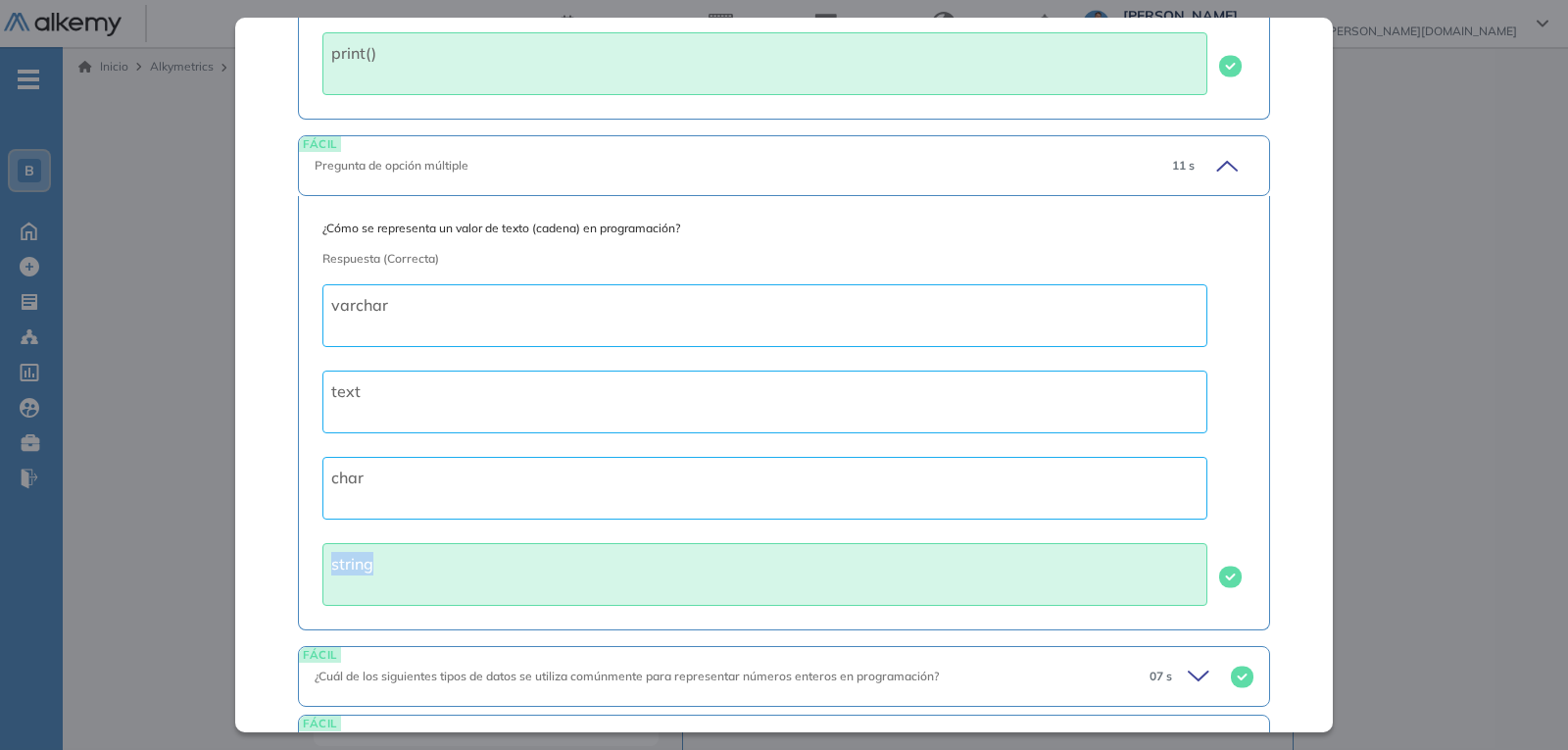drag, startPoint x: 407, startPoint y: 569, endPoint x: 294, endPoint y: 555, distance: 113.86395 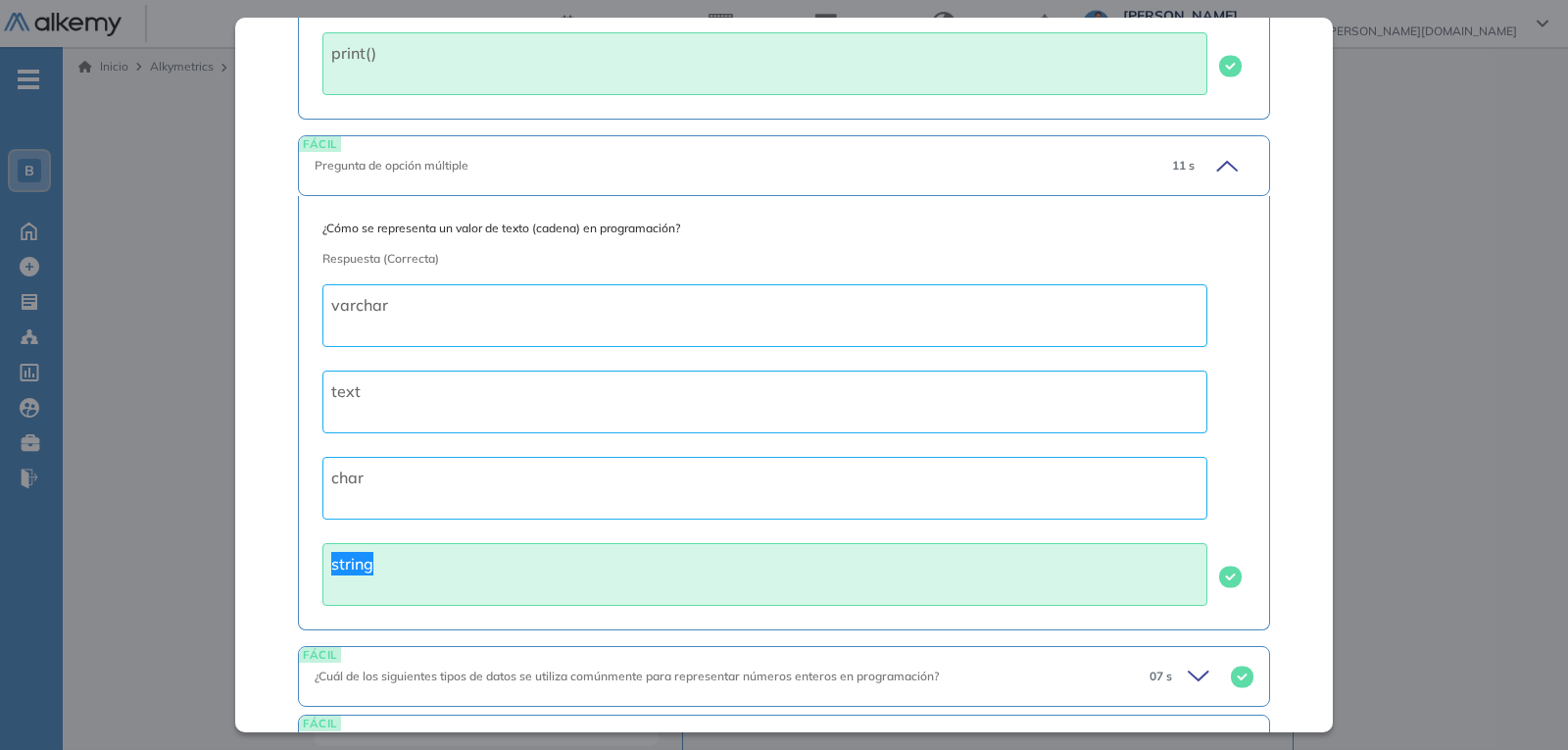 scroll, scrollTop: 1467, scrollLeft: 0, axis: vertical 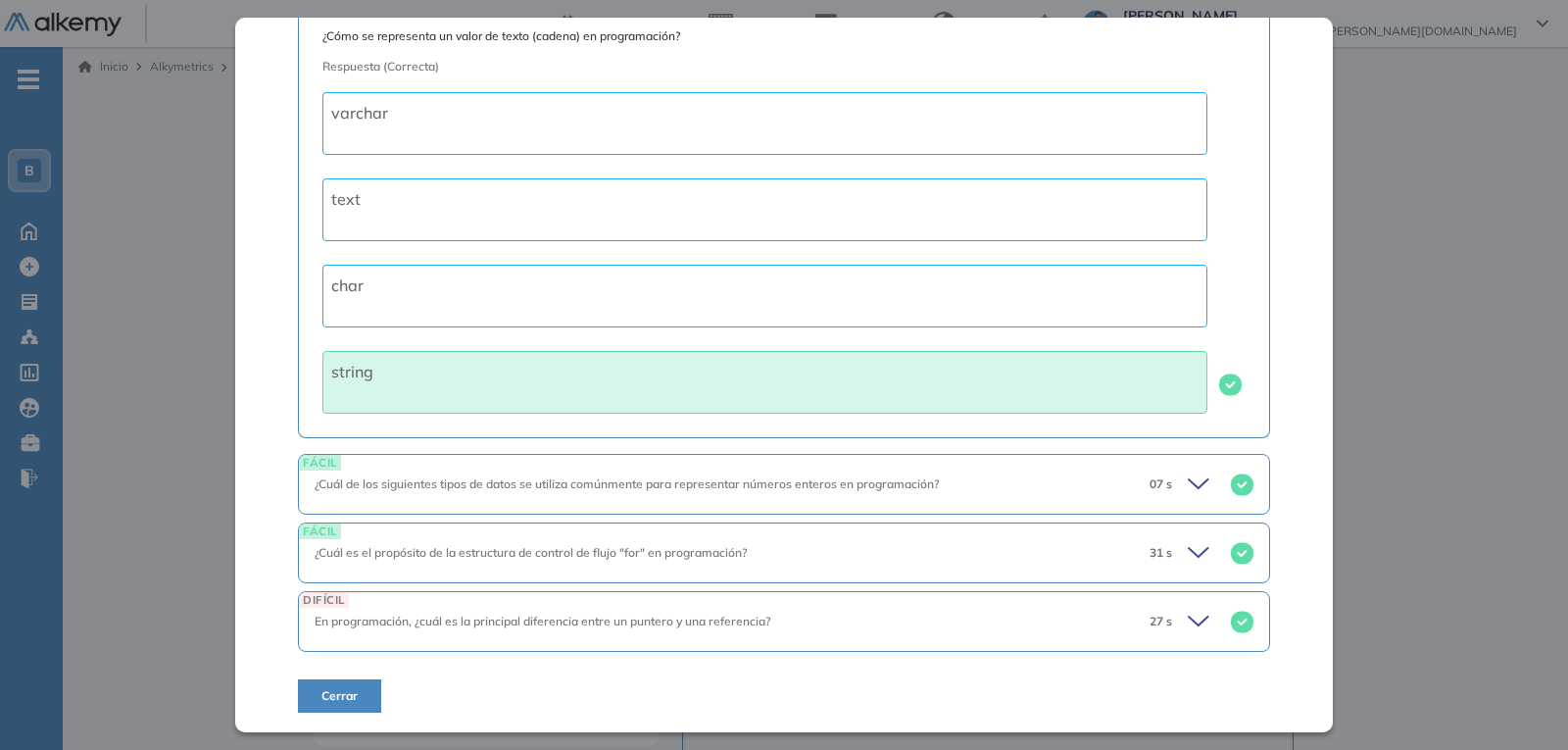 click 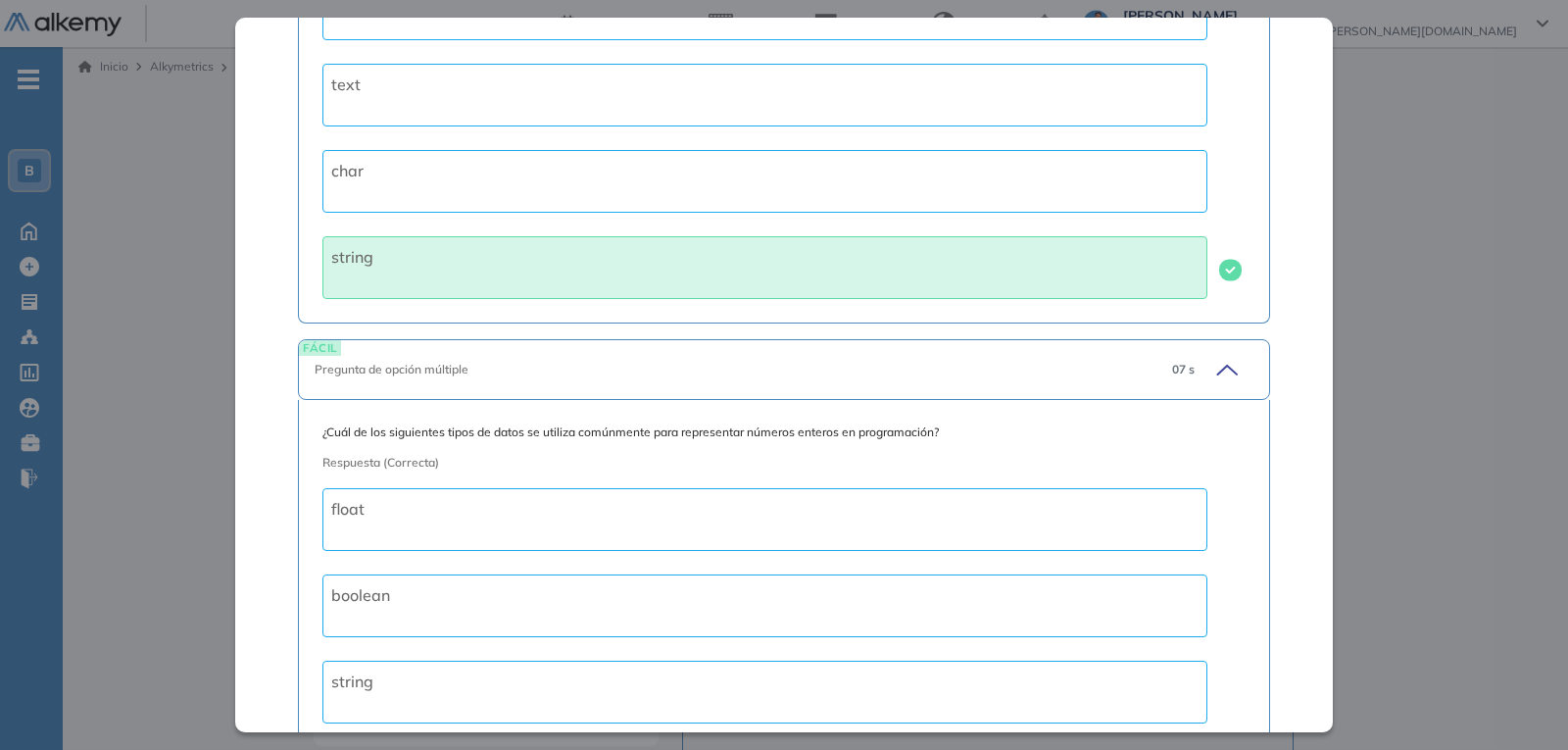 scroll, scrollTop: 1761, scrollLeft: 0, axis: vertical 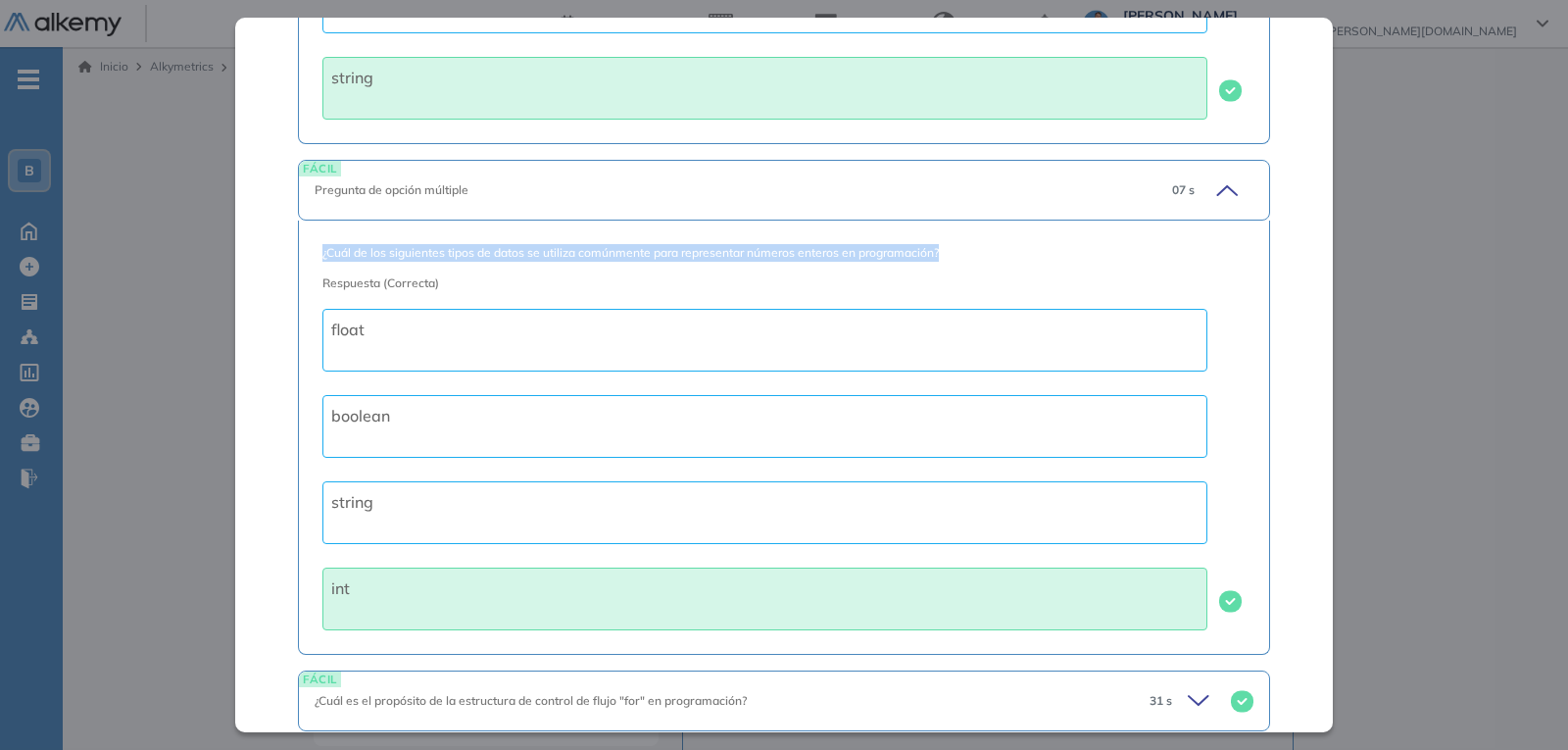 drag, startPoint x: 855, startPoint y: 247, endPoint x: 302, endPoint y: 257, distance: 553.0904 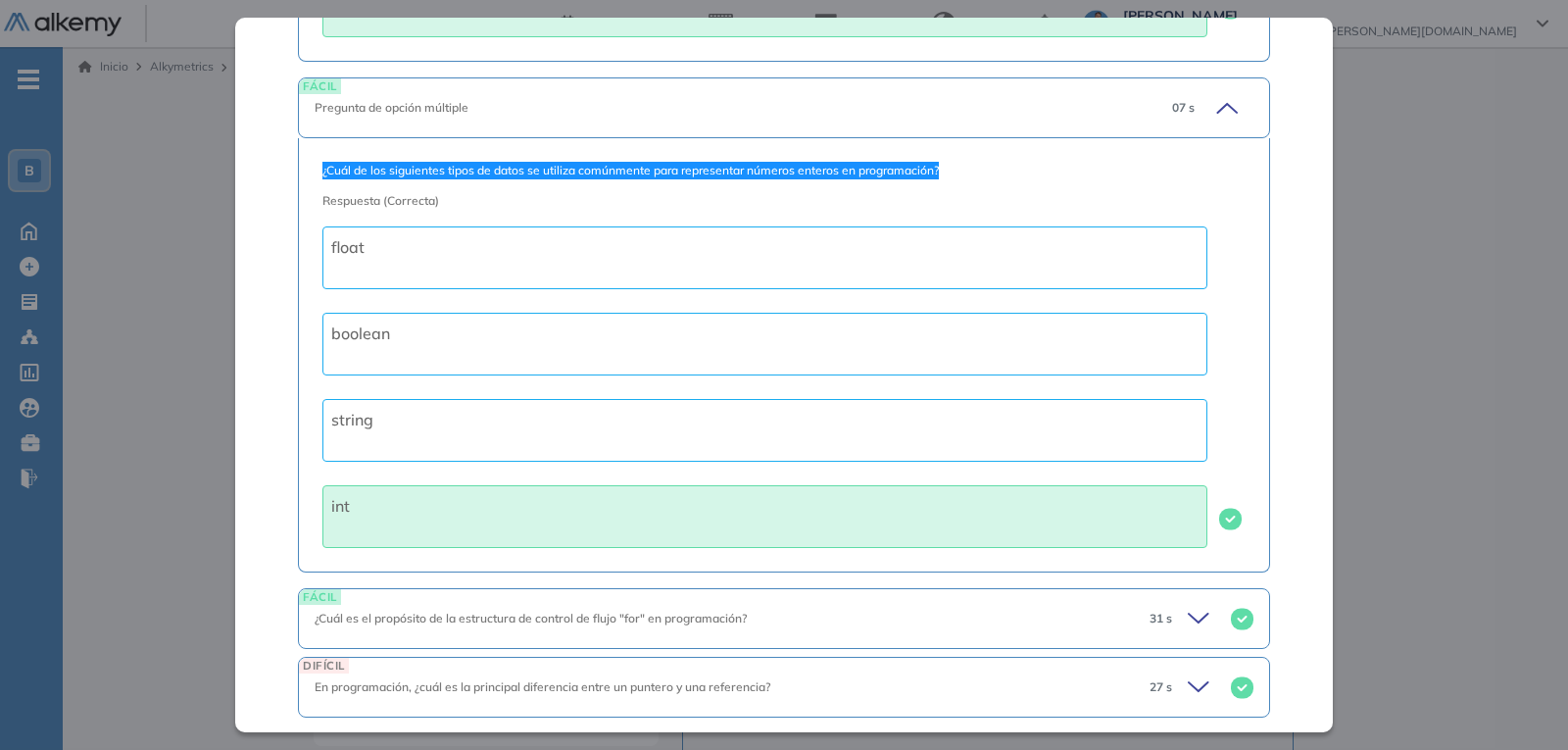 scroll, scrollTop: 1909, scrollLeft: 0, axis: vertical 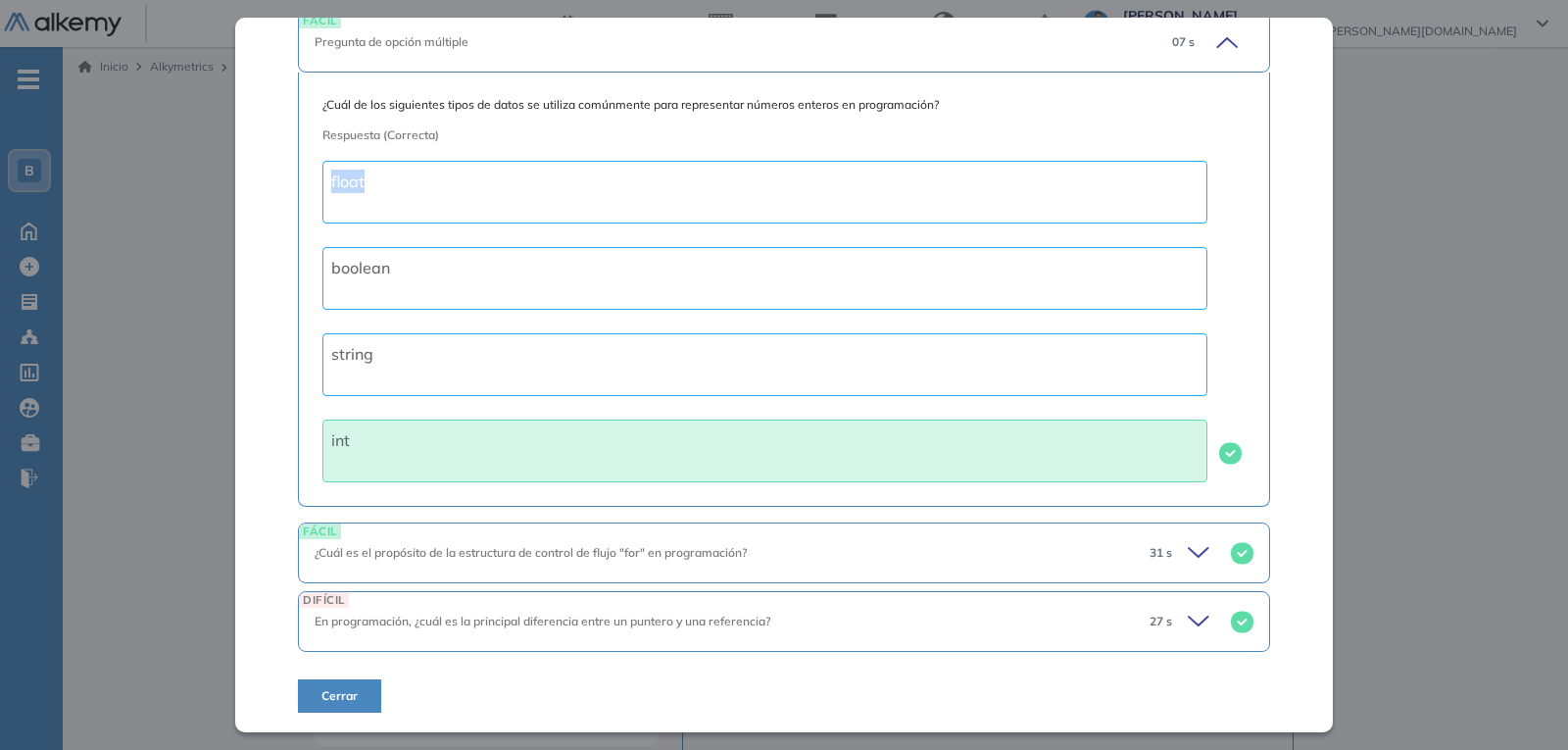 drag, startPoint x: 378, startPoint y: 186, endPoint x: 252, endPoint y: 186, distance: 126 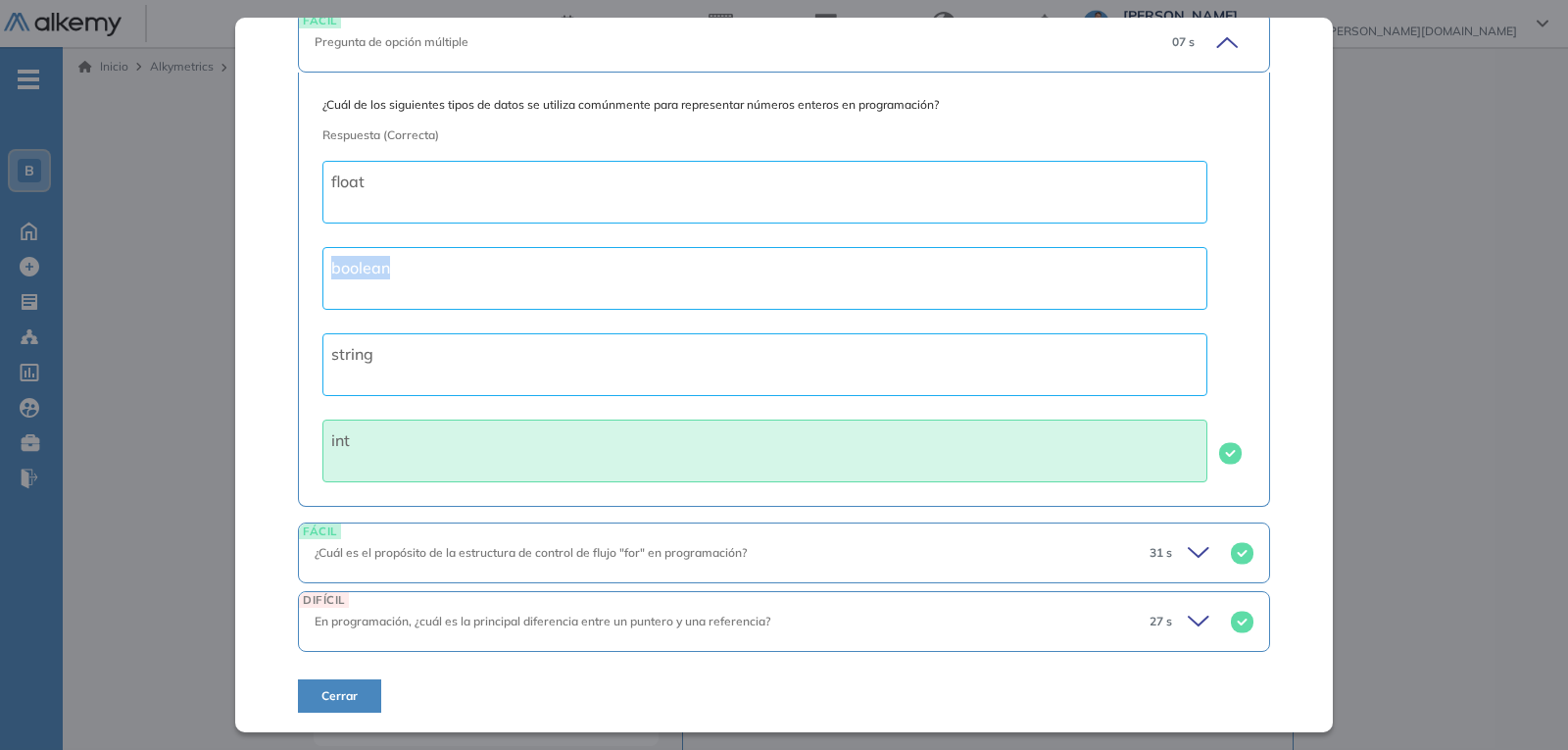 drag, startPoint x: 394, startPoint y: 264, endPoint x: 172, endPoint y: 266, distance: 222.00901 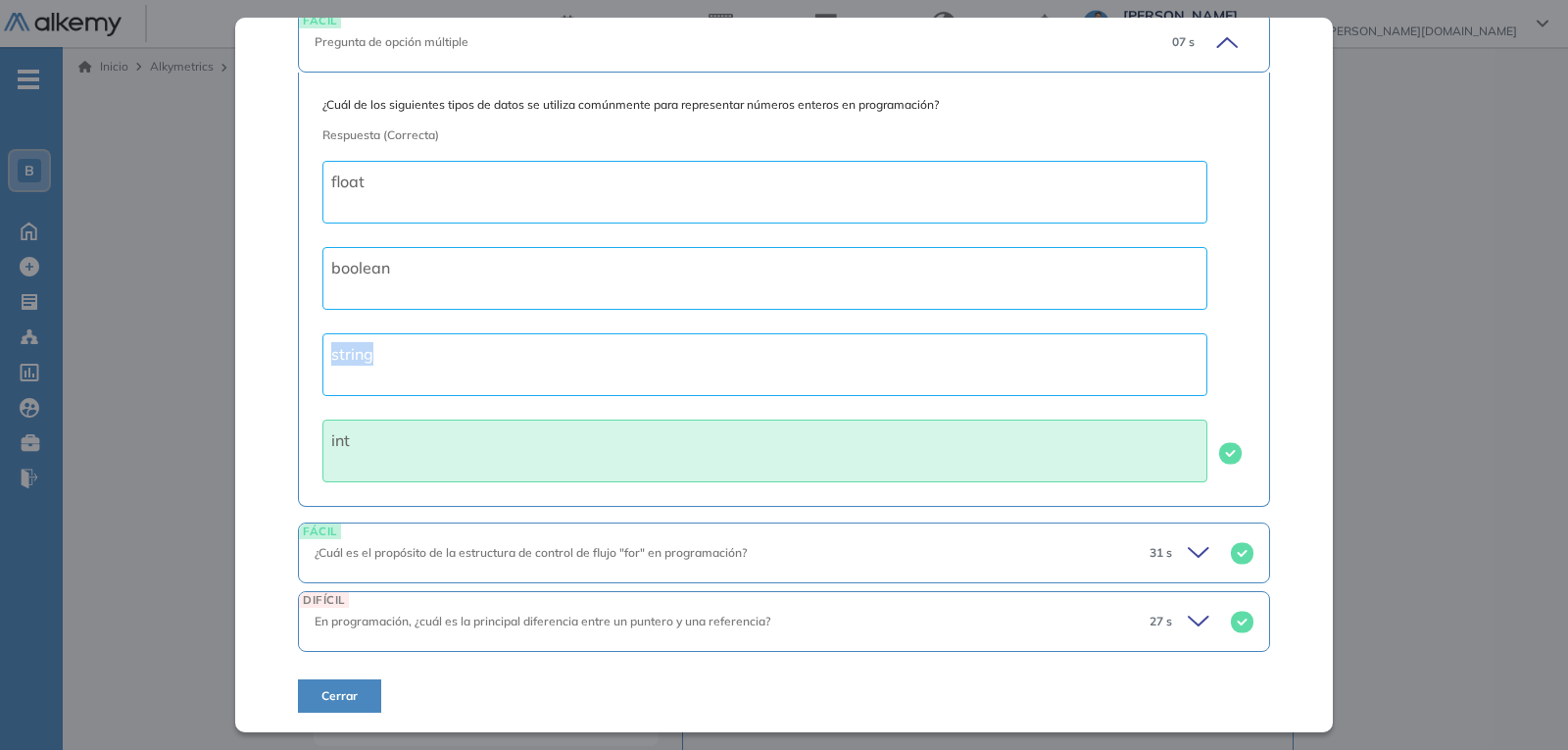 drag, startPoint x: 407, startPoint y: 358, endPoint x: 202, endPoint y: 357, distance: 205.0024 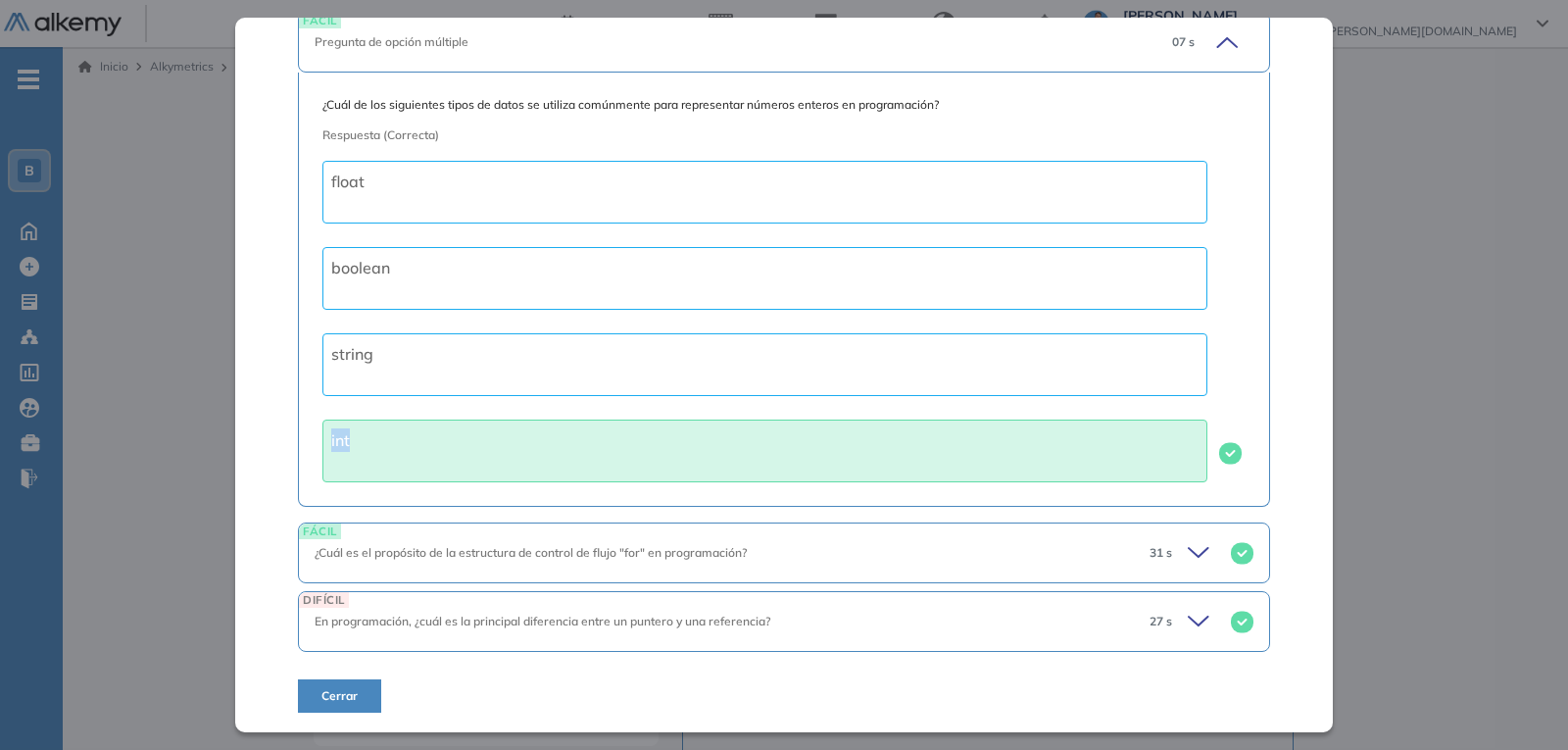 drag, startPoint x: 298, startPoint y: 442, endPoint x: 252, endPoint y: 440, distance: 46.043458 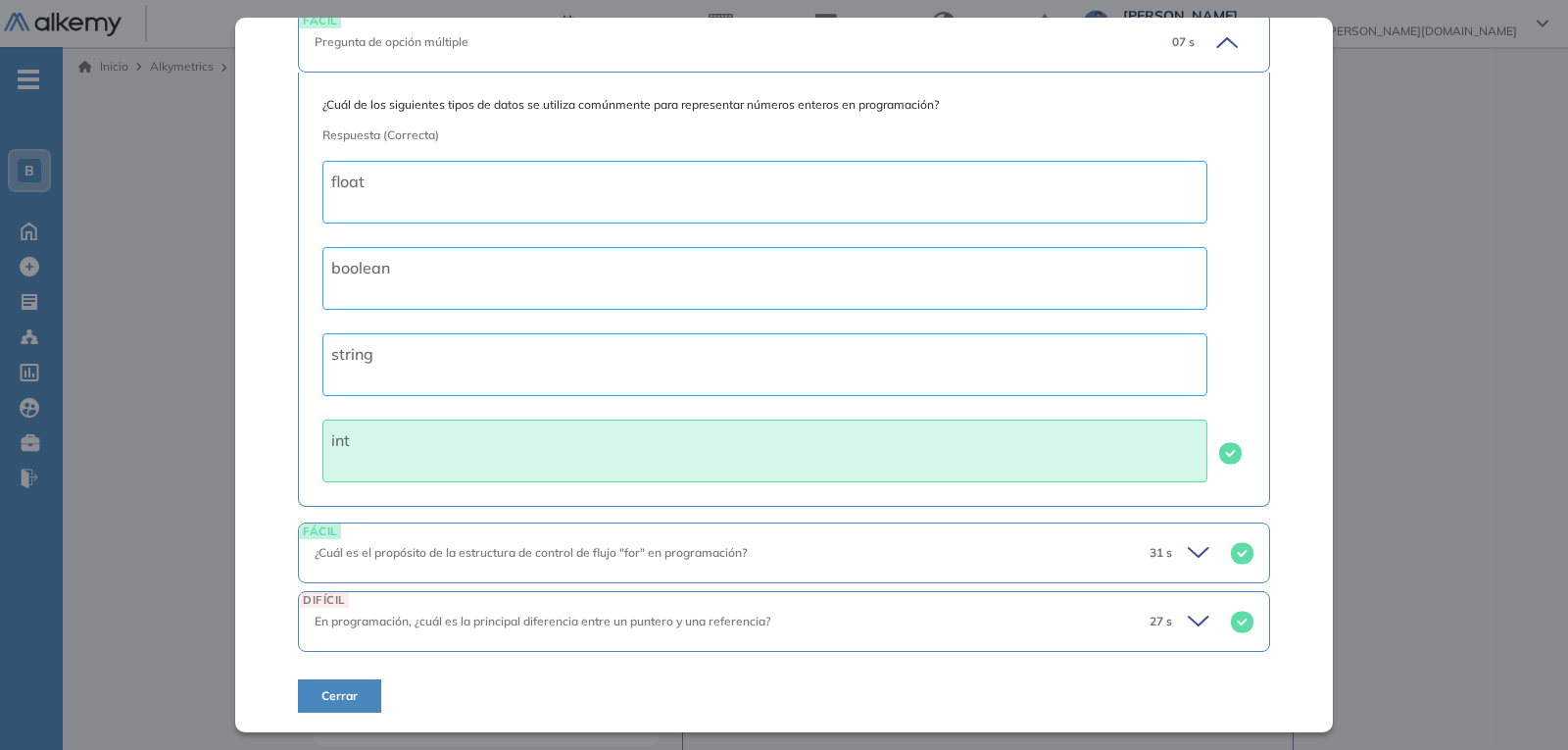 drag, startPoint x: 1192, startPoint y: 552, endPoint x: 1181, endPoint y: 541, distance: 15.556349 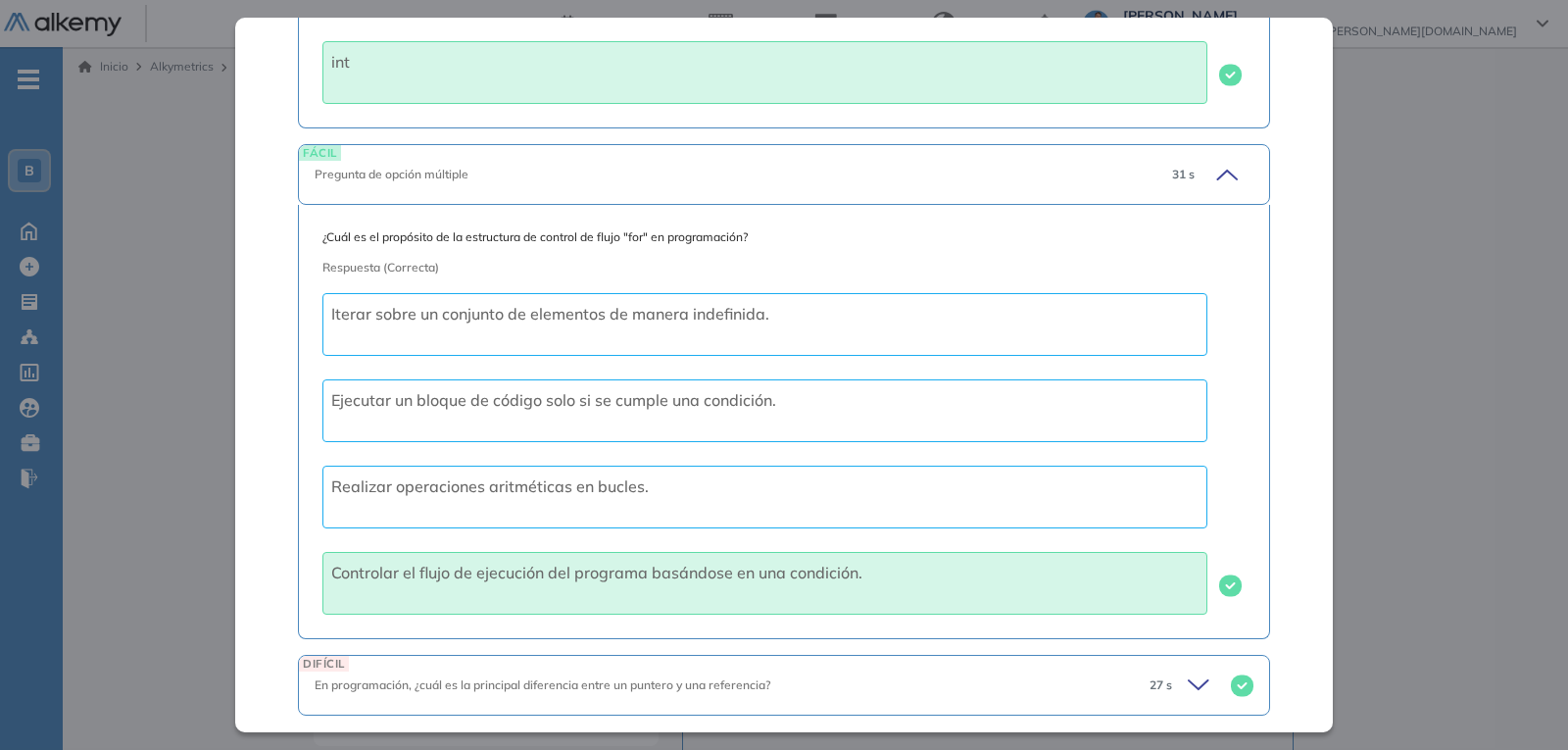 scroll, scrollTop: 2301, scrollLeft: 0, axis: vertical 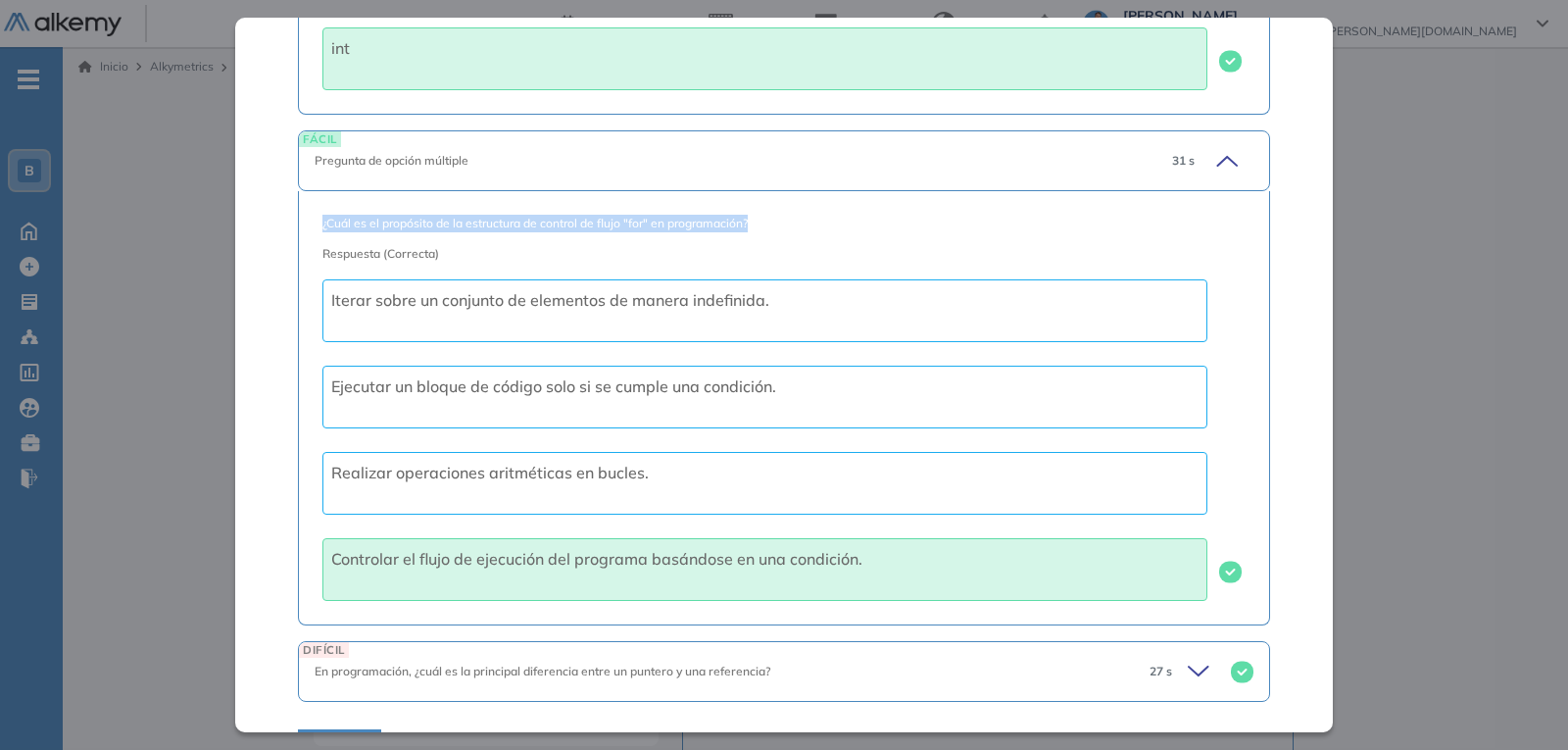 drag, startPoint x: 760, startPoint y: 223, endPoint x: 263, endPoint y: 226, distance: 497.00905 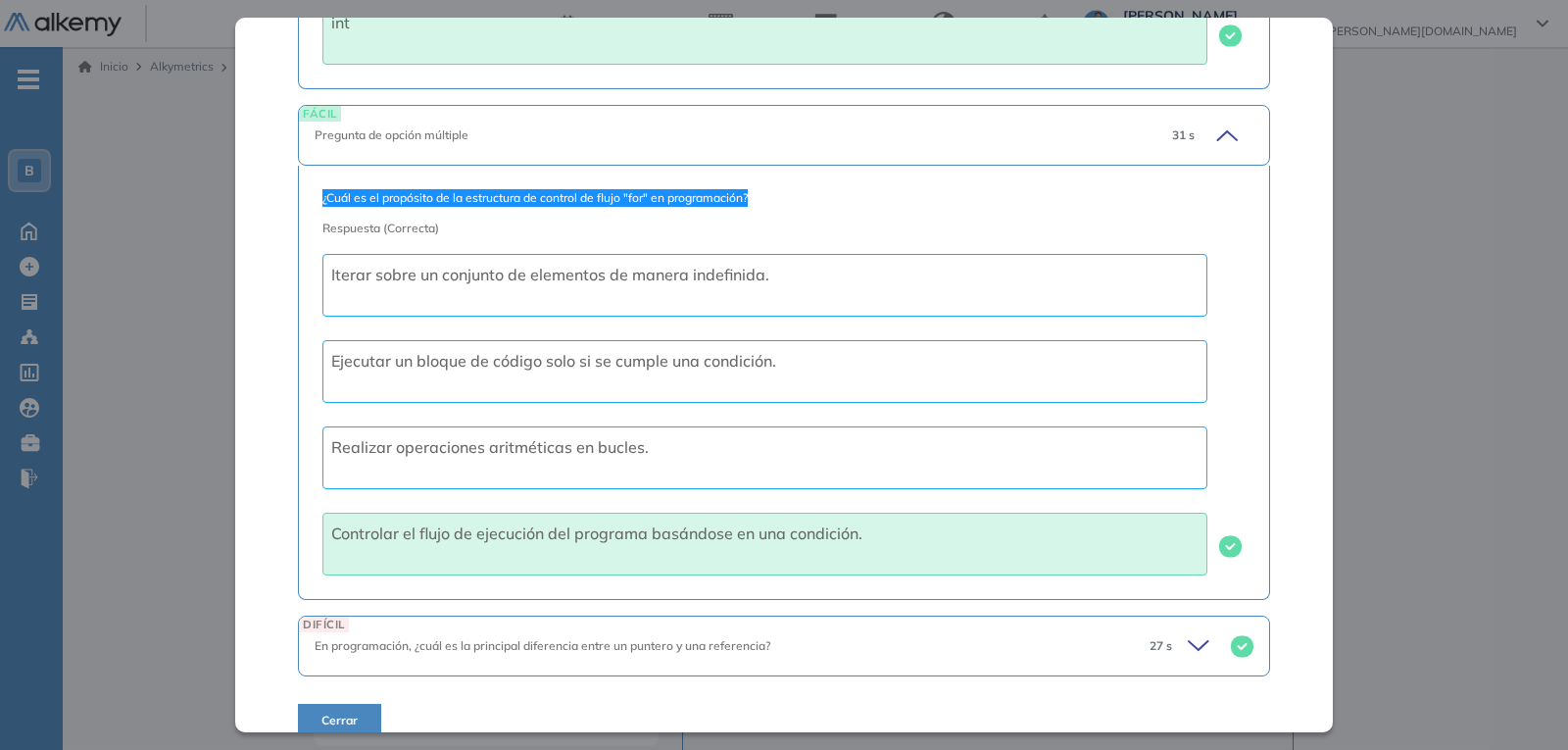 scroll, scrollTop: 2351, scrollLeft: 0, axis: vertical 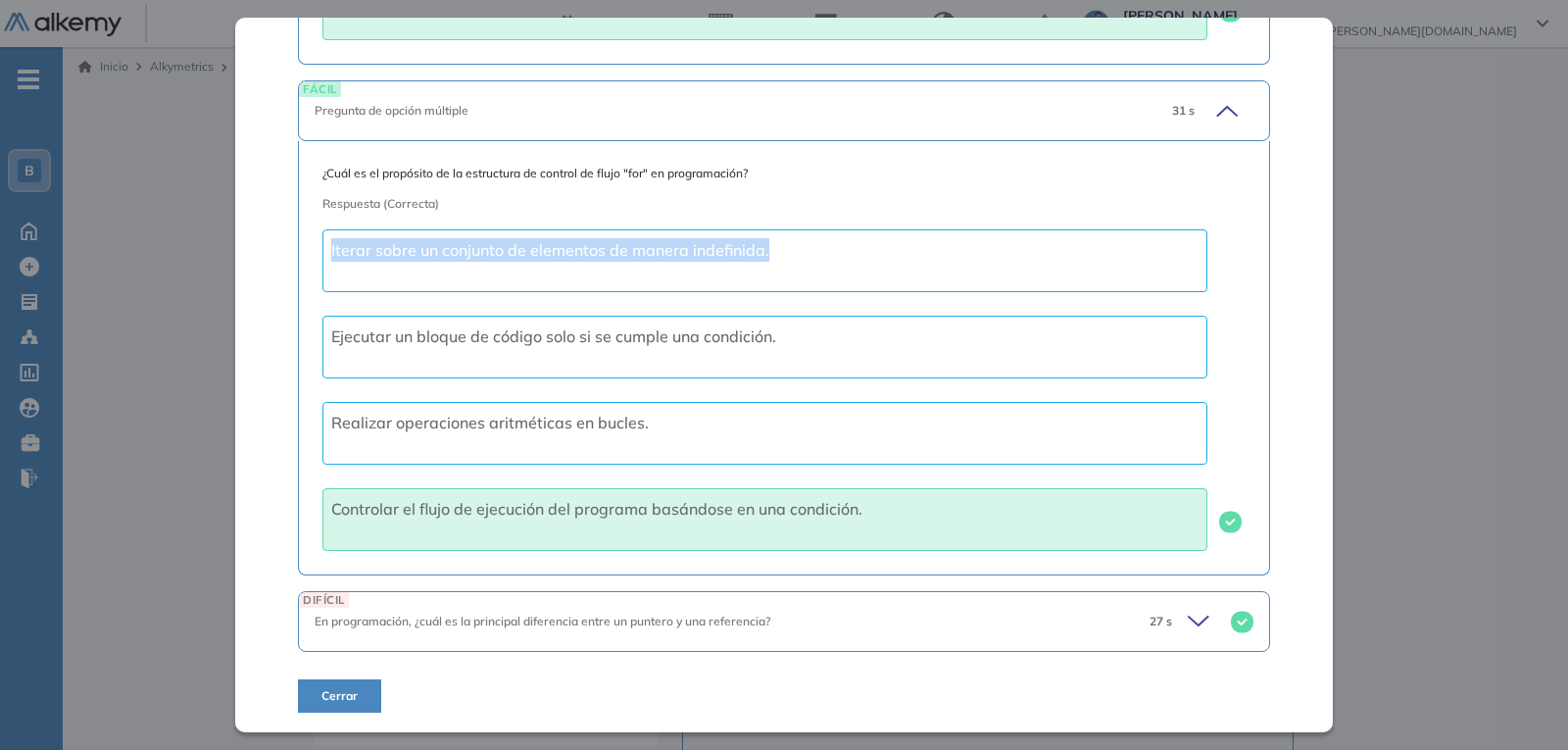 drag, startPoint x: 814, startPoint y: 258, endPoint x: 199, endPoint y: 268, distance: 615.0813 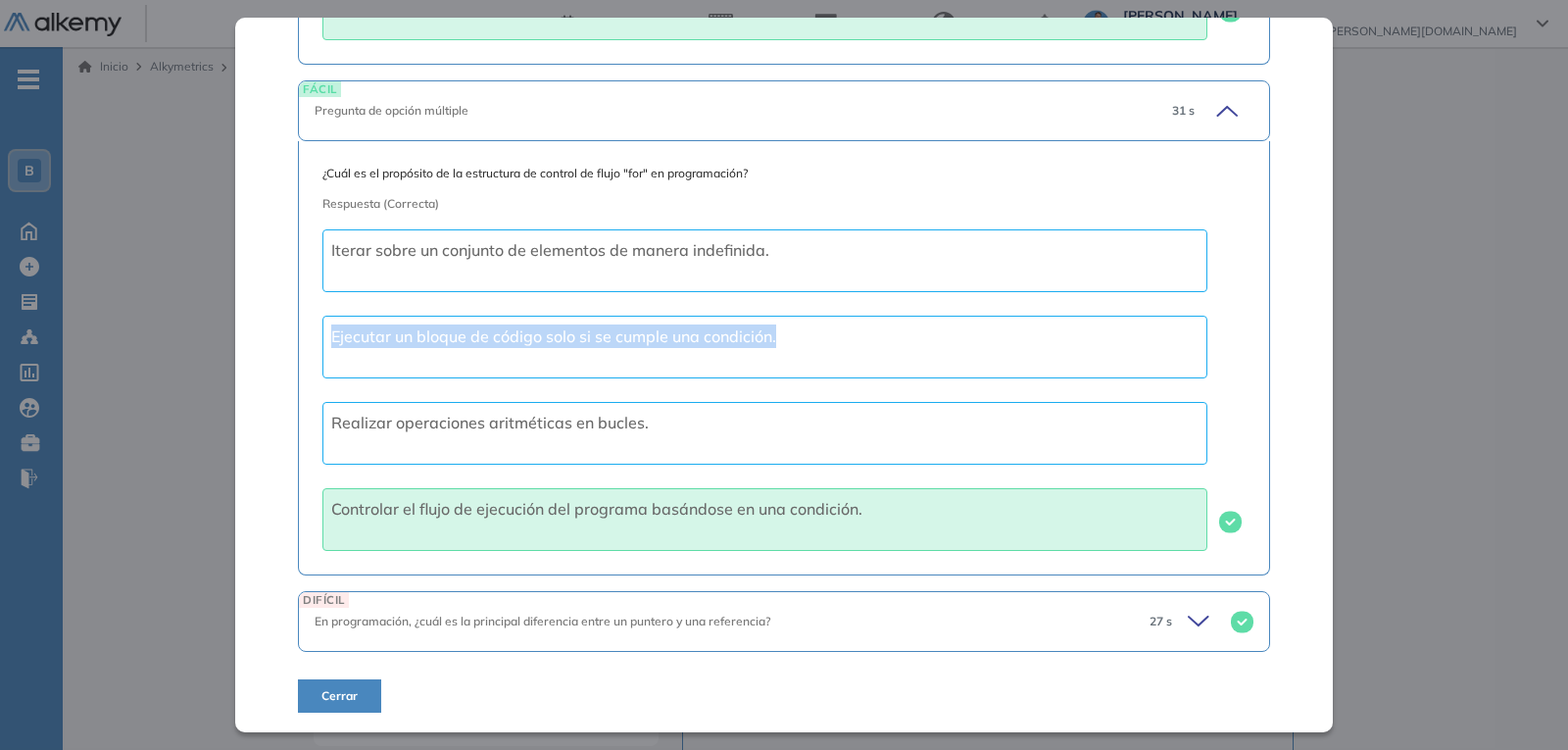 drag, startPoint x: 806, startPoint y: 342, endPoint x: 241, endPoint y: 345, distance: 565.008 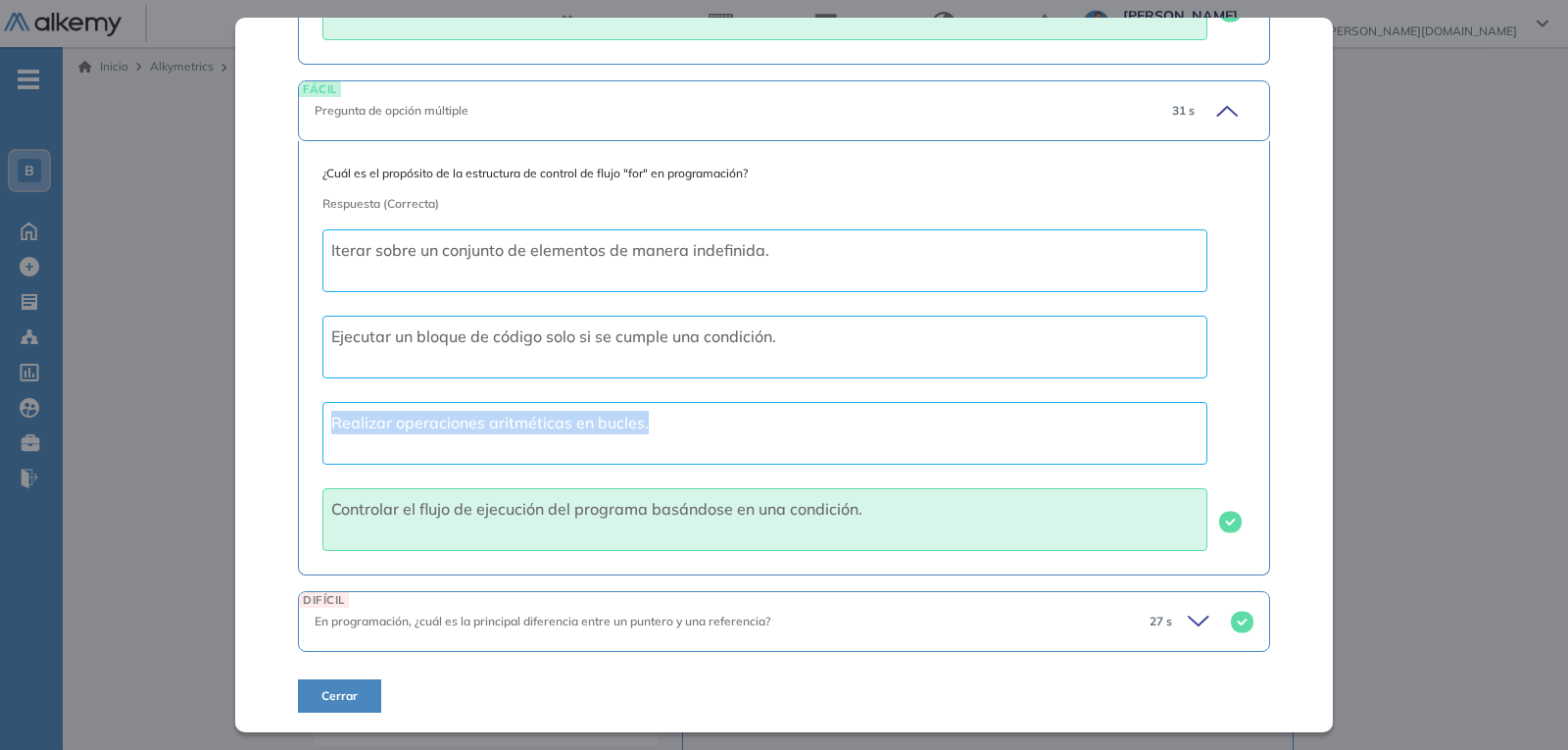 drag, startPoint x: 180, startPoint y: 420, endPoint x: -58, endPoint y: 420, distance: 238 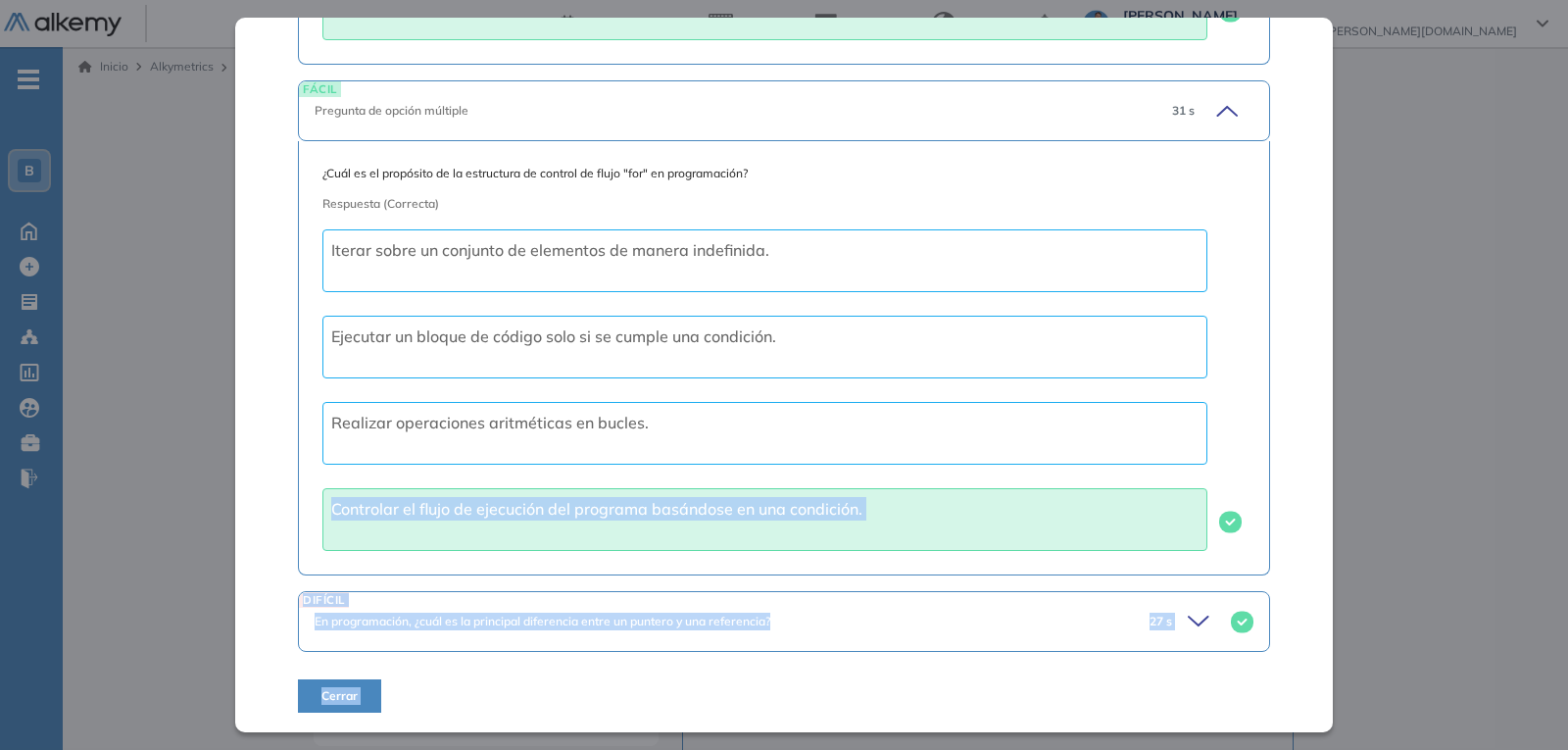 click on "Realizar operaciones aritméticas en bucles." at bounding box center (764, 433) 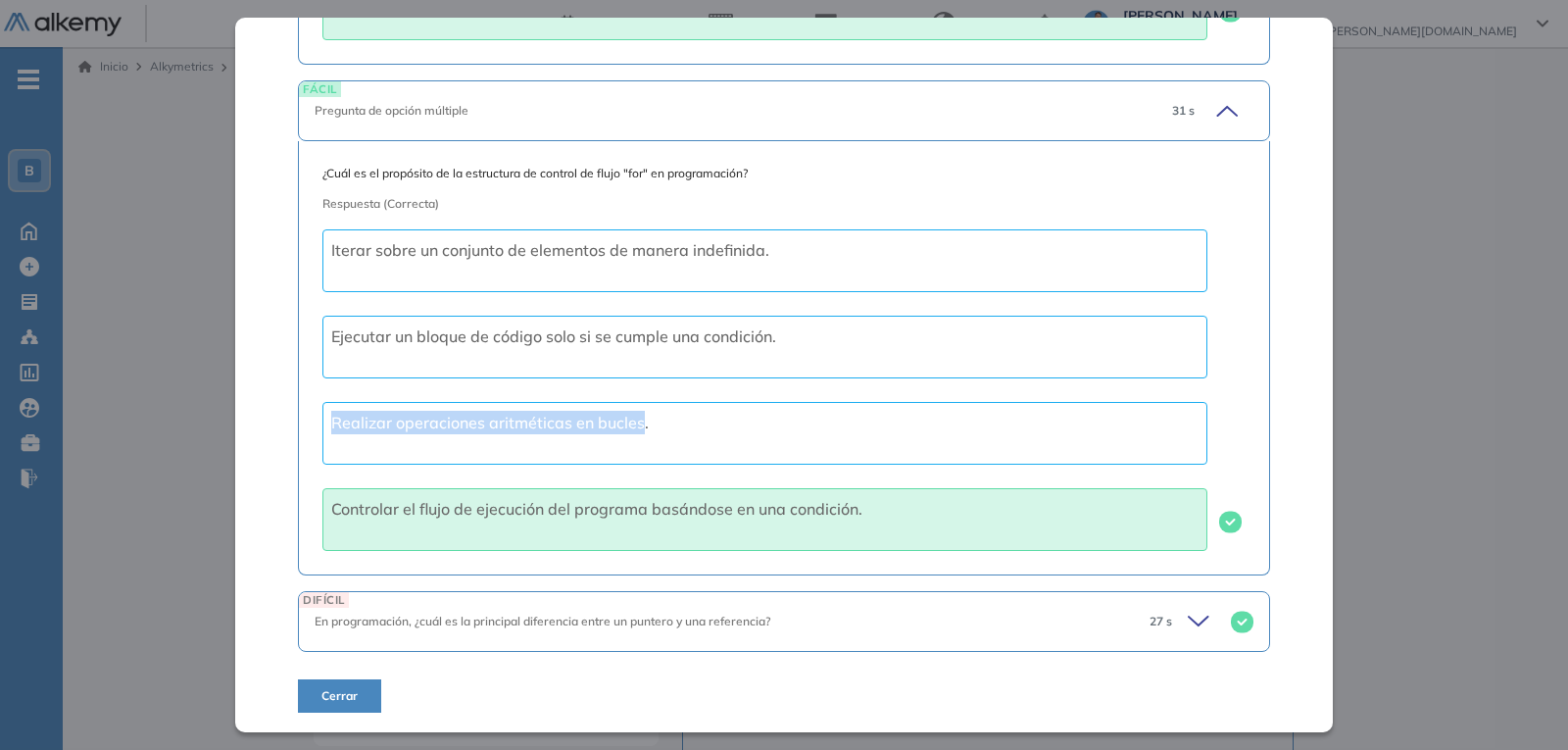 drag, startPoint x: 641, startPoint y: 426, endPoint x: 318, endPoint y: 431, distance: 323.0387 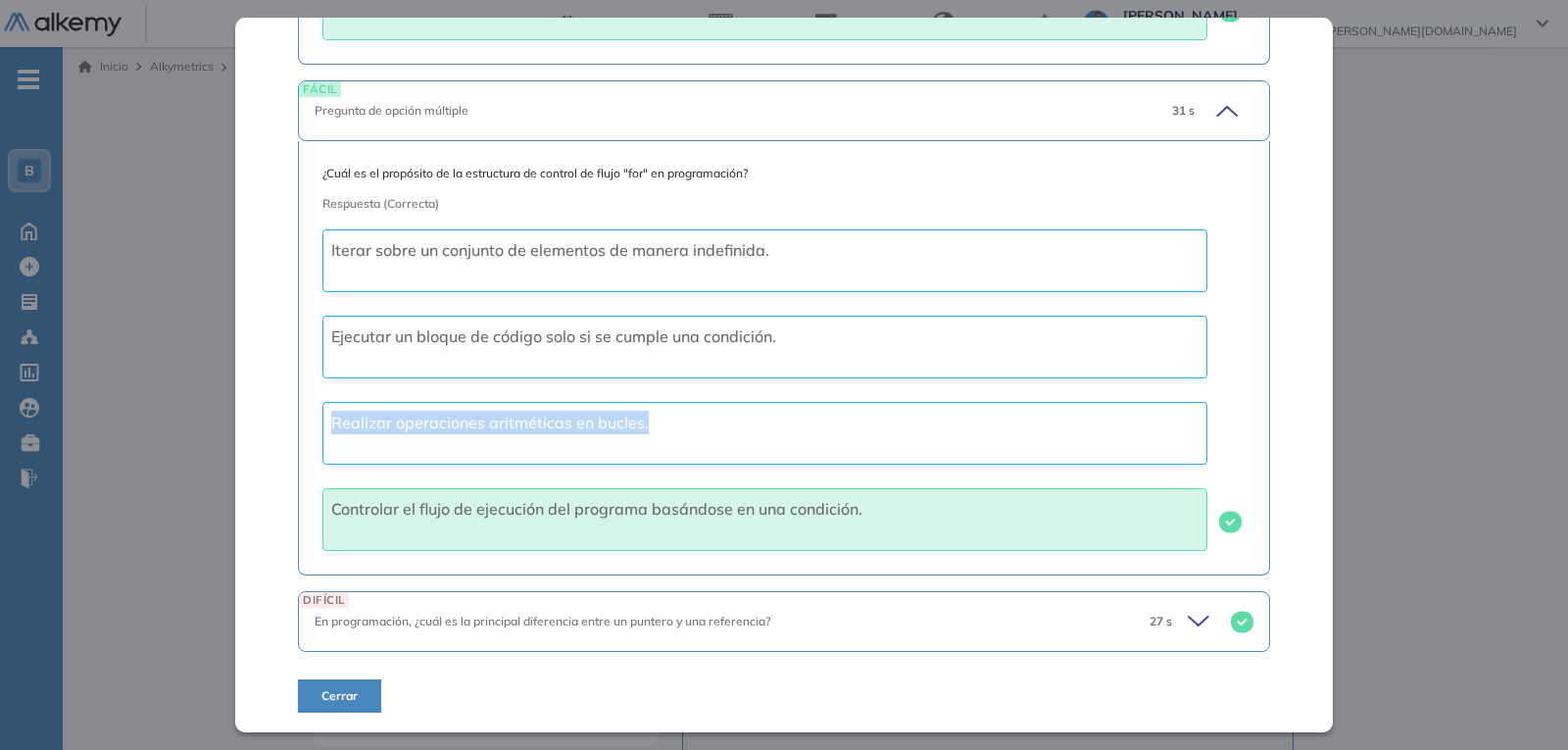 drag, startPoint x: 695, startPoint y: 426, endPoint x: 241, endPoint y: 429, distance: 454.0099 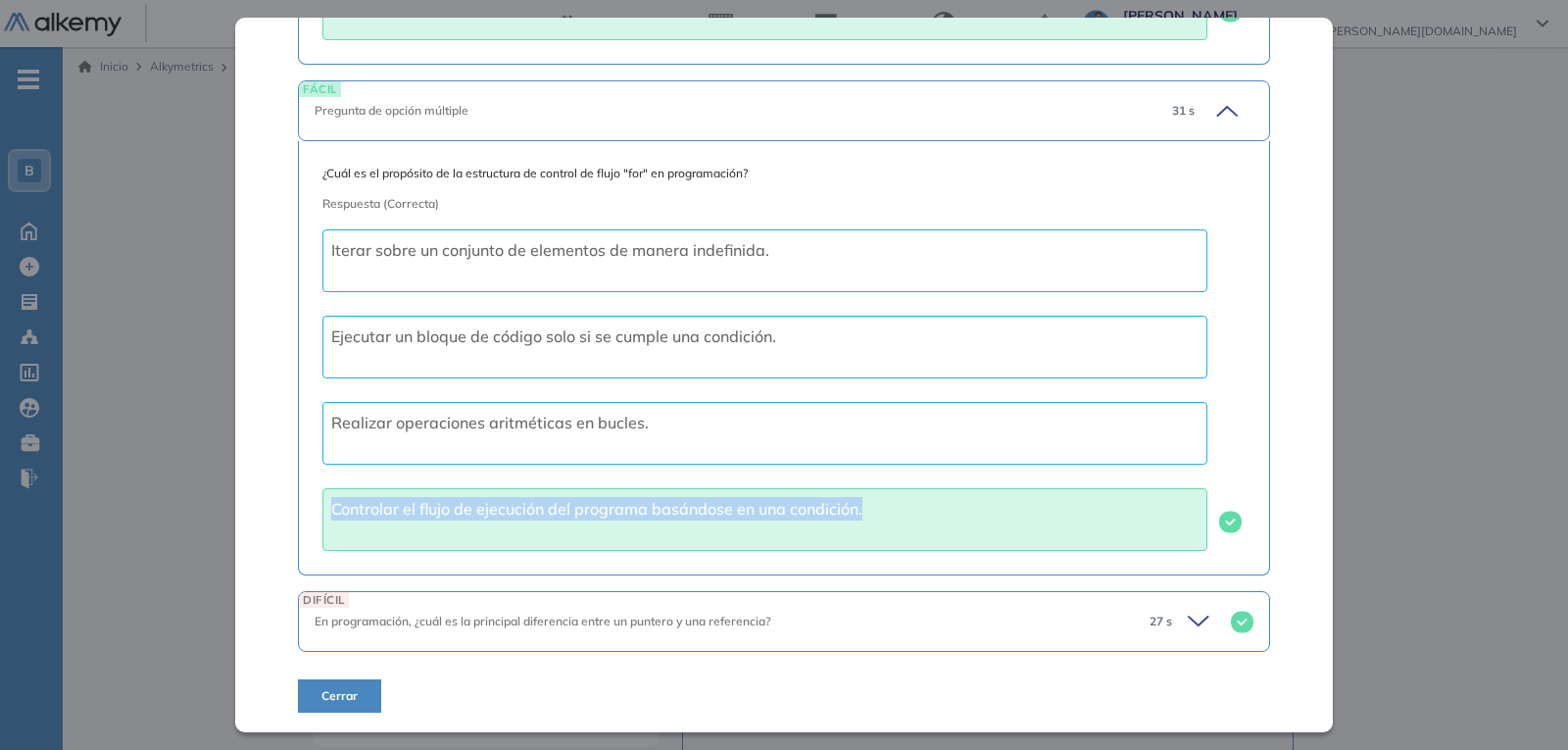 drag, startPoint x: 652, startPoint y: 520, endPoint x: 233, endPoint y: 520, distance: 419 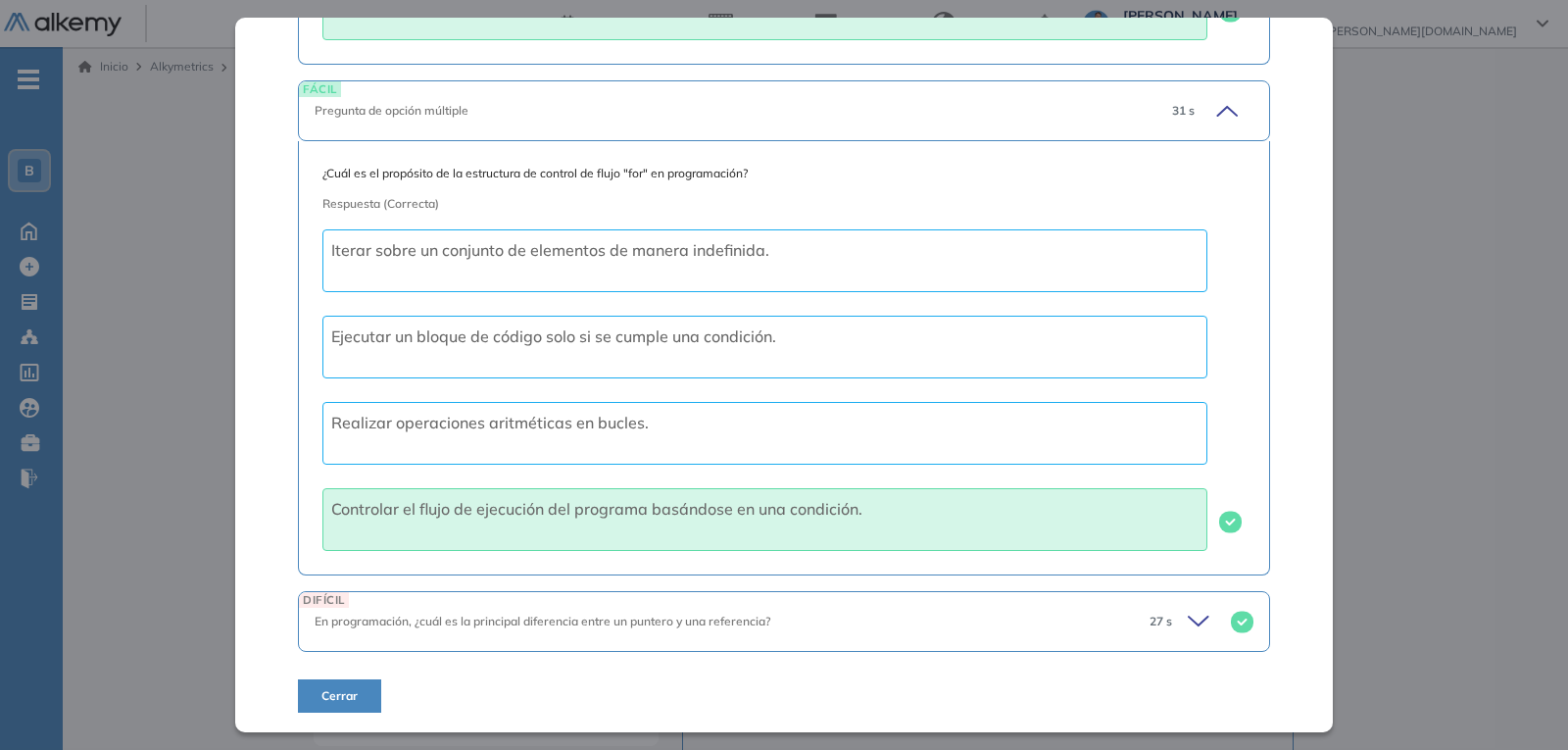 click 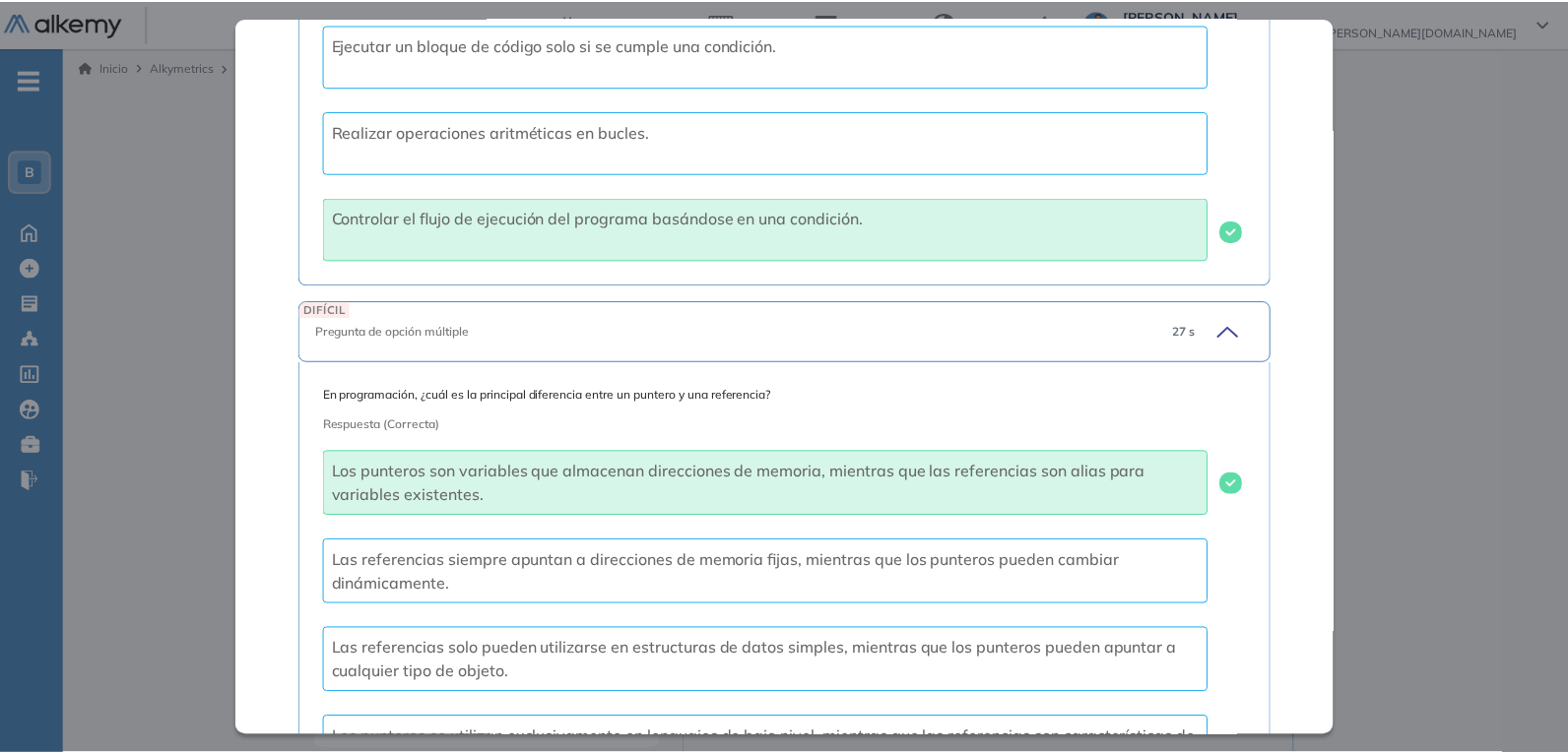 scroll, scrollTop: 2812, scrollLeft: 0, axis: vertical 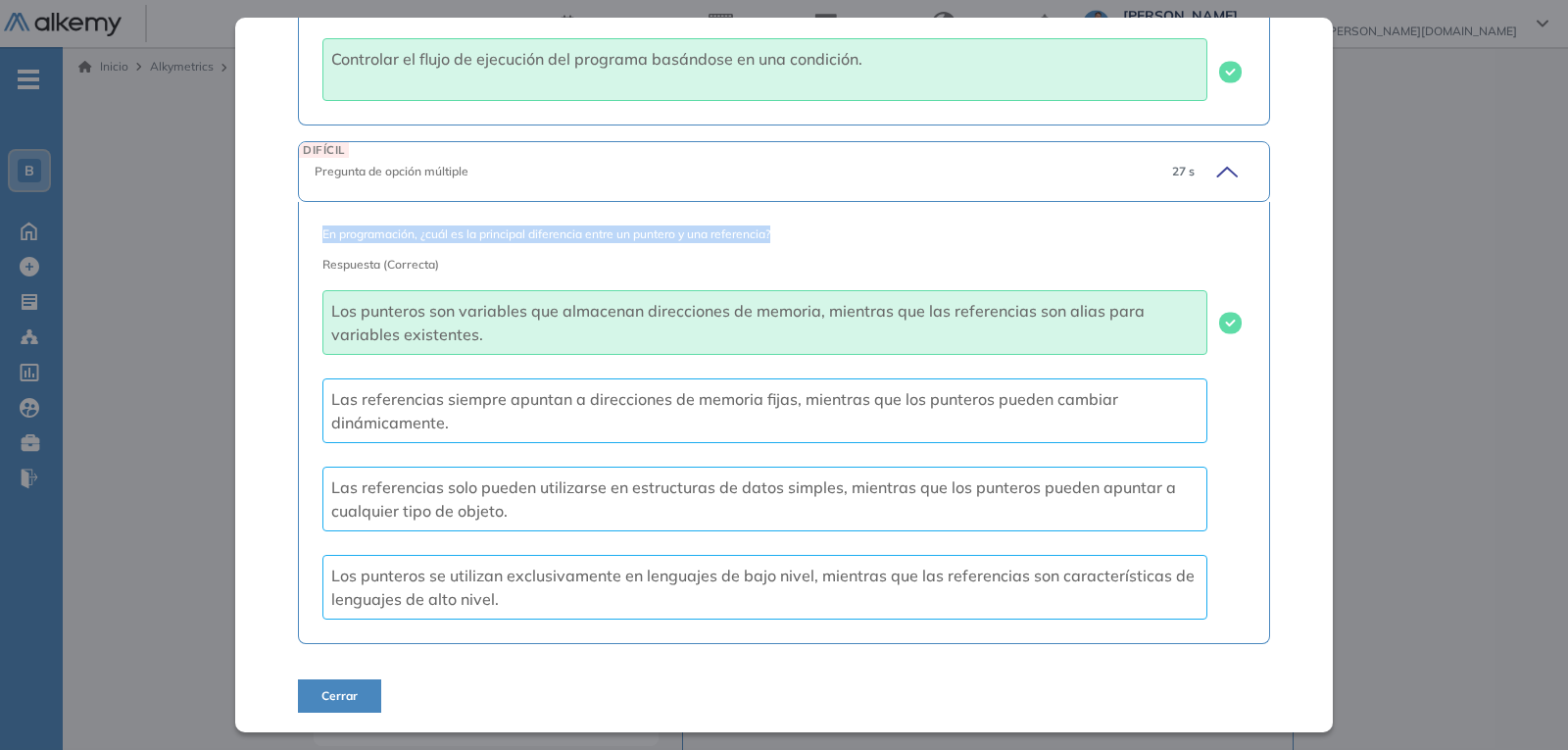 drag, startPoint x: 843, startPoint y: 235, endPoint x: 317, endPoint y: 230, distance: 526.02376 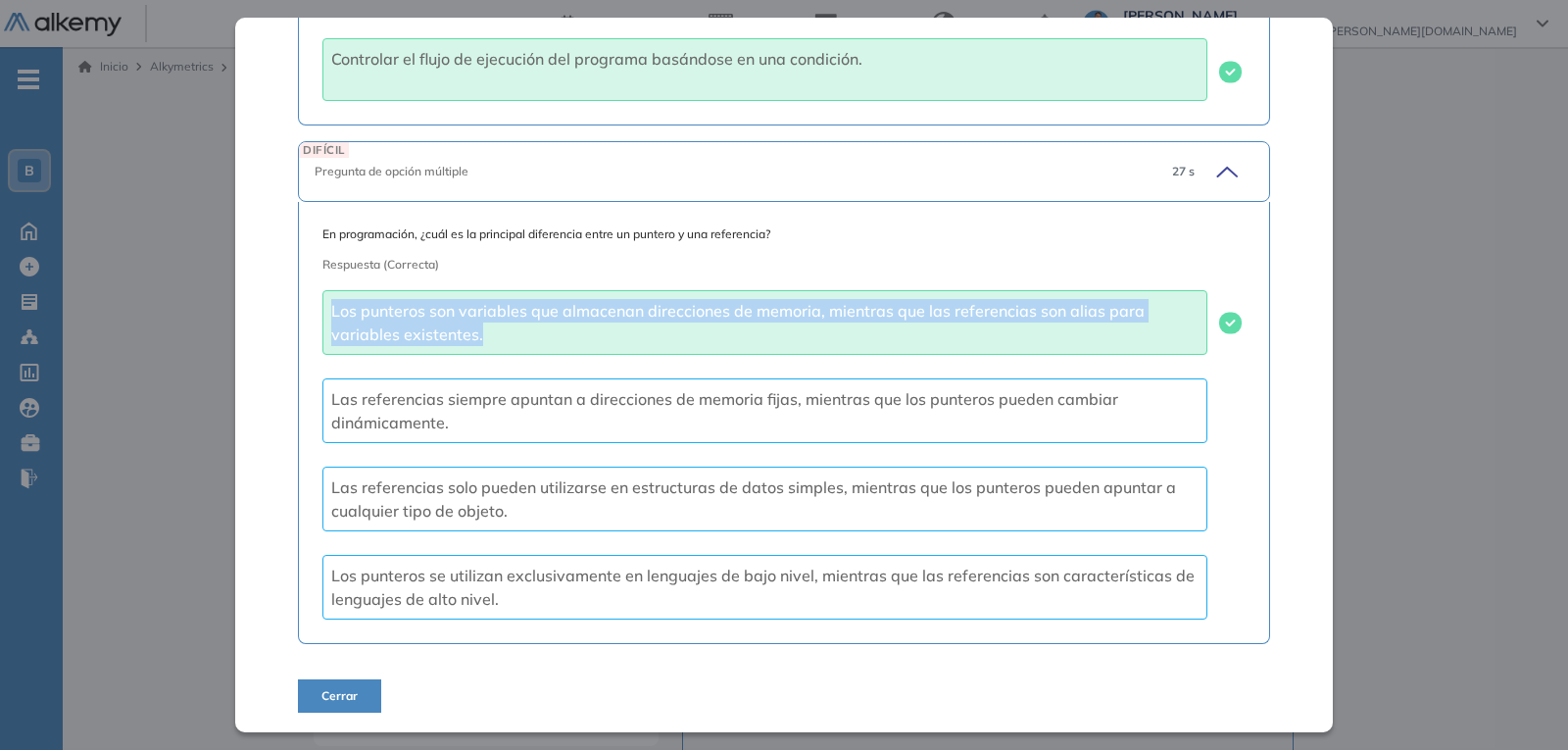 drag, startPoint x: 509, startPoint y: 337, endPoint x: 308, endPoint y: 304, distance: 203.69094 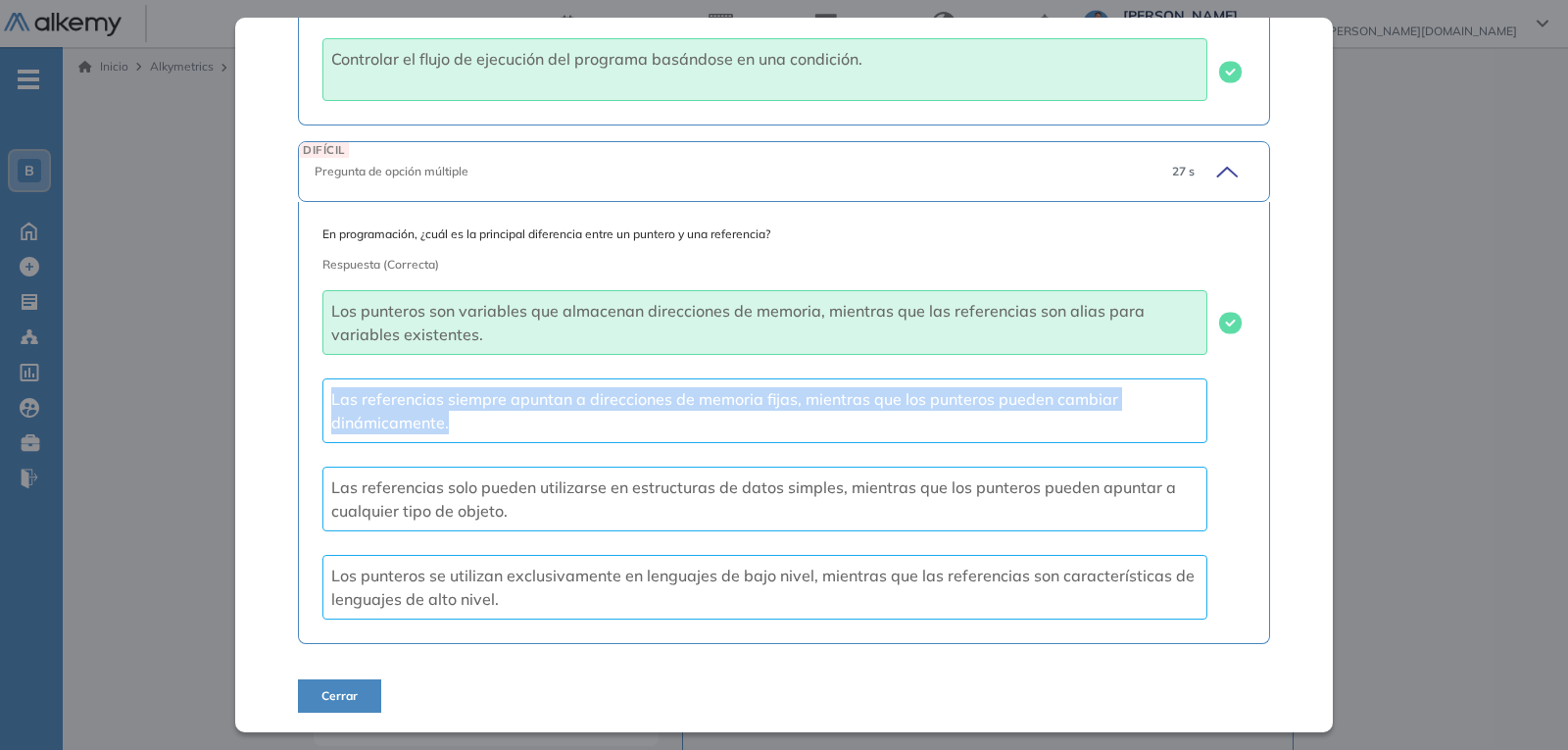 drag, startPoint x: 476, startPoint y: 425, endPoint x: 182, endPoint y: 368, distance: 299.47454 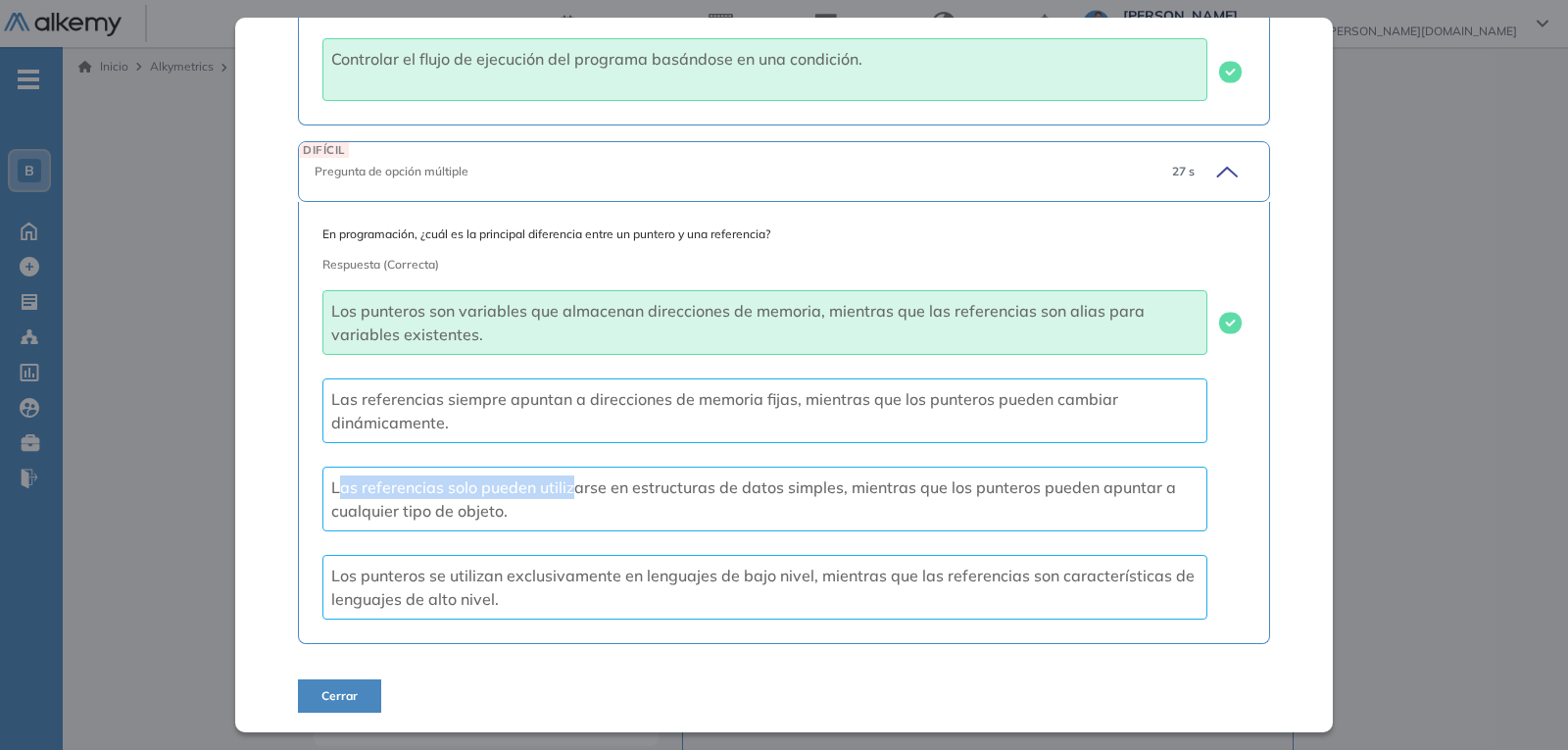 drag, startPoint x: 527, startPoint y: 506, endPoint x: 390, endPoint y: 493, distance: 137.61541 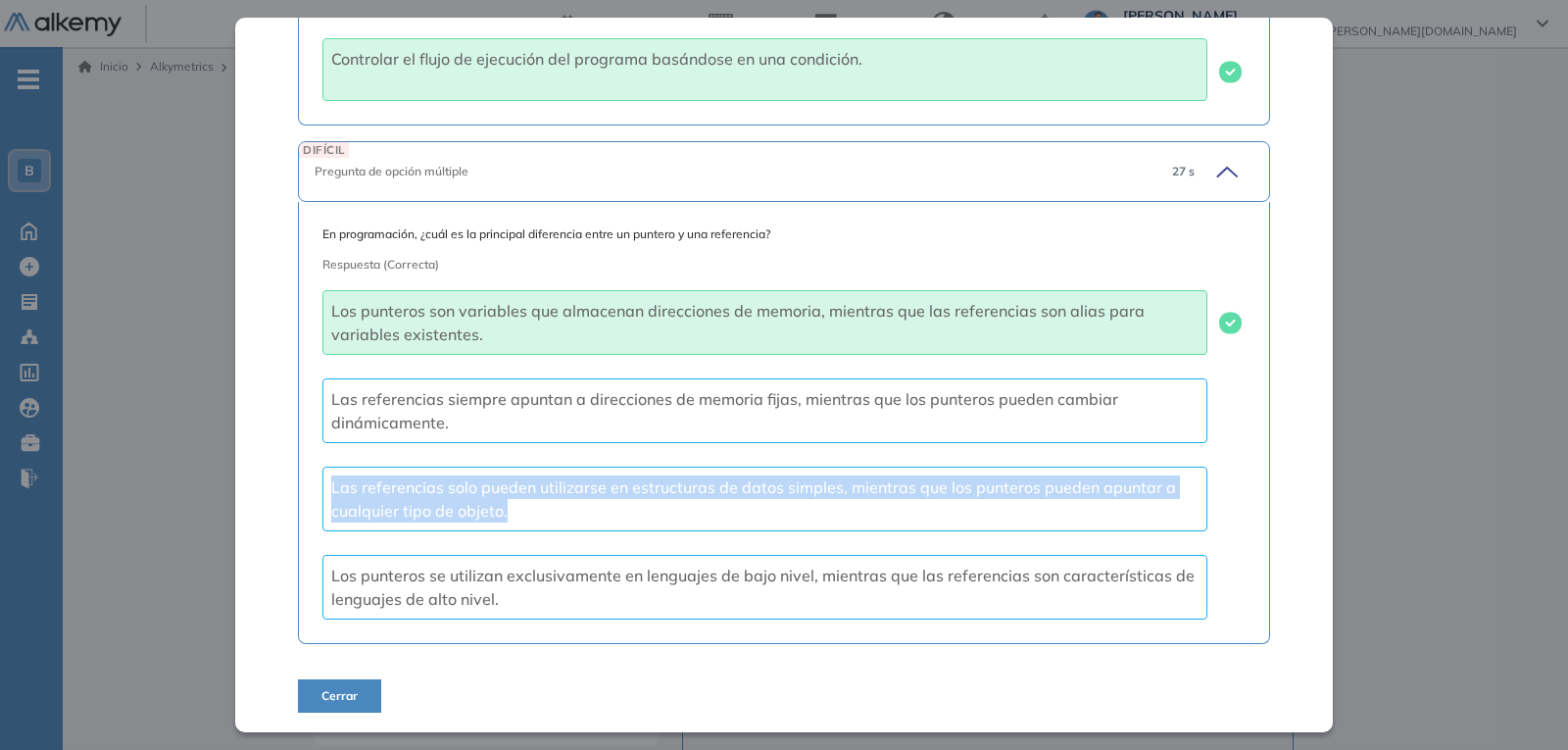 drag, startPoint x: 483, startPoint y: 516, endPoint x: 256, endPoint y: 473, distance: 231.03679 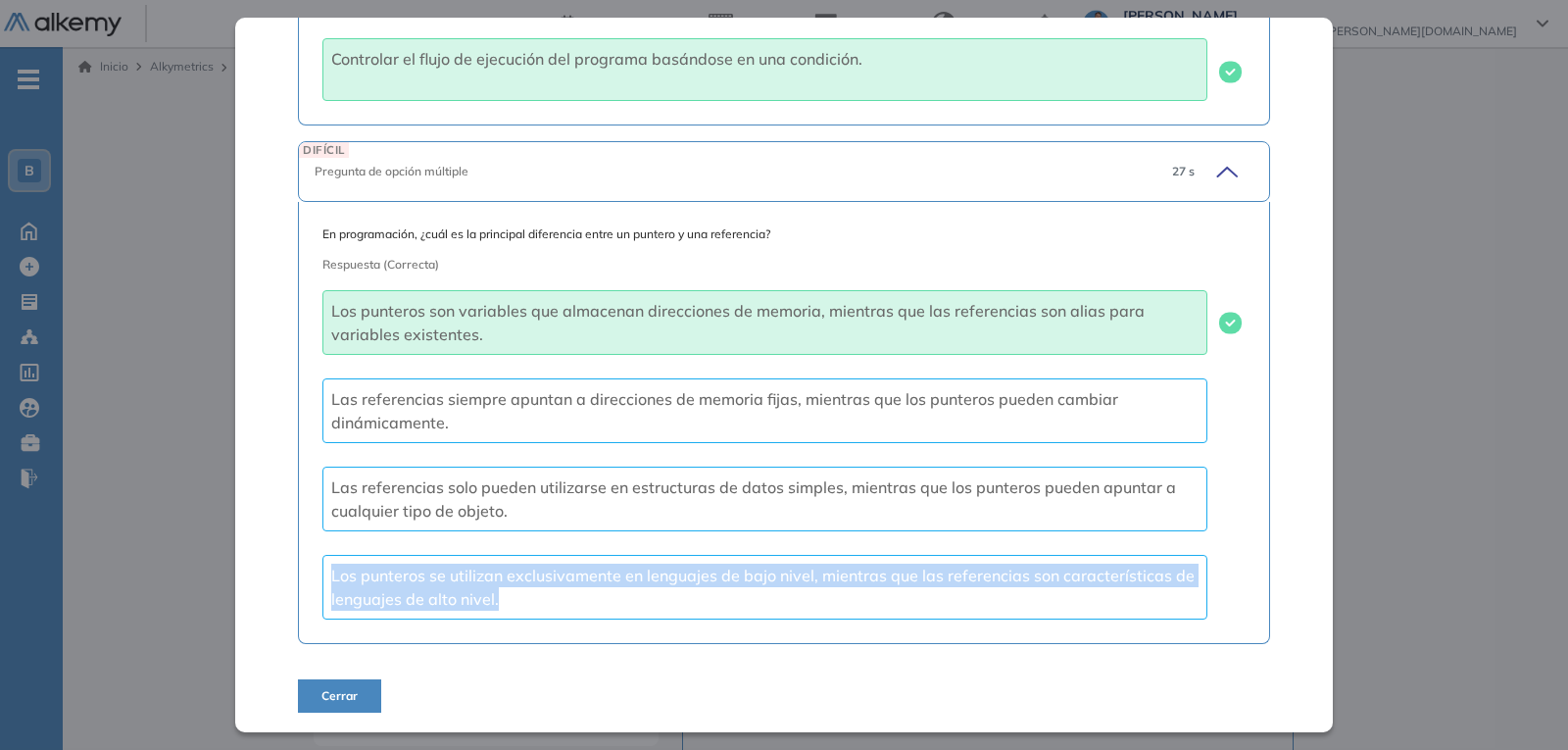 drag, startPoint x: 529, startPoint y: 605, endPoint x: 233, endPoint y: 548, distance: 301.4382 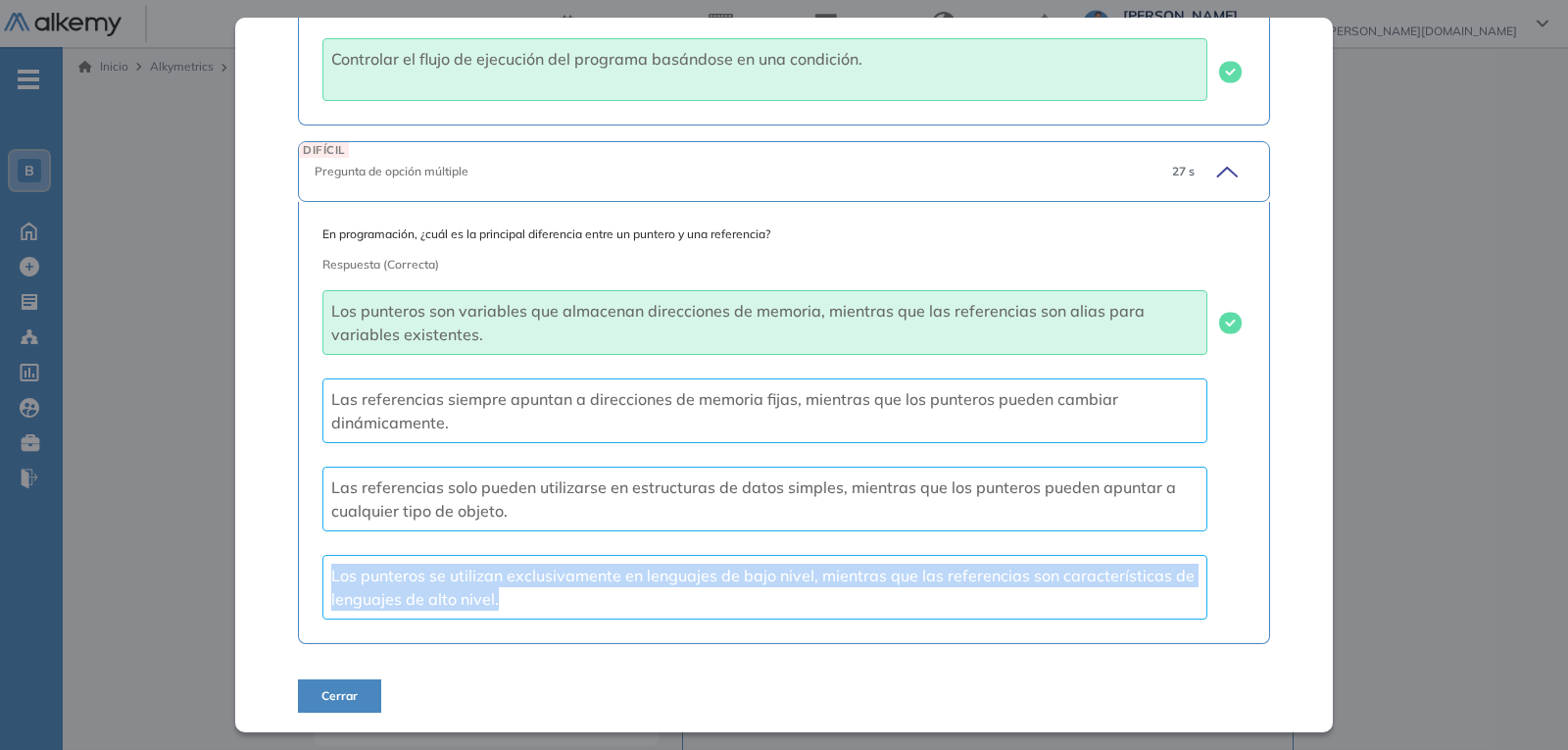 click on "Cerrar" at bounding box center (339, 696) 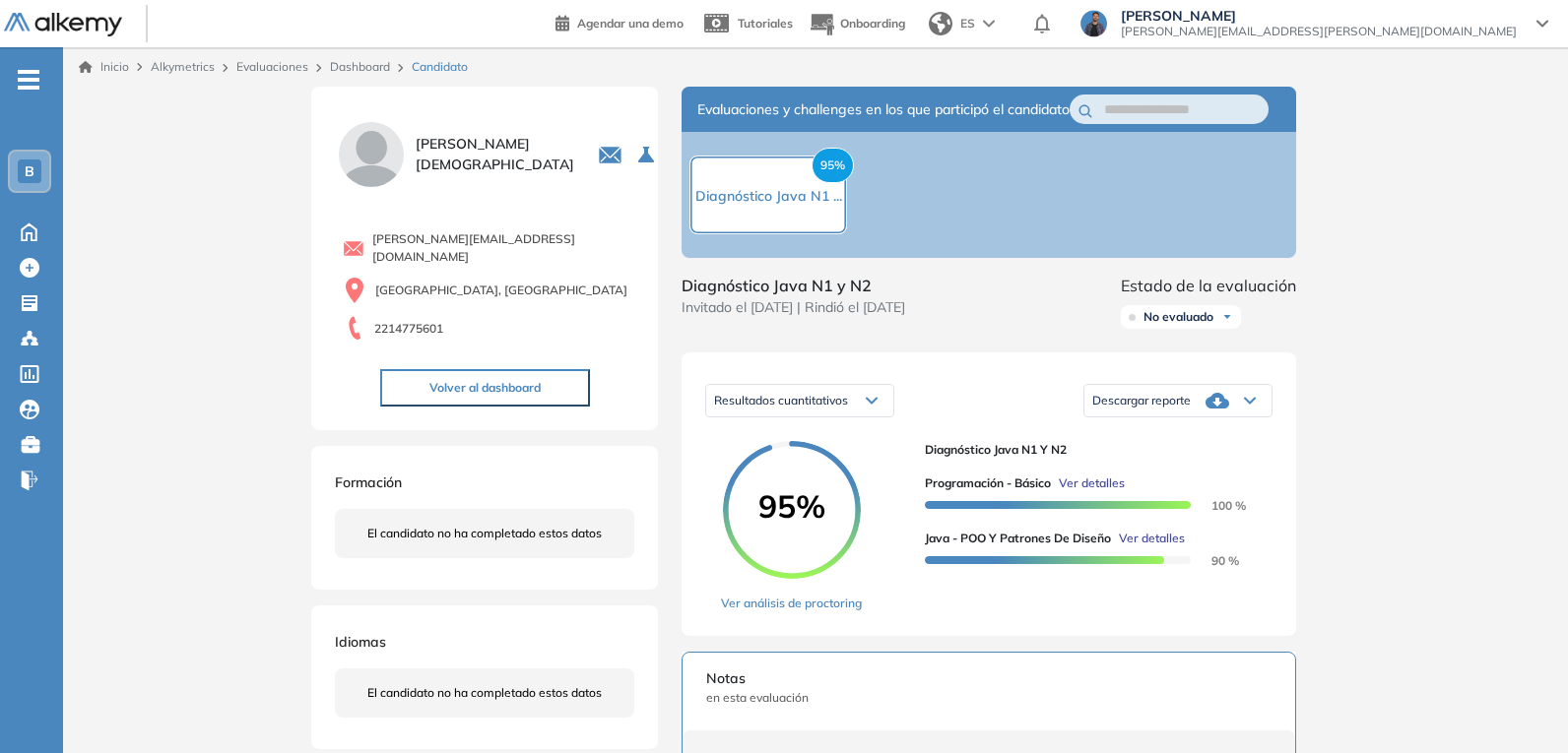 scroll, scrollTop: 0, scrollLeft: 0, axis: both 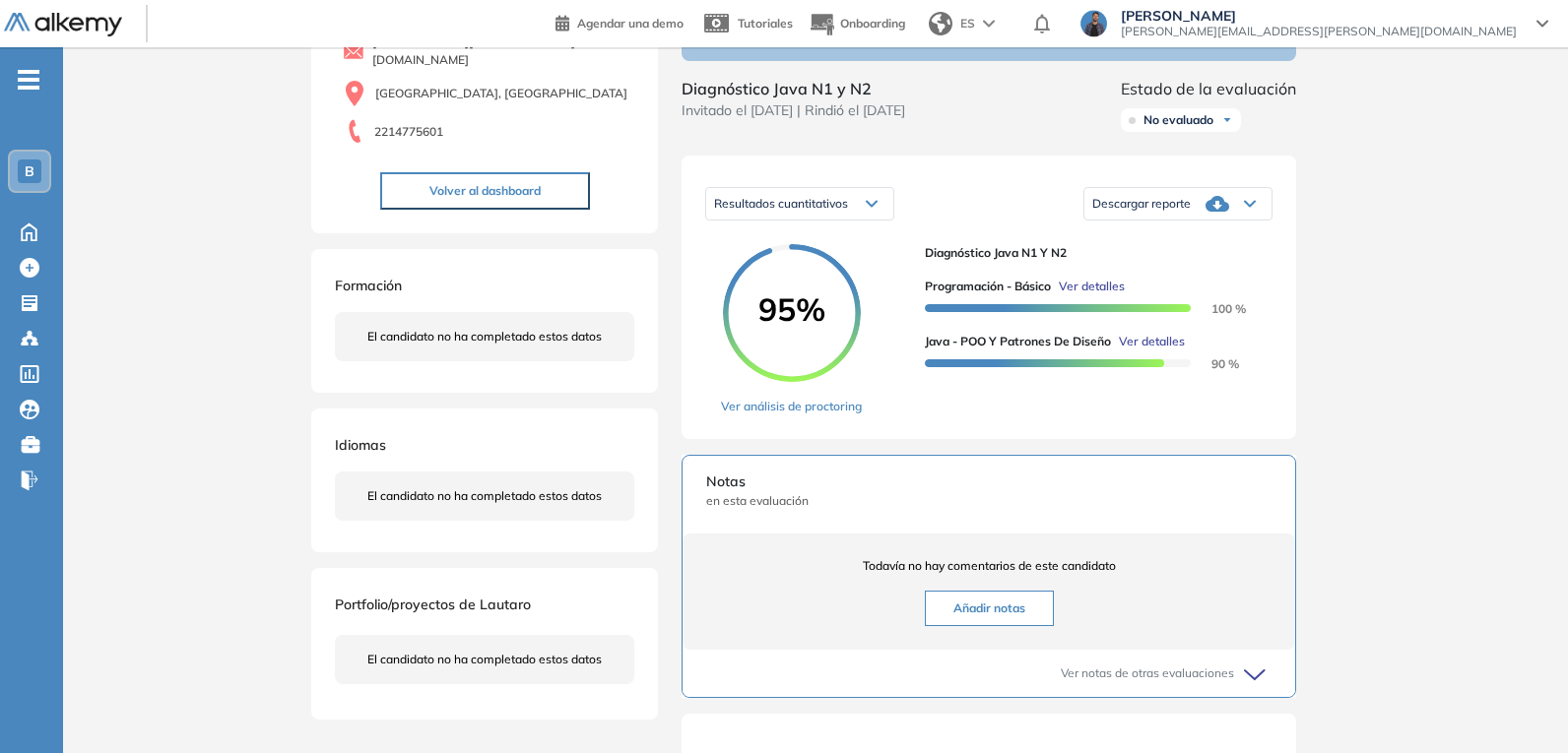 click on "Ver detalles" at bounding box center [1151, 342] 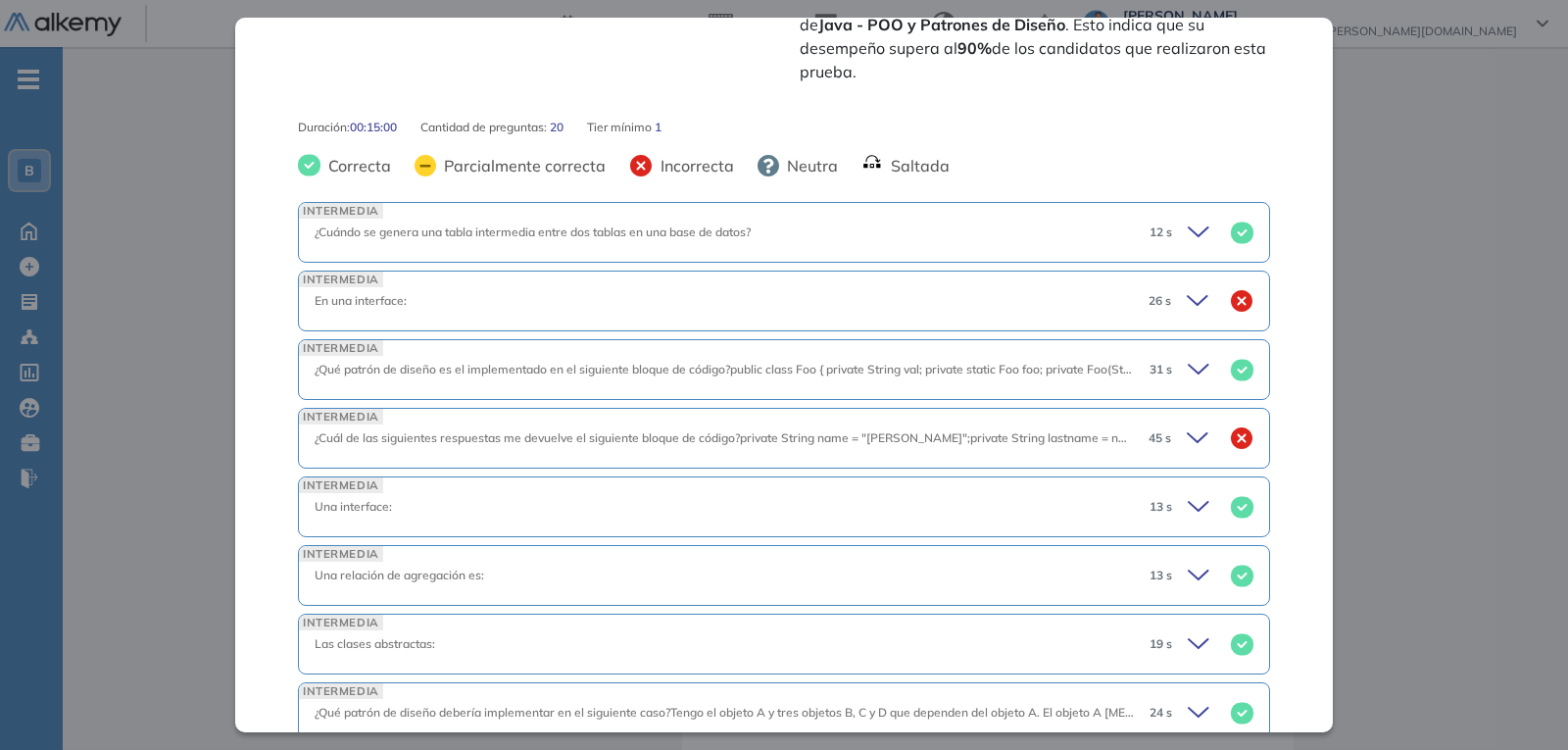 scroll, scrollTop: 747, scrollLeft: 0, axis: vertical 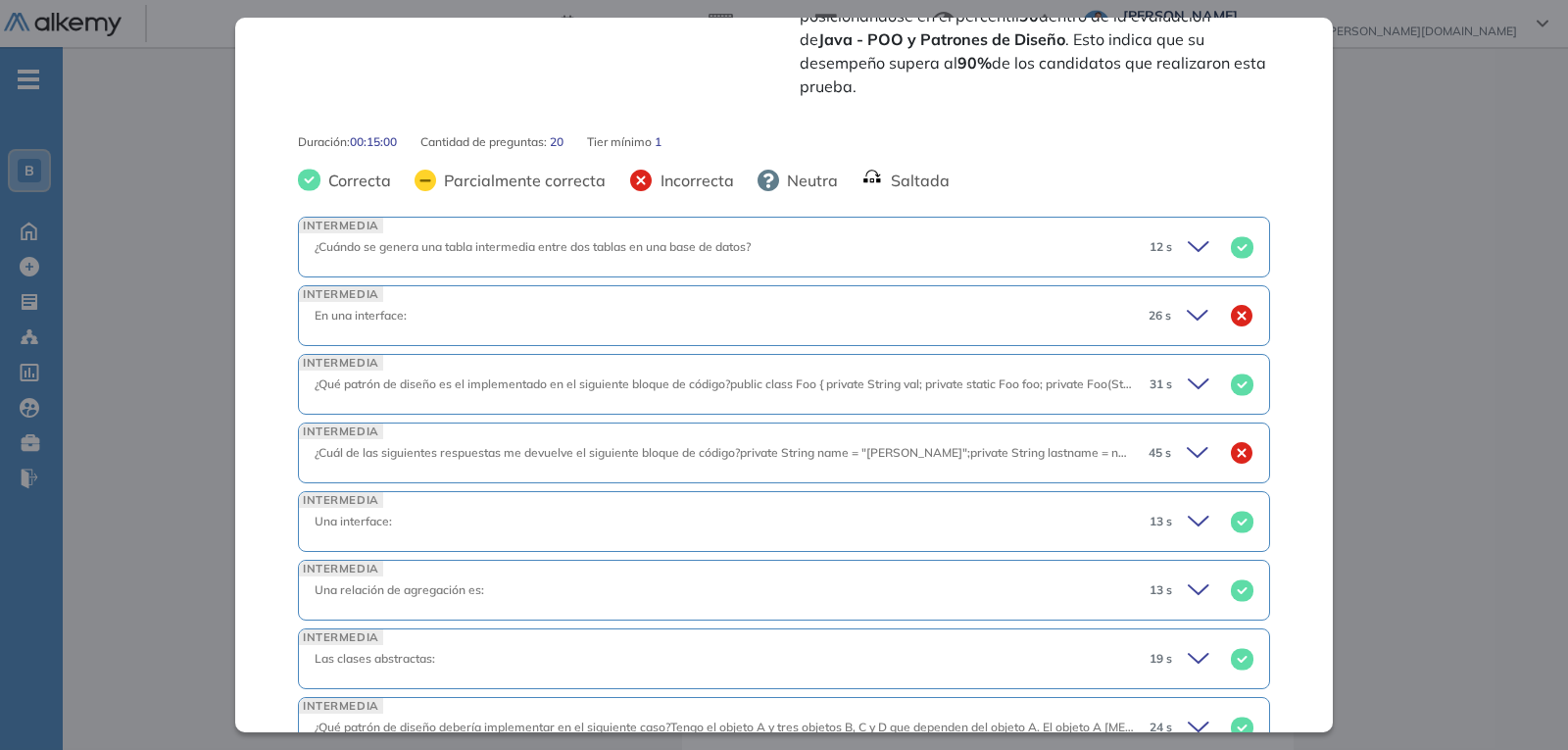 click 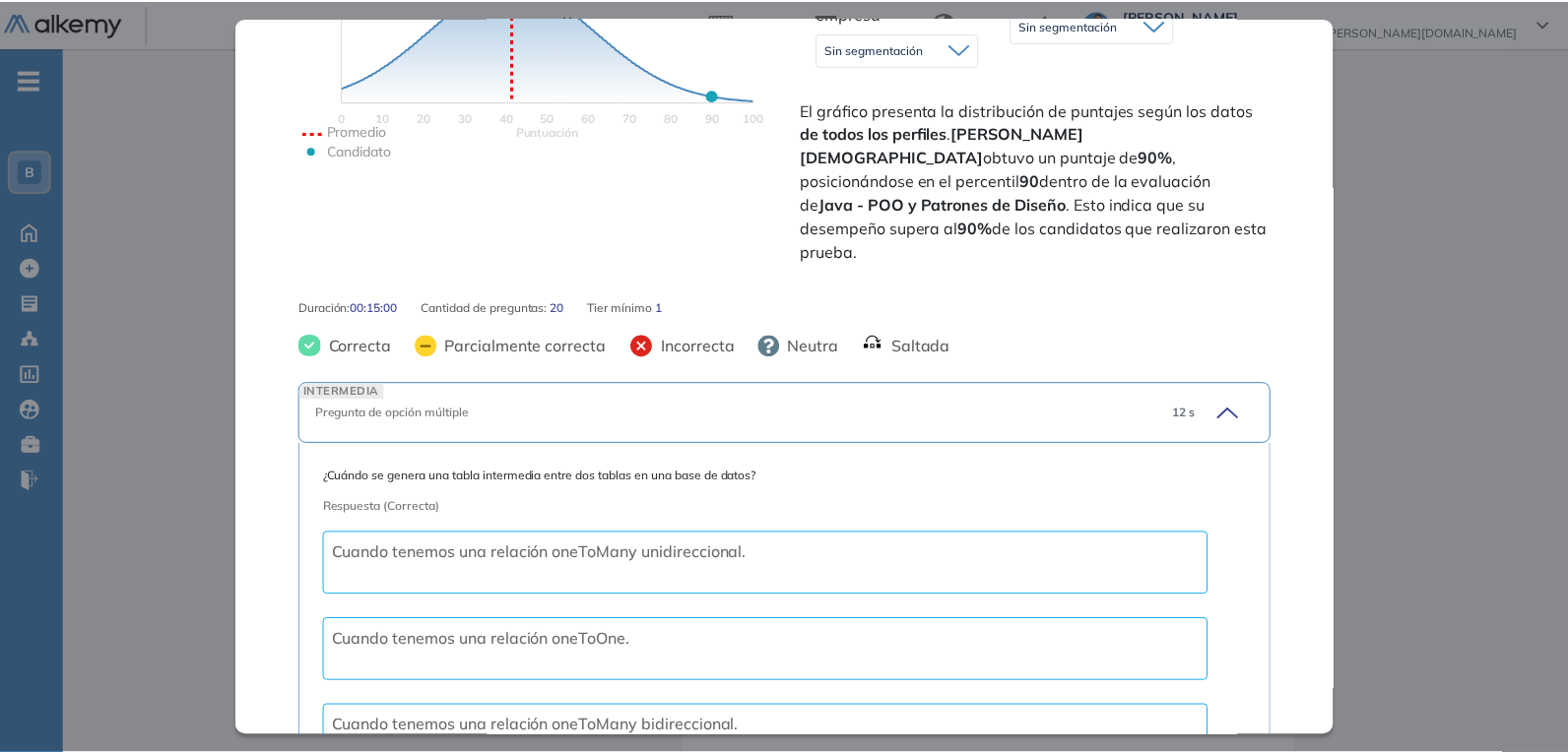 scroll, scrollTop: 553, scrollLeft: 0, axis: vertical 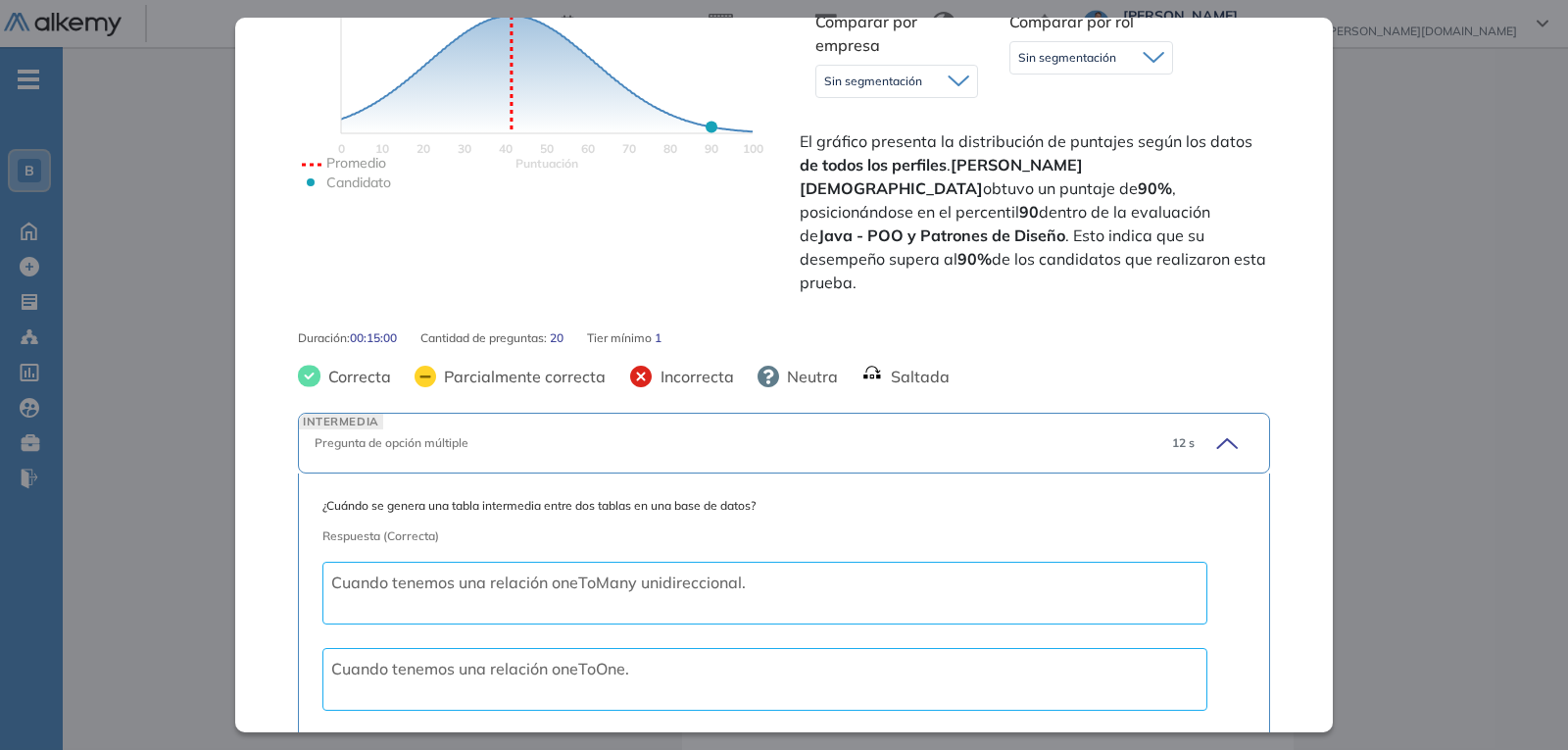 click on "Inicio Alkymetrics Evaluaciones Dashboard Candidato Java - POO y Patrones de Diseño Desarrollo web Básico Idiomas Objetivos Programación Desarrollo Web Programación Orientada a Objetos Resumen del Test: Evalúa el conocimiento en programación orientada a objetos (POO) y patrones de diseño en [GEOGRAPHIC_DATA], incluyendo conceptos como polimorfismo, herencia, clases abstractas e interfaces. Cubre patrones de diseño como [PERSON_NAME], uso de anotaciones en [GEOGRAPHIC_DATA], servlets, JSP, y operaciones con colecciones. Detalle Estadísticas Puntuación 0 10 20 30 40 50 60 70 80 90 100 Promedio Candidato Comparar por empresa Sin segmentación Sin segmentación Comparar por rol Sin segmentación Perfiles sin rol definido Sin segmentación El gráfico presenta la distribución de puntajes según los datos    de todos los perfiles .  [PERSON_NAME]  obtuvo un puntaje de  90% , posicionándose en el percentil  90  dentro de la evaluación de  Java - POO y Patrones de Diseño . Esto indica que su desempeño supera al  90% Duración" at bounding box center (815, 481) 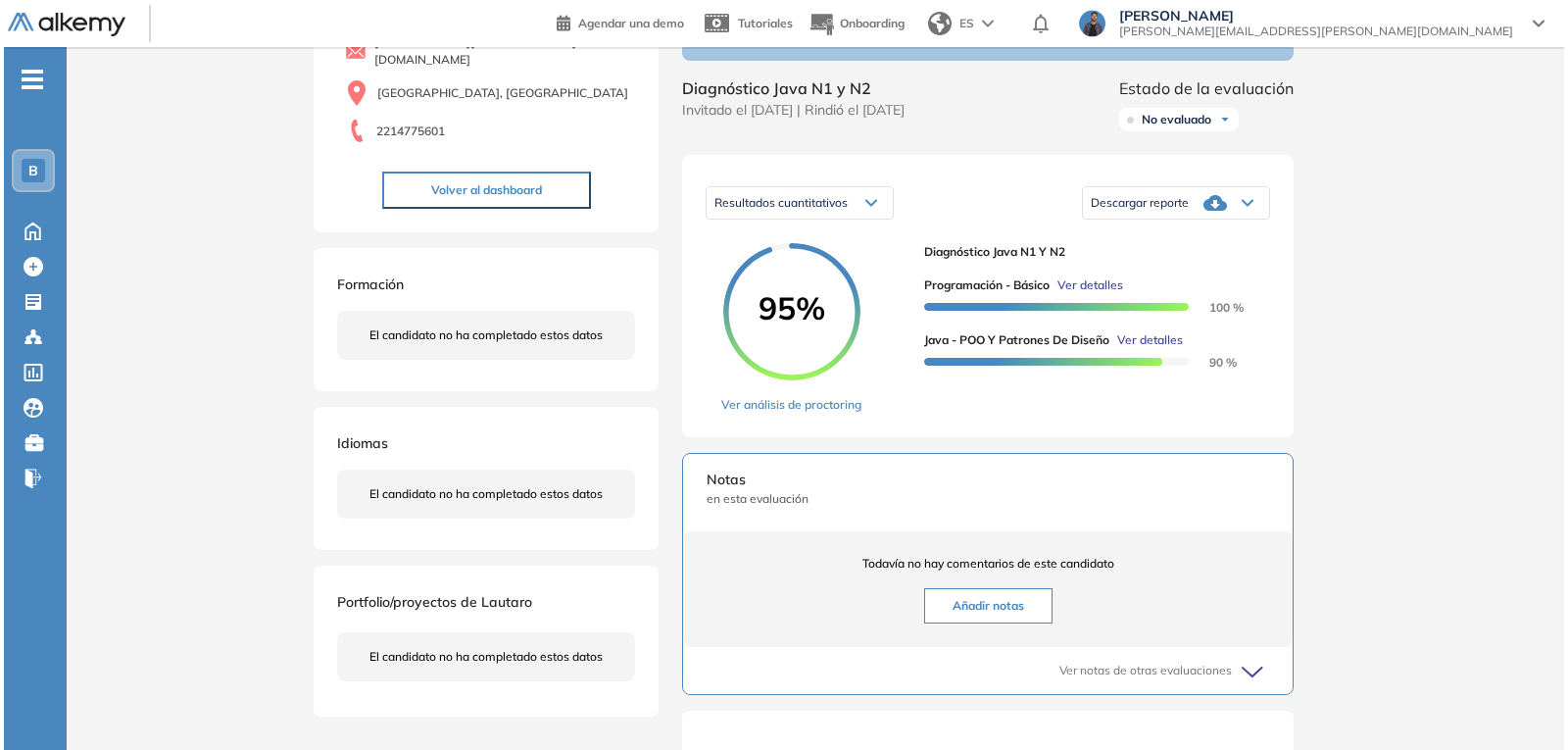 scroll, scrollTop: 0, scrollLeft: 0, axis: both 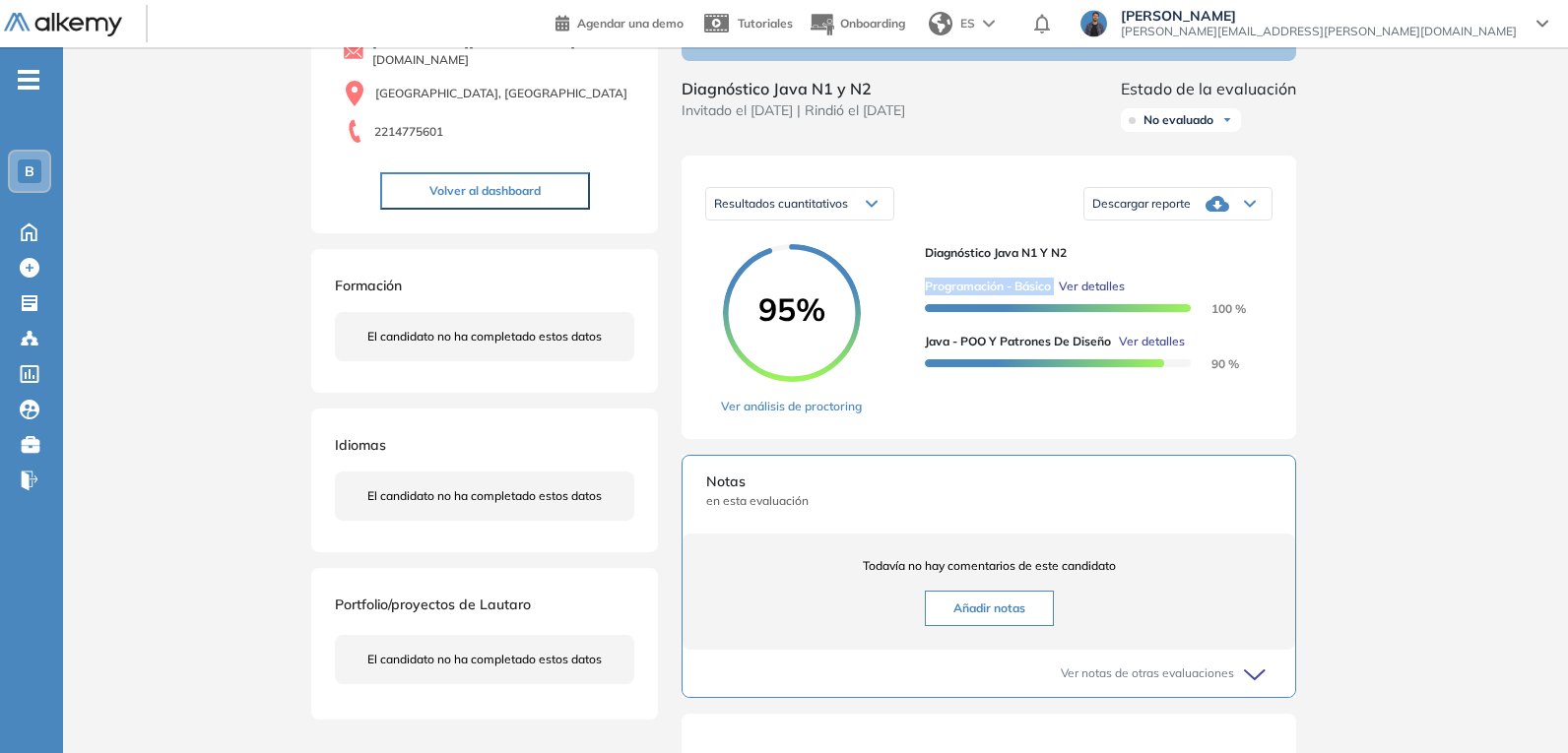 drag, startPoint x: 925, startPoint y: 304, endPoint x: 1057, endPoint y: 306, distance: 132.01515 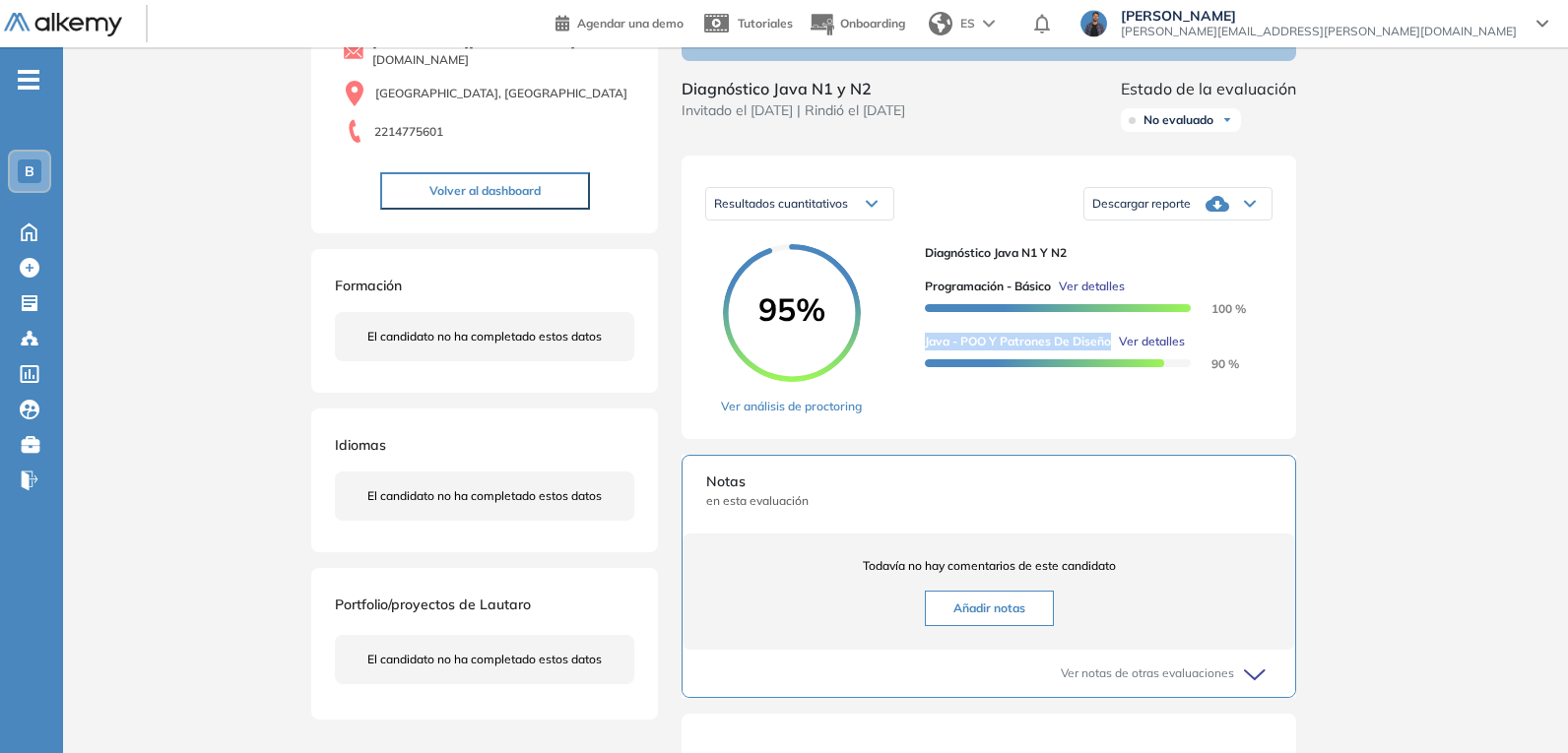 drag, startPoint x: 924, startPoint y: 359, endPoint x: 1112, endPoint y: 360, distance: 188.00266 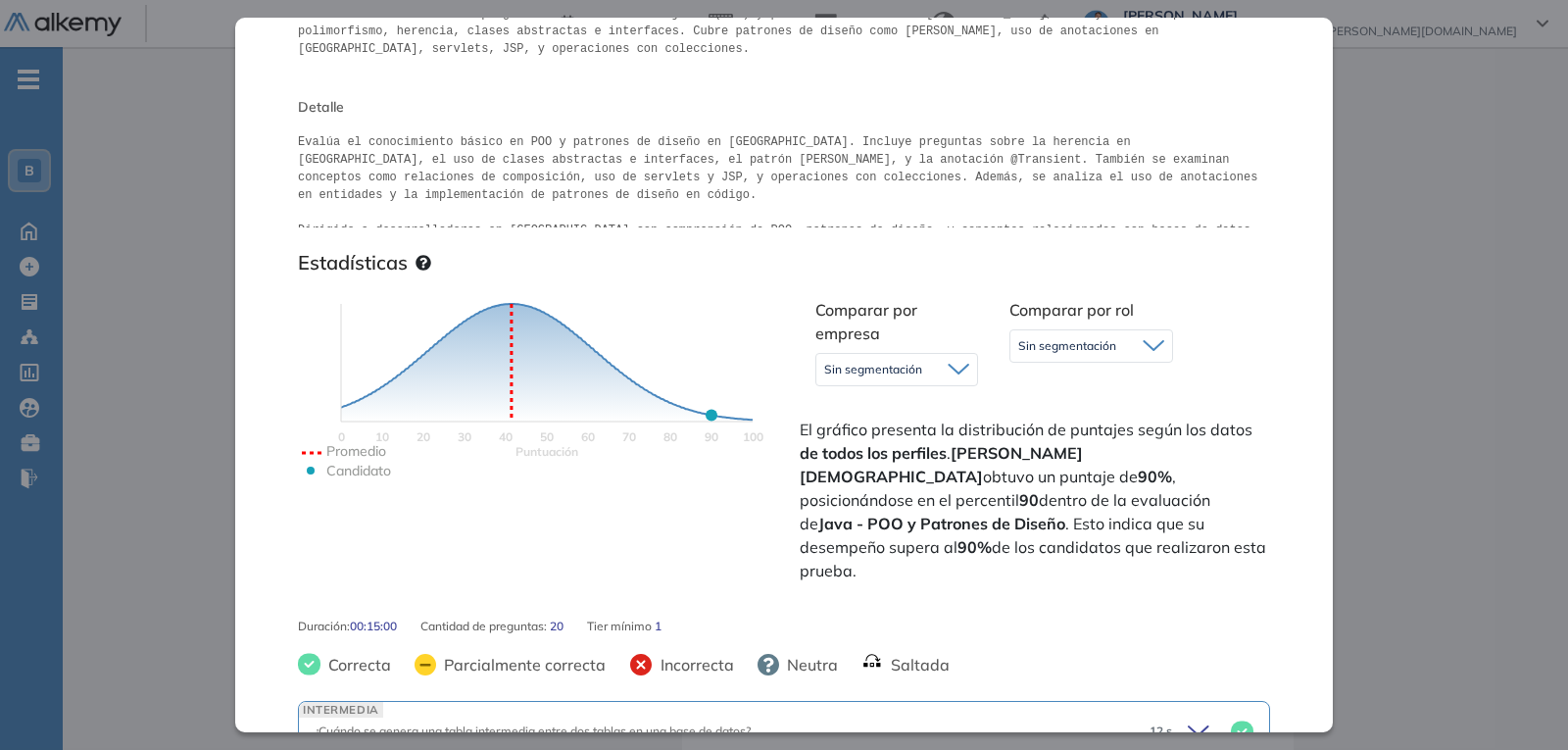 scroll, scrollTop: 588, scrollLeft: 0, axis: vertical 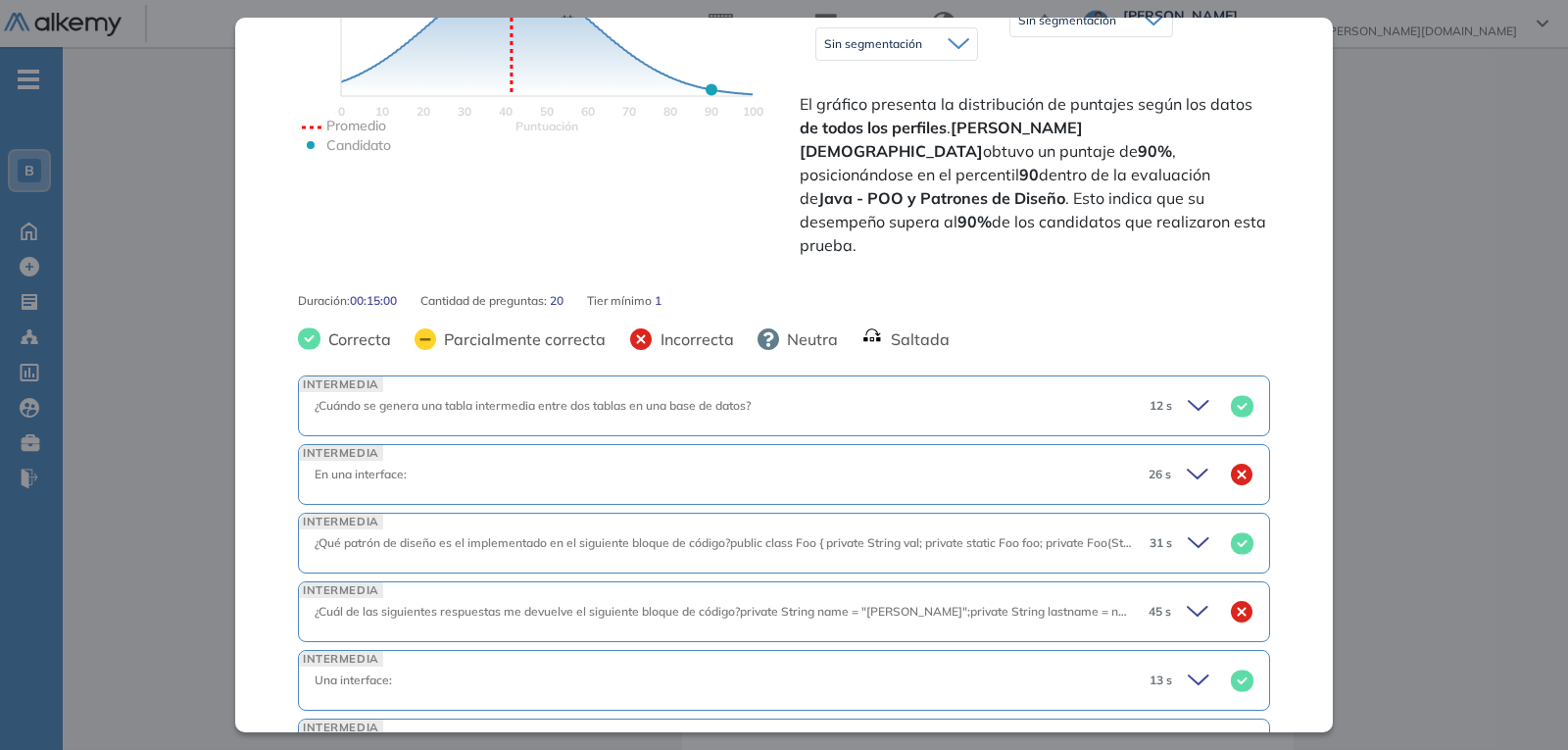 click 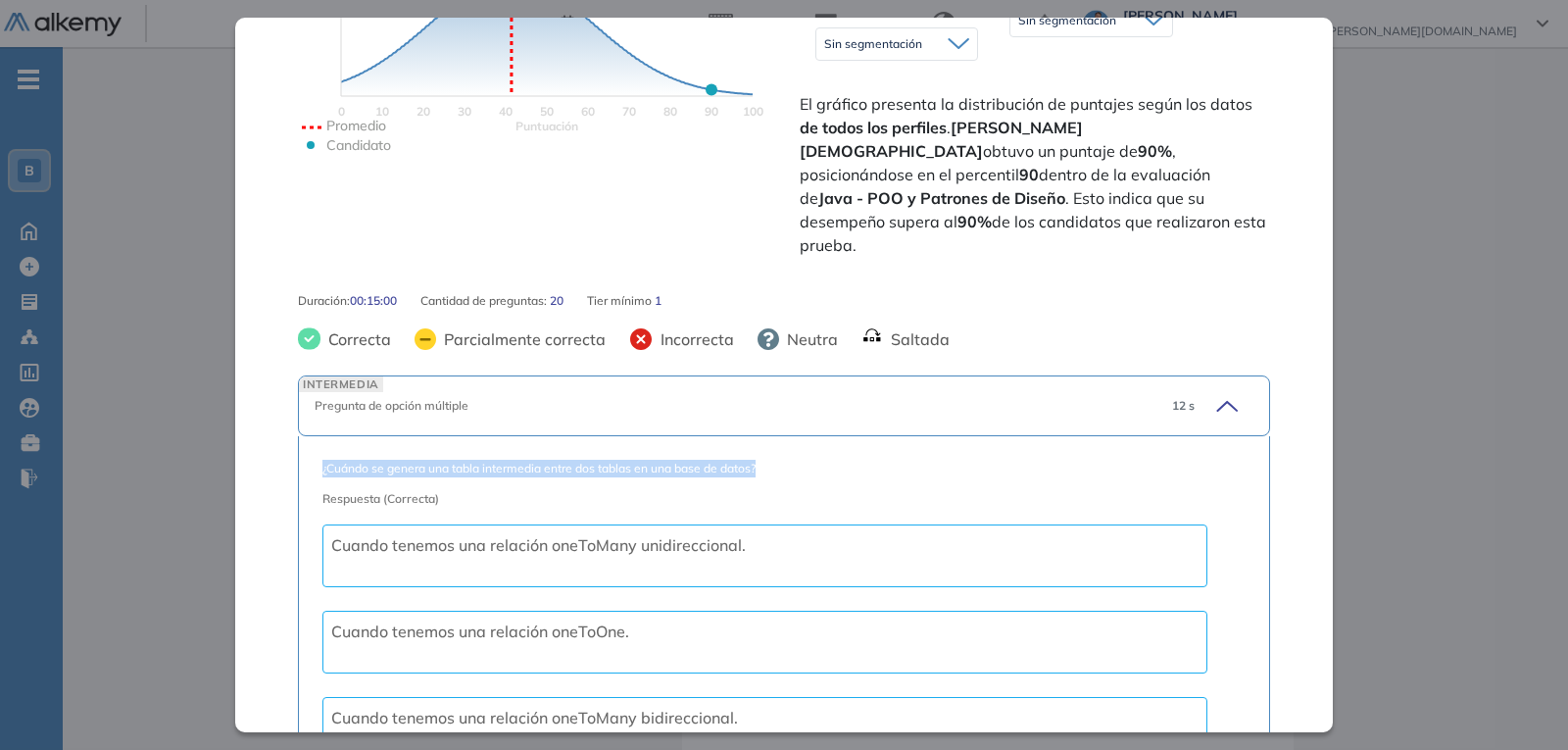 drag, startPoint x: 680, startPoint y: 425, endPoint x: 321, endPoint y: 426, distance: 359.00139 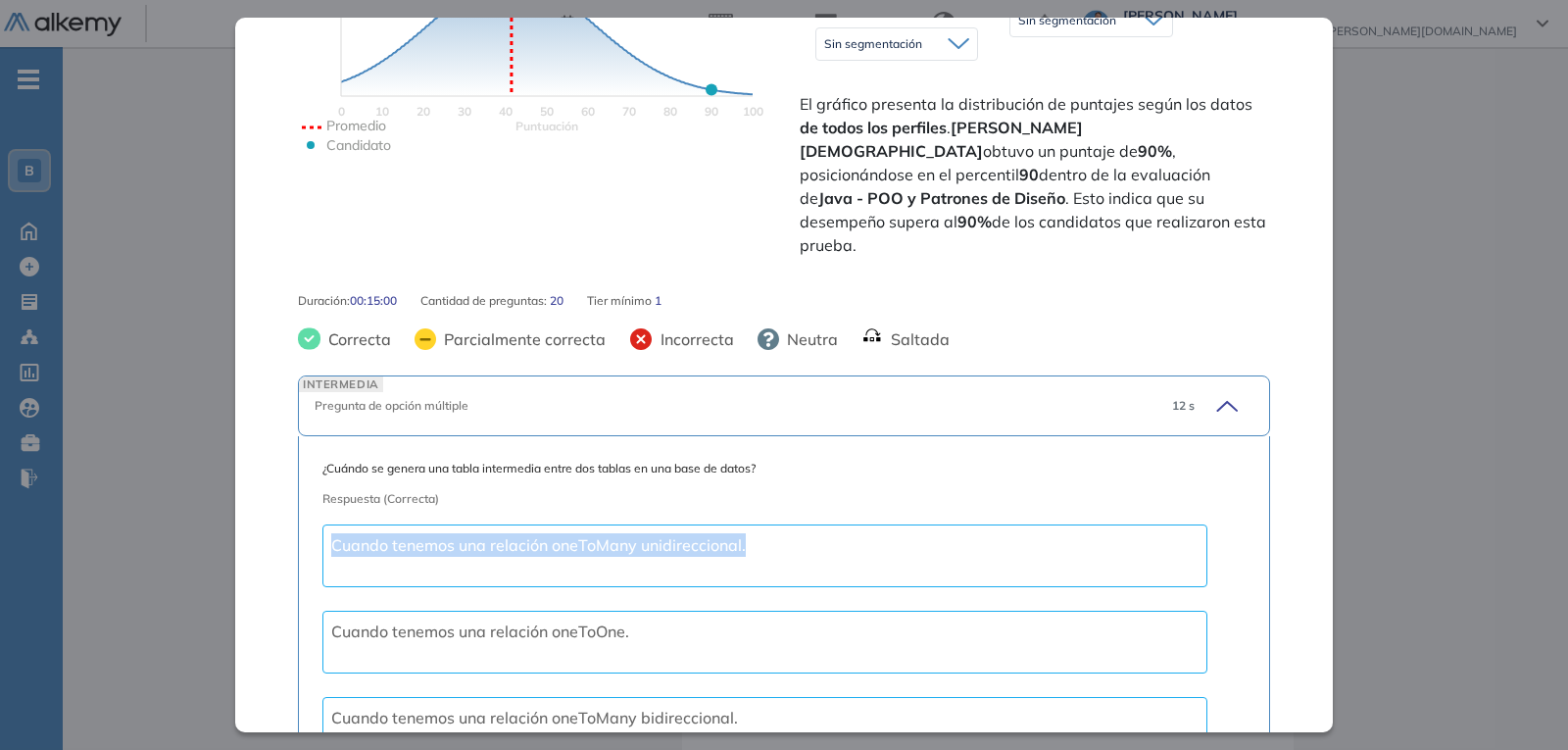 drag, startPoint x: 772, startPoint y: 499, endPoint x: 235, endPoint y: 518, distance: 537.336 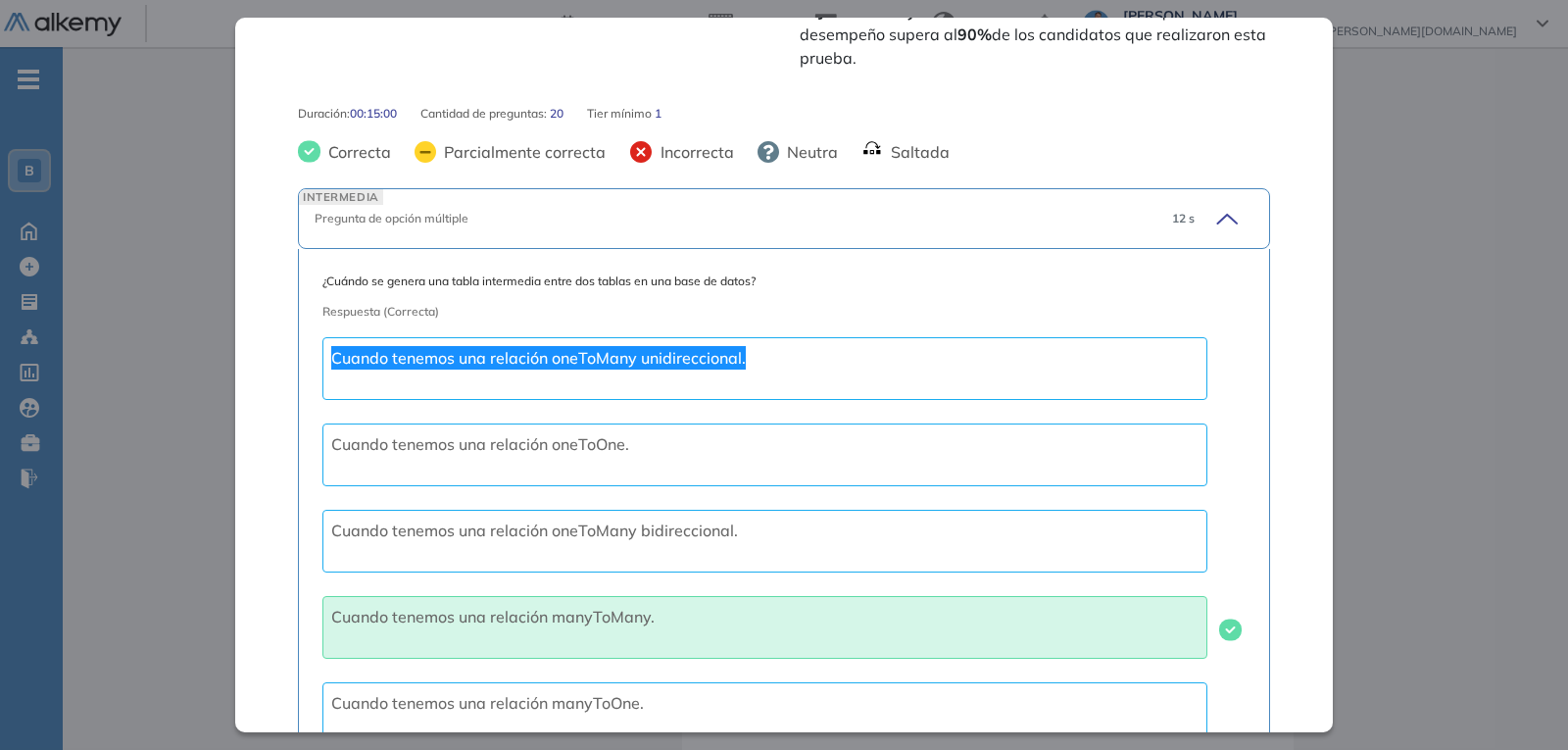 scroll, scrollTop: 784, scrollLeft: 0, axis: vertical 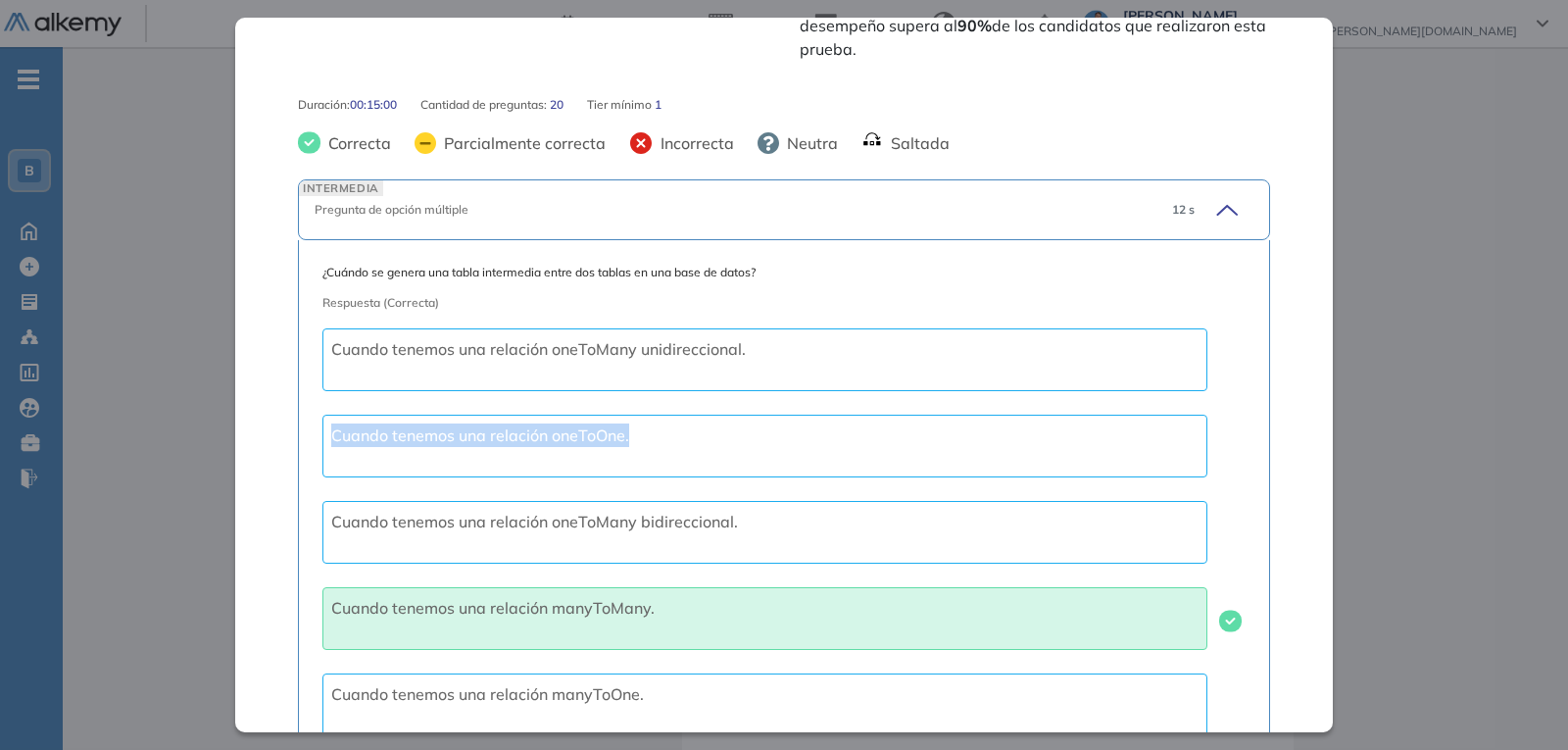drag, startPoint x: 570, startPoint y: 391, endPoint x: 263, endPoint y: 407, distance: 307.41666 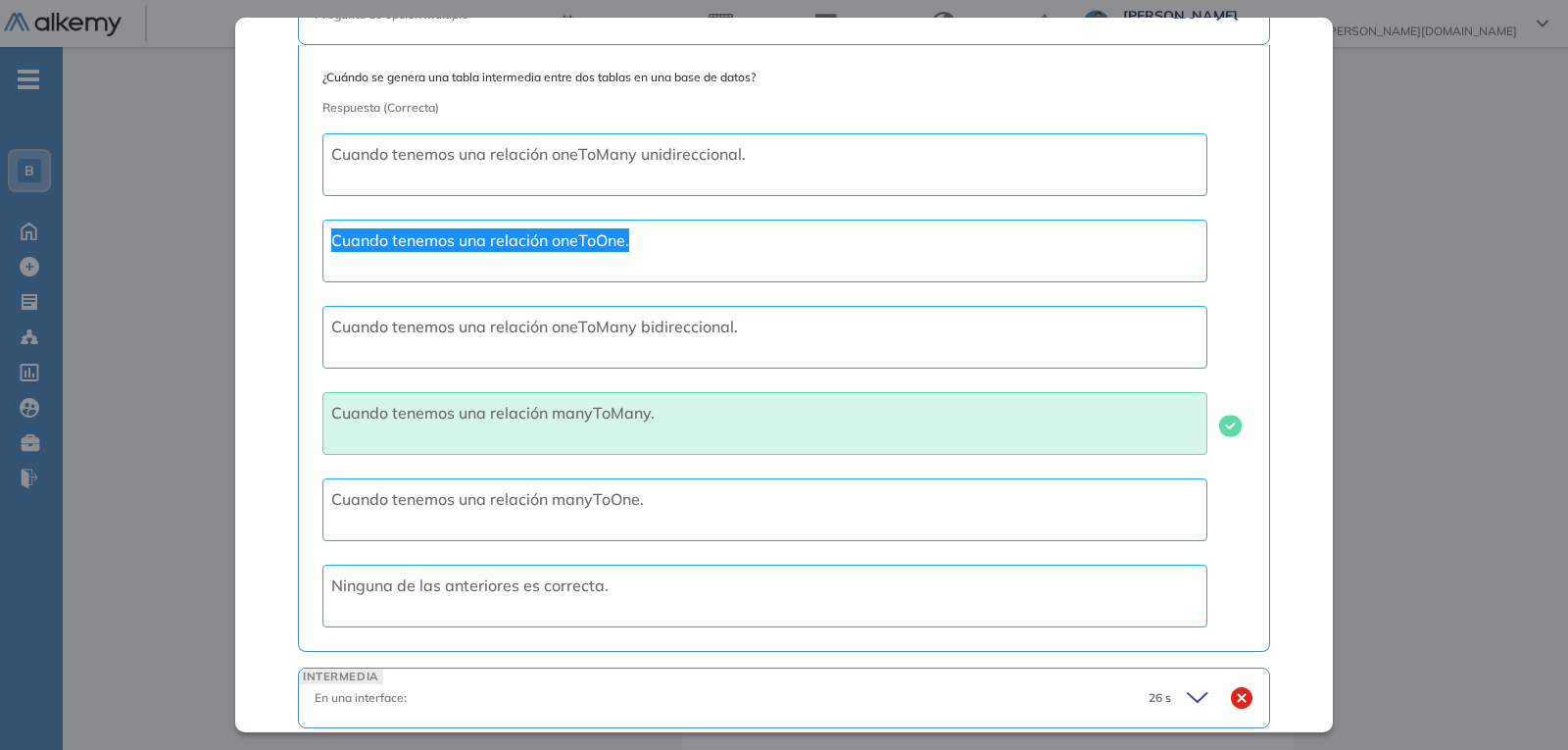 scroll, scrollTop: 980, scrollLeft: 0, axis: vertical 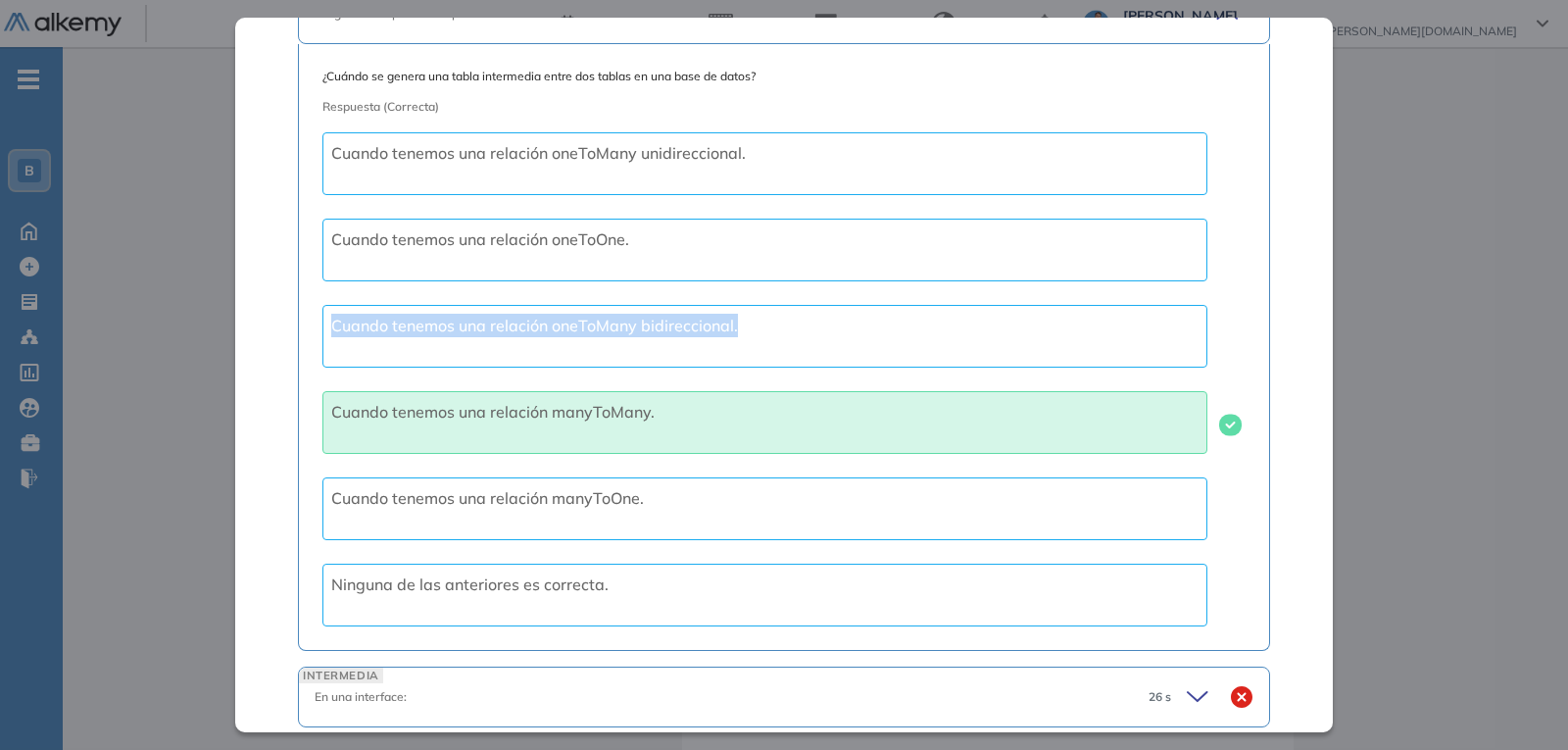 drag, startPoint x: 755, startPoint y: 277, endPoint x: 227, endPoint y: 286, distance: 528.0767 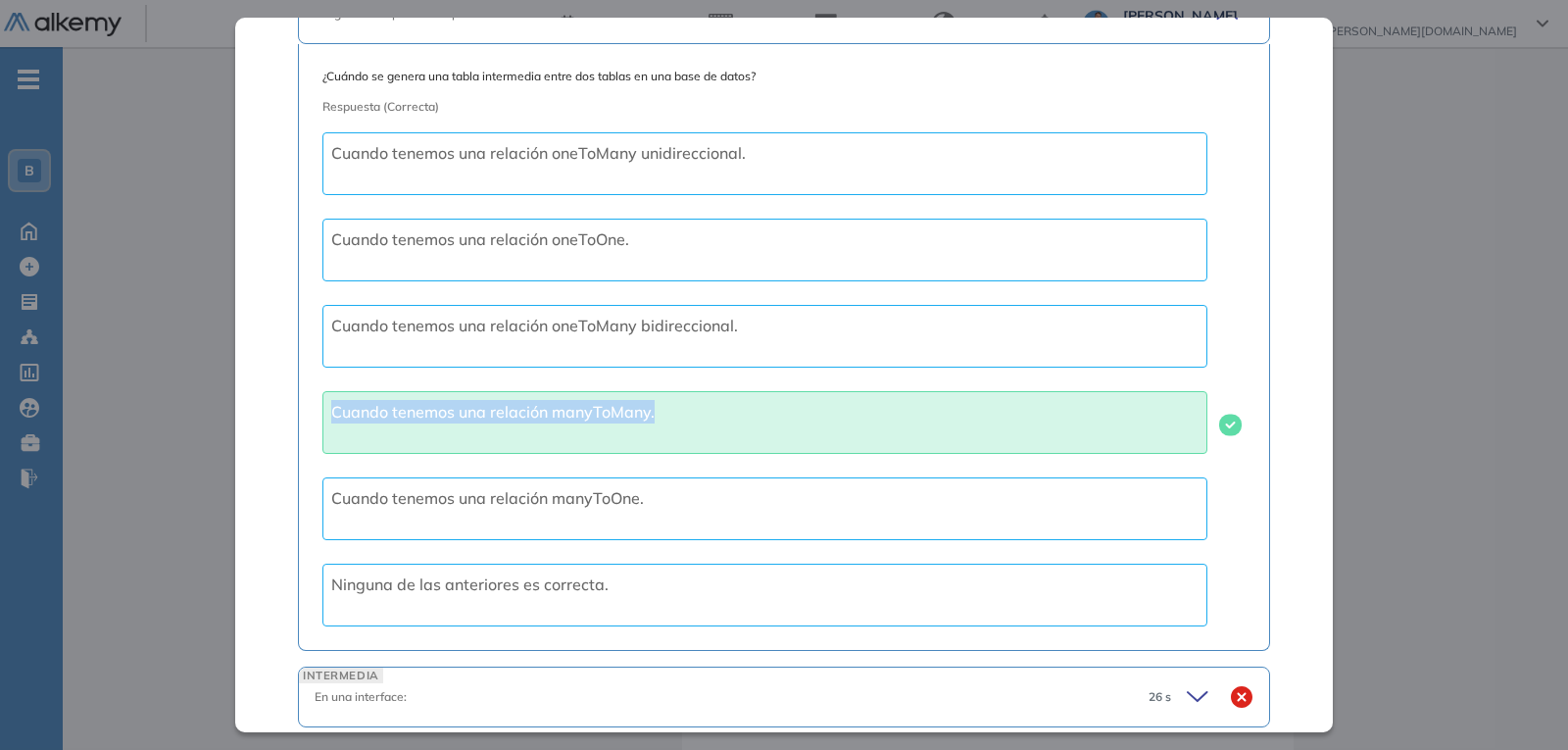drag, startPoint x: 661, startPoint y: 366, endPoint x: 237, endPoint y: 369, distance: 424.0106 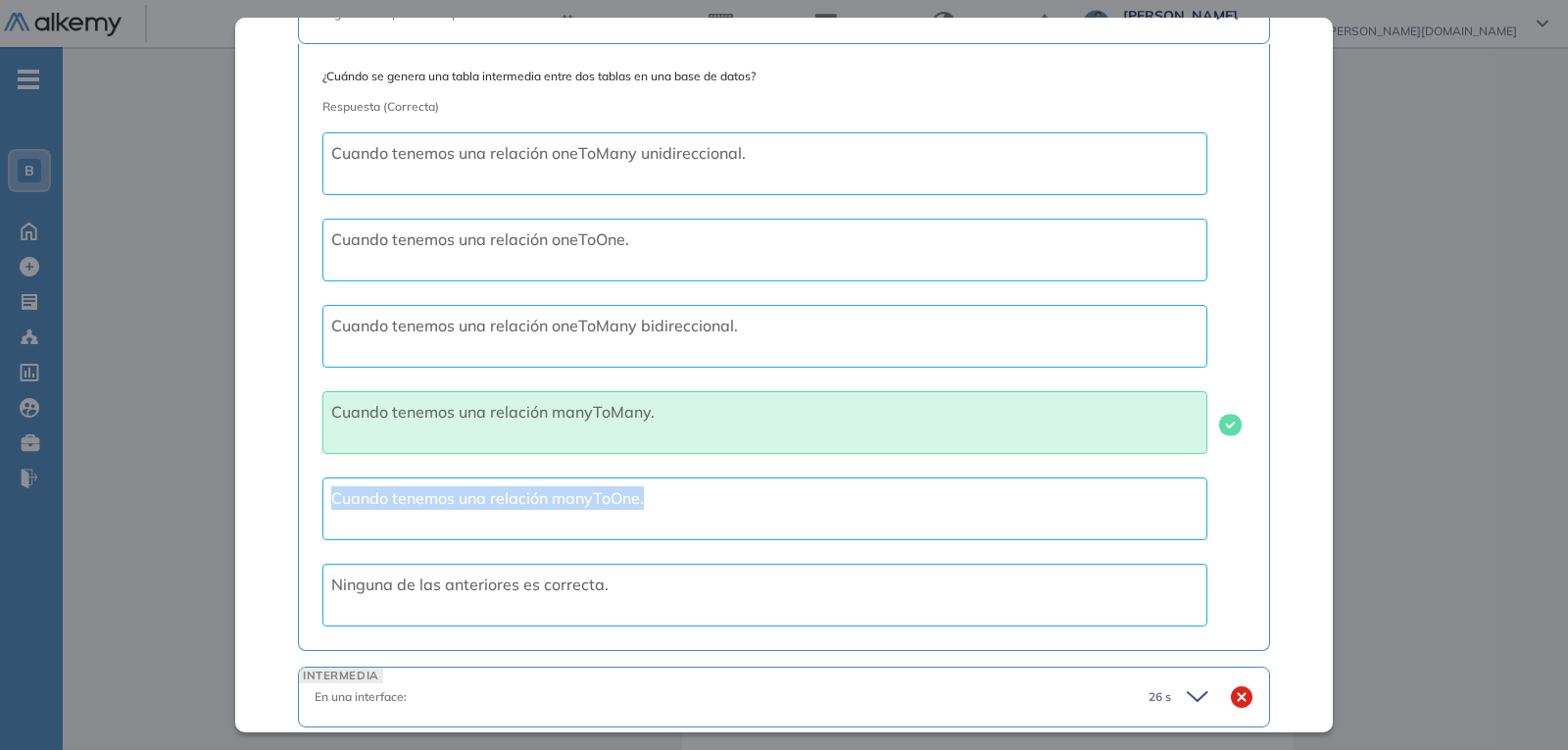drag, startPoint x: 581, startPoint y: 448, endPoint x: 221, endPoint y: 448, distance: 360 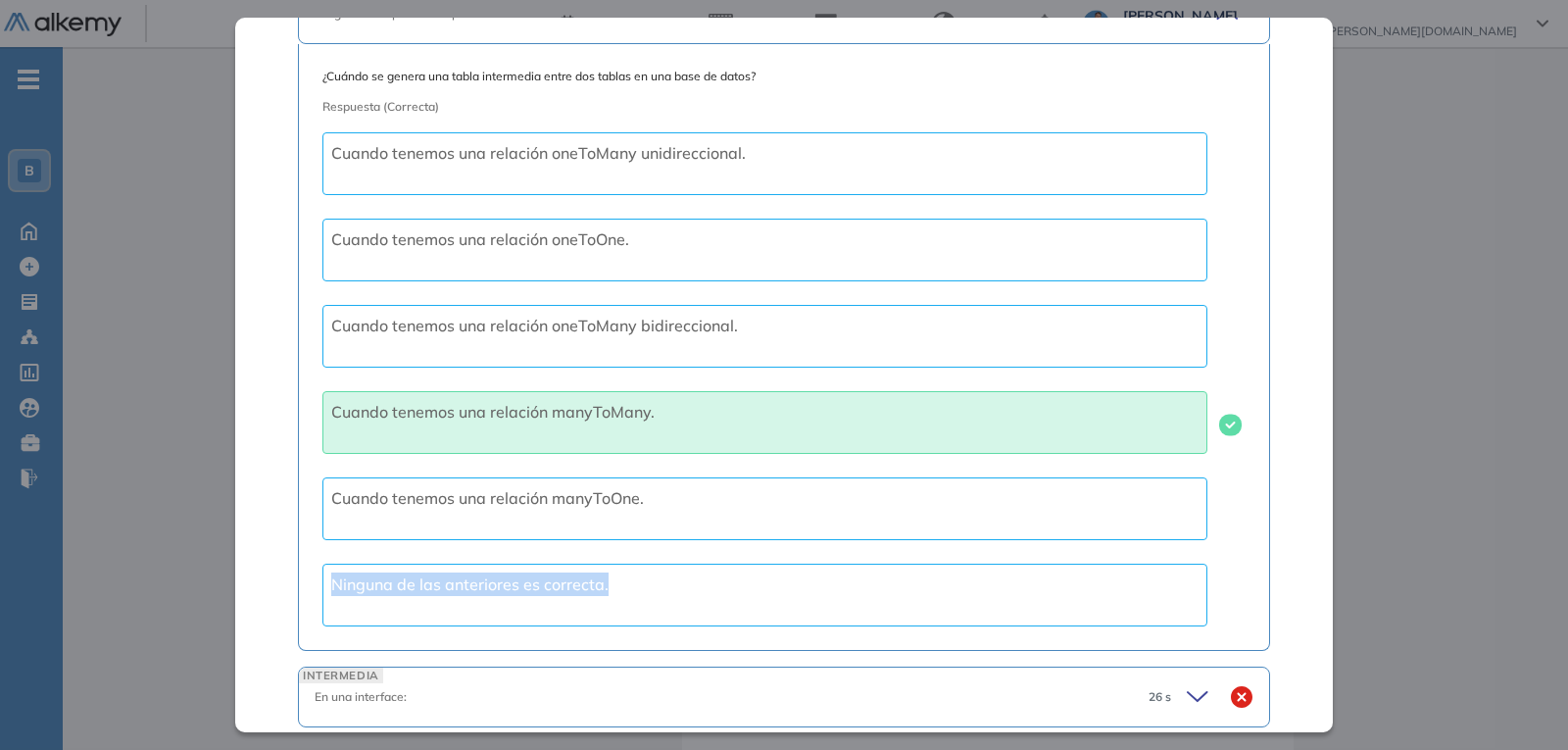 drag, startPoint x: 540, startPoint y: 547, endPoint x: 221, endPoint y: 547, distance: 319 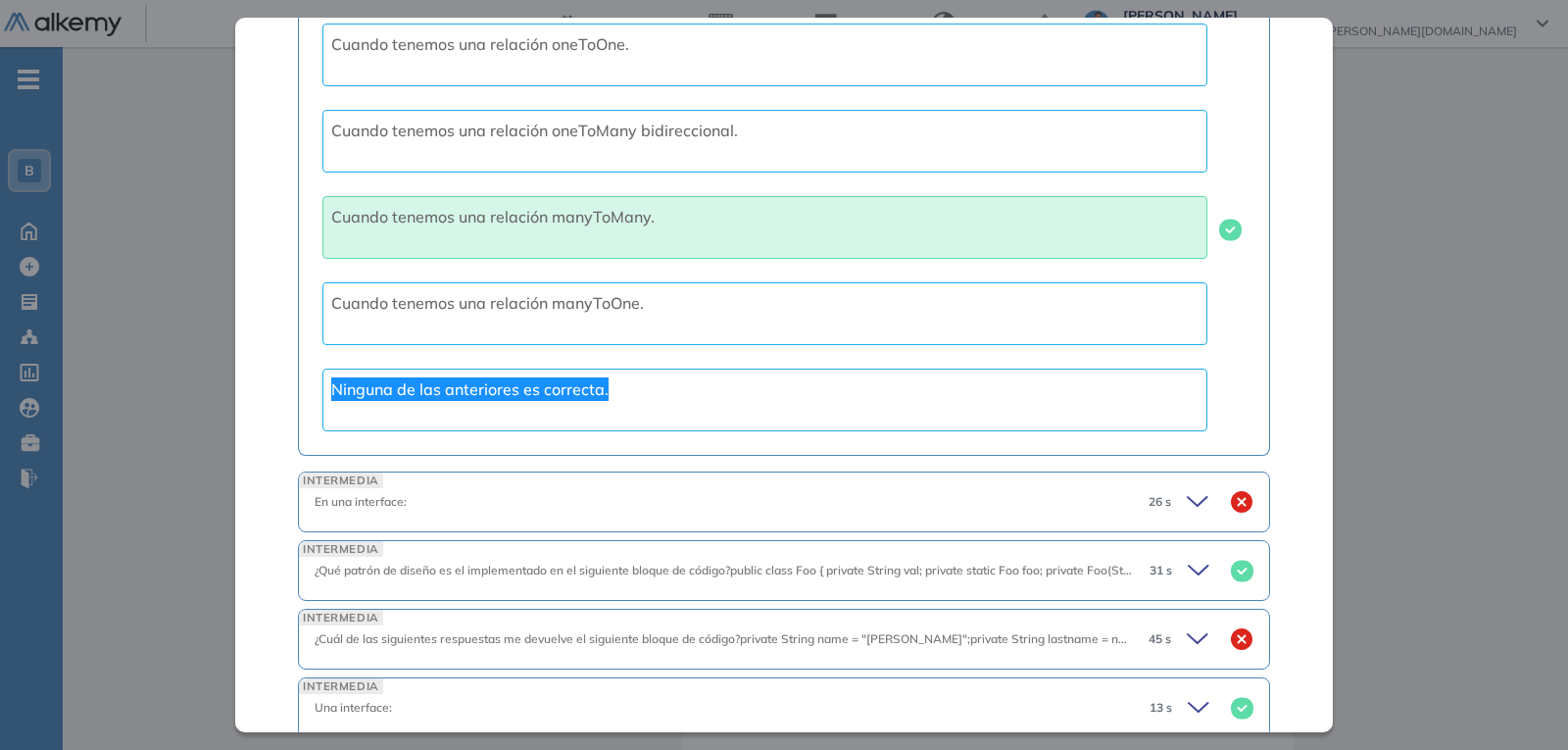 scroll, scrollTop: 1275, scrollLeft: 0, axis: vertical 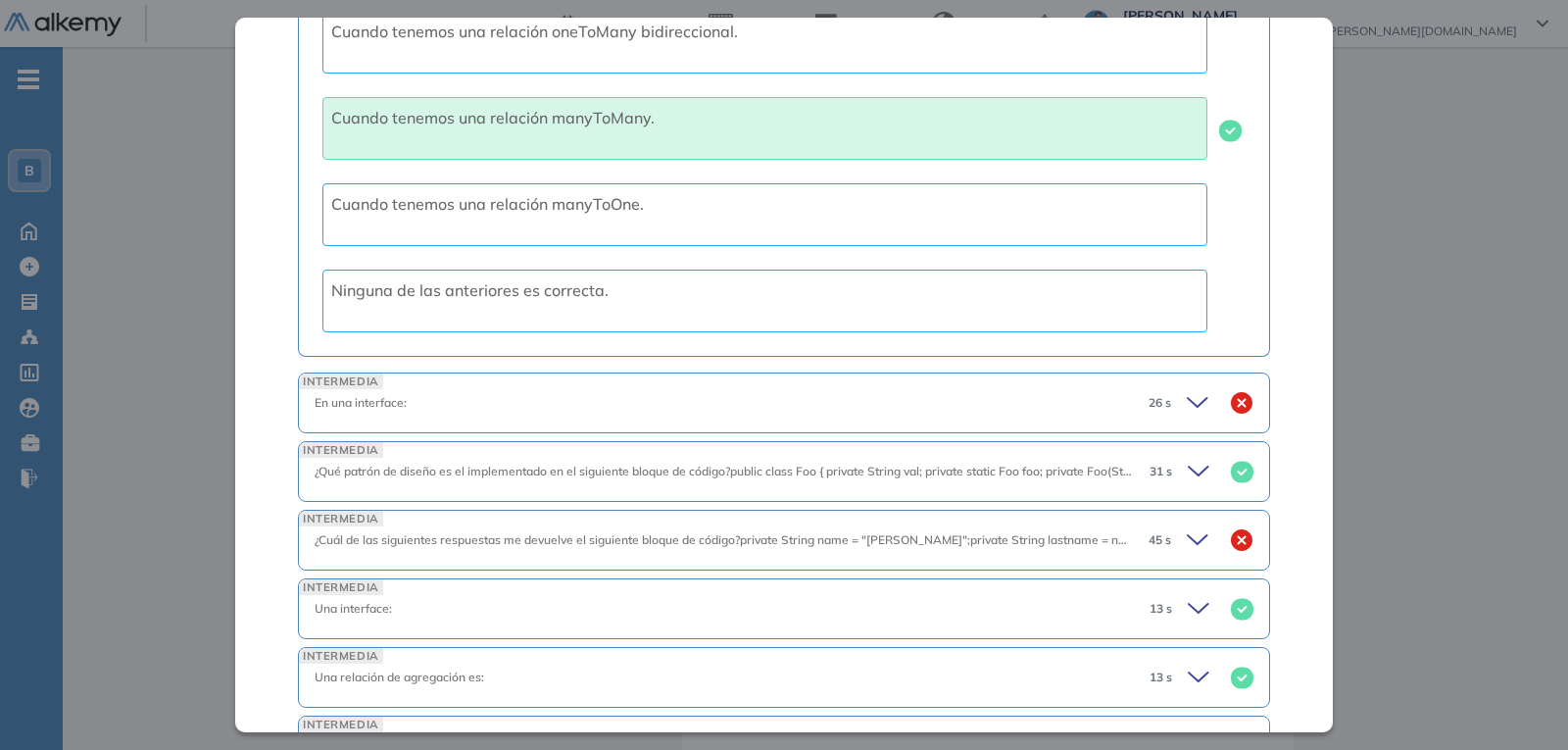 click on "26 s" at bounding box center [1193, 403] 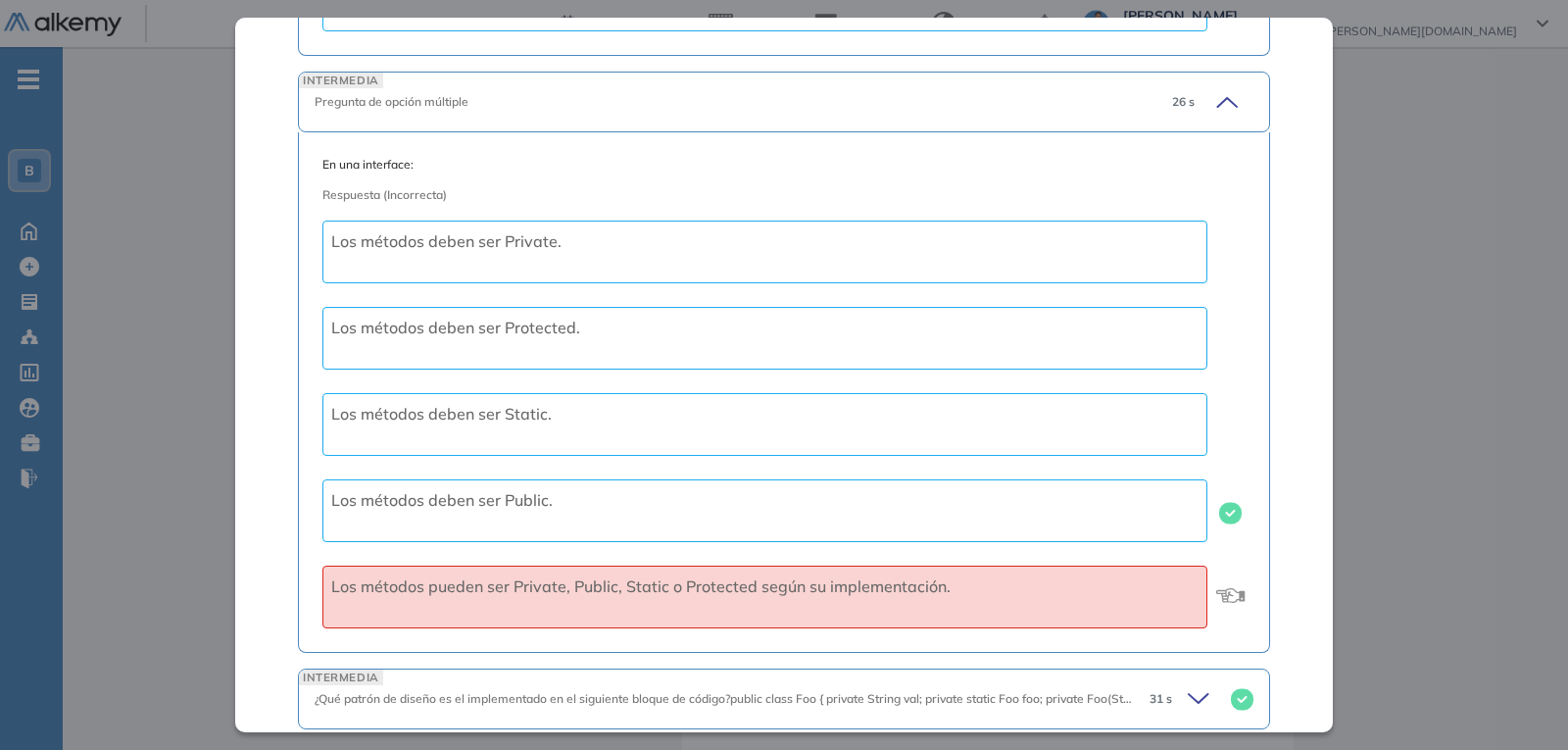 scroll, scrollTop: 1569, scrollLeft: 0, axis: vertical 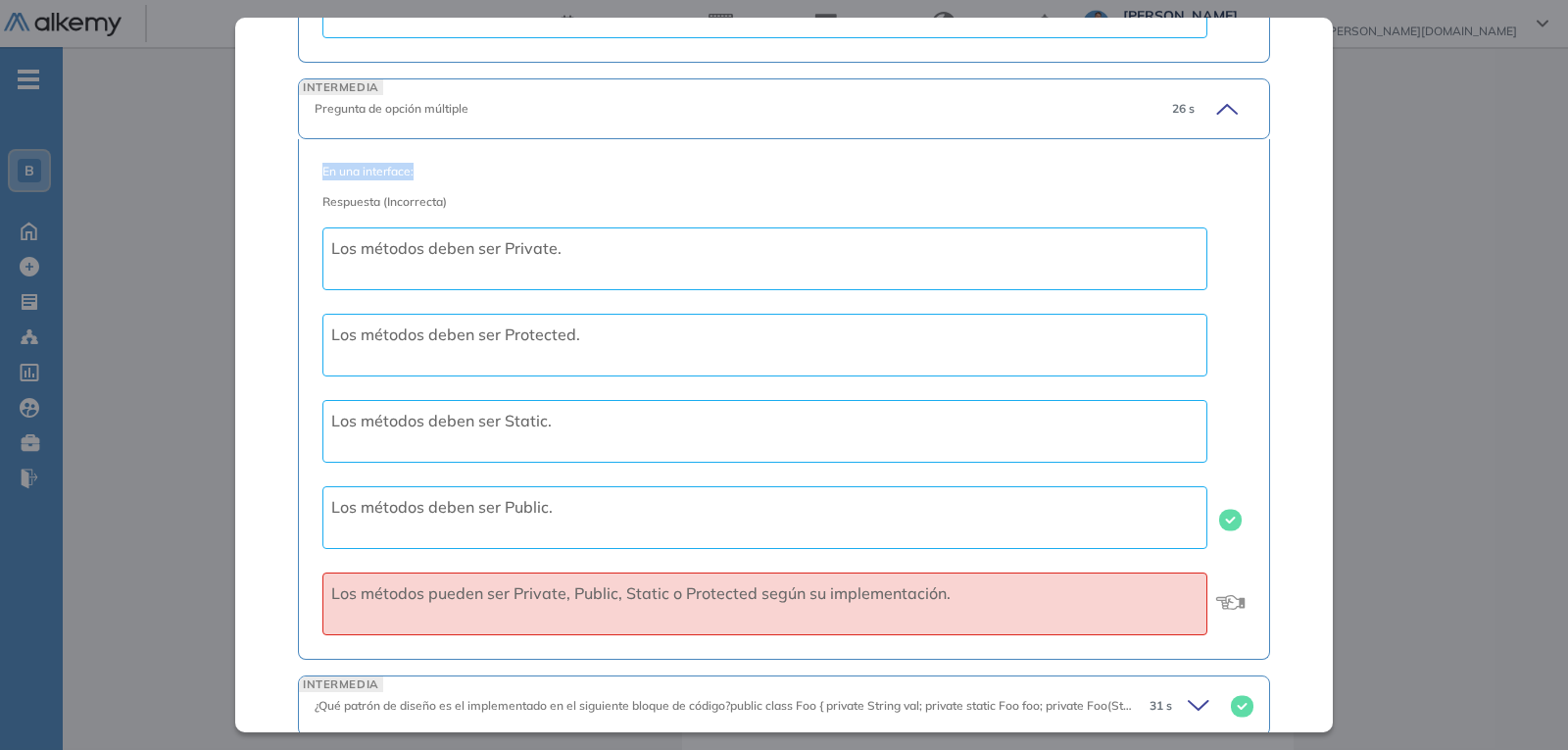 drag, startPoint x: 324, startPoint y: 139, endPoint x: 319, endPoint y: 124, distance: 15.811388 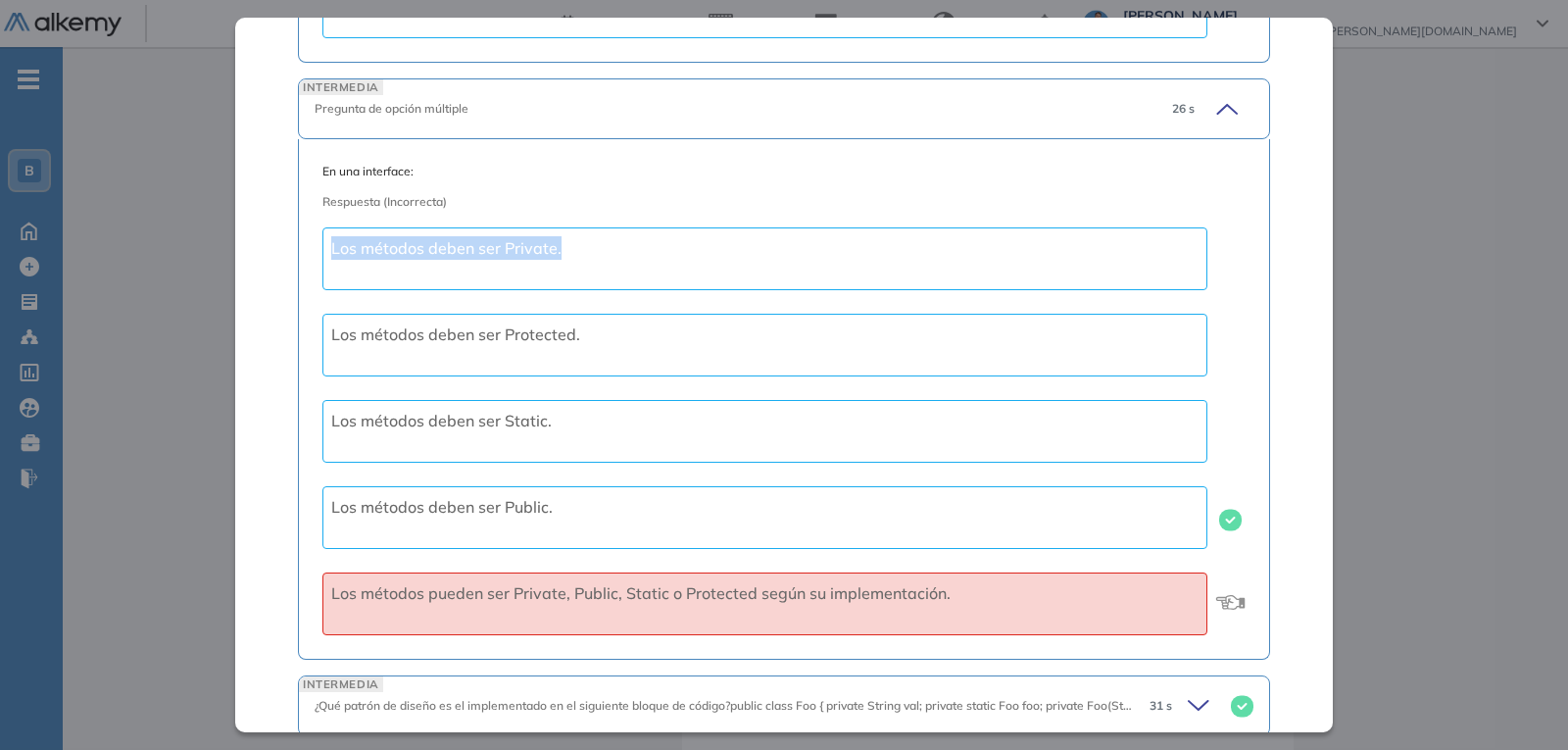 drag, startPoint x: 565, startPoint y: 204, endPoint x: 218, endPoint y: 205, distance: 347.0014 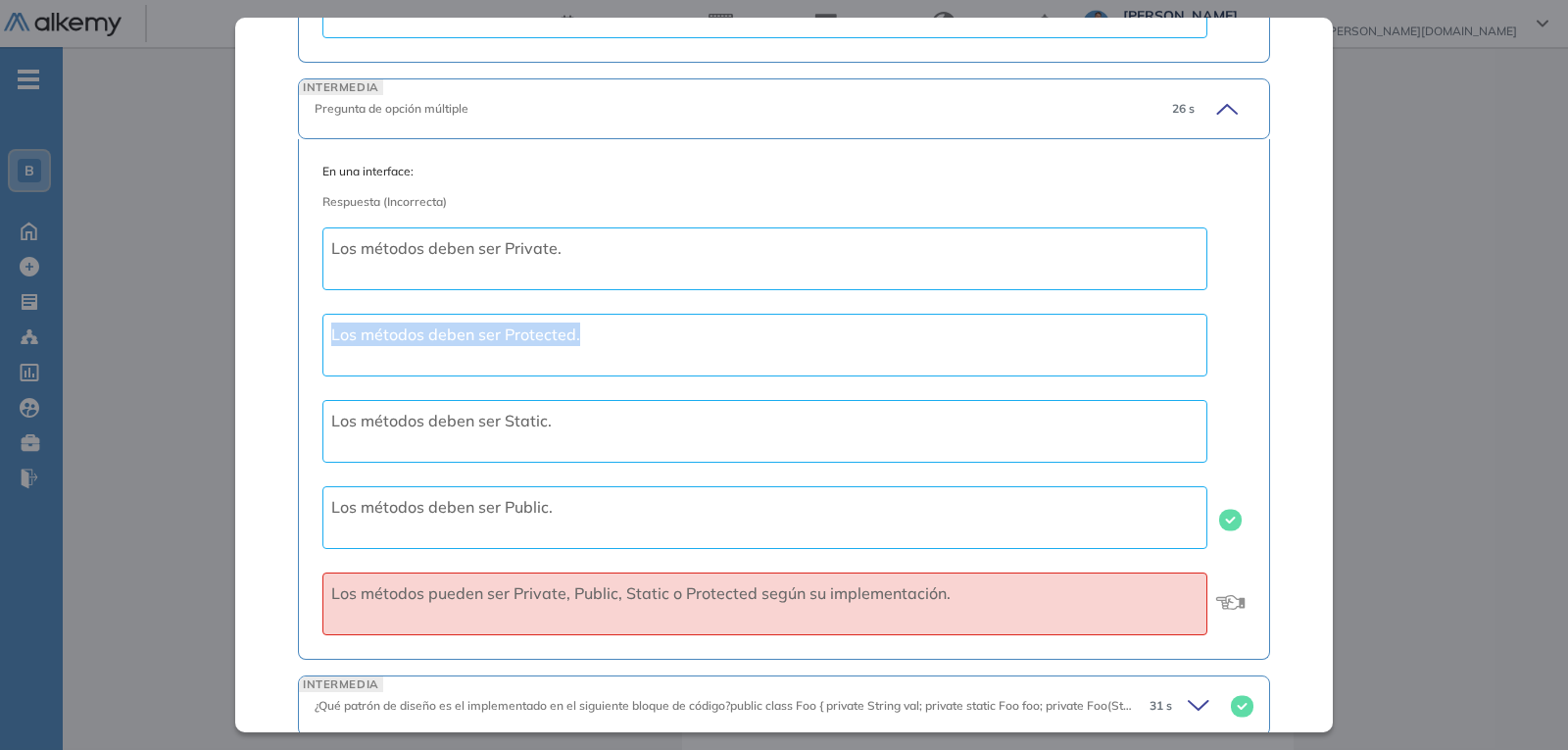 drag, startPoint x: 623, startPoint y: 287, endPoint x: 237, endPoint y: 289, distance: 386.00518 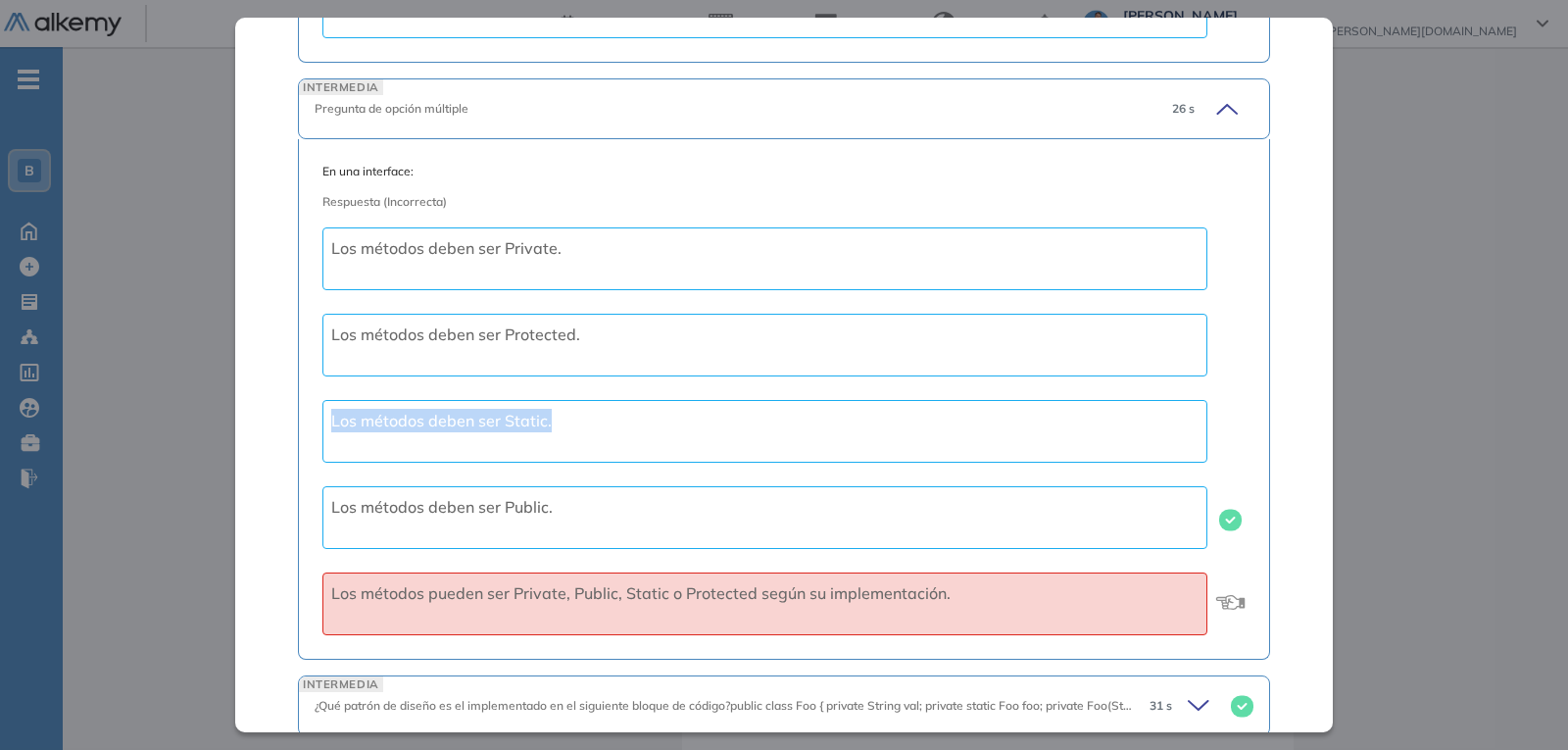 drag, startPoint x: 573, startPoint y: 382, endPoint x: 214, endPoint y: 363, distance: 359.50243 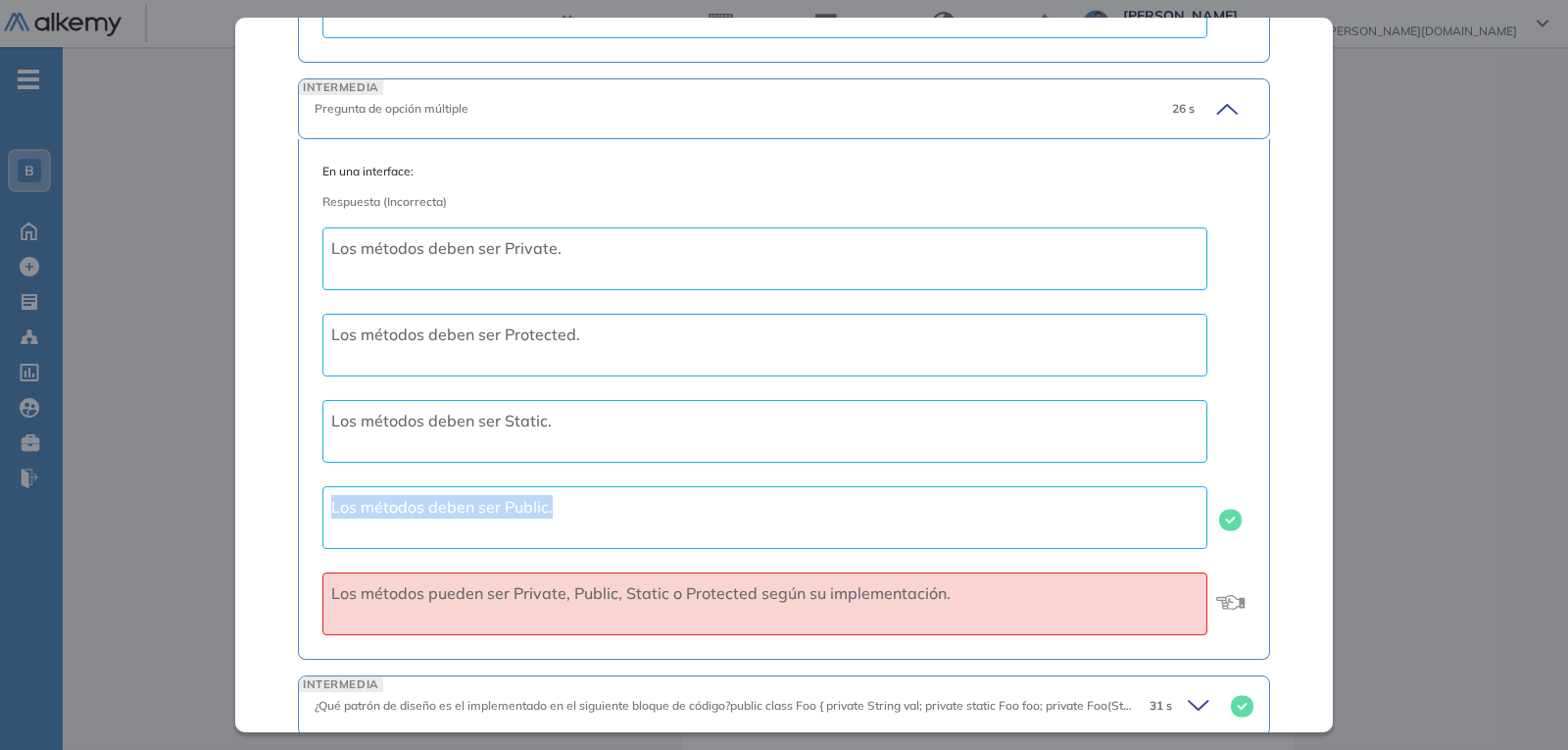 drag, startPoint x: 581, startPoint y: 463, endPoint x: 190, endPoint y: 465, distance: 391.005 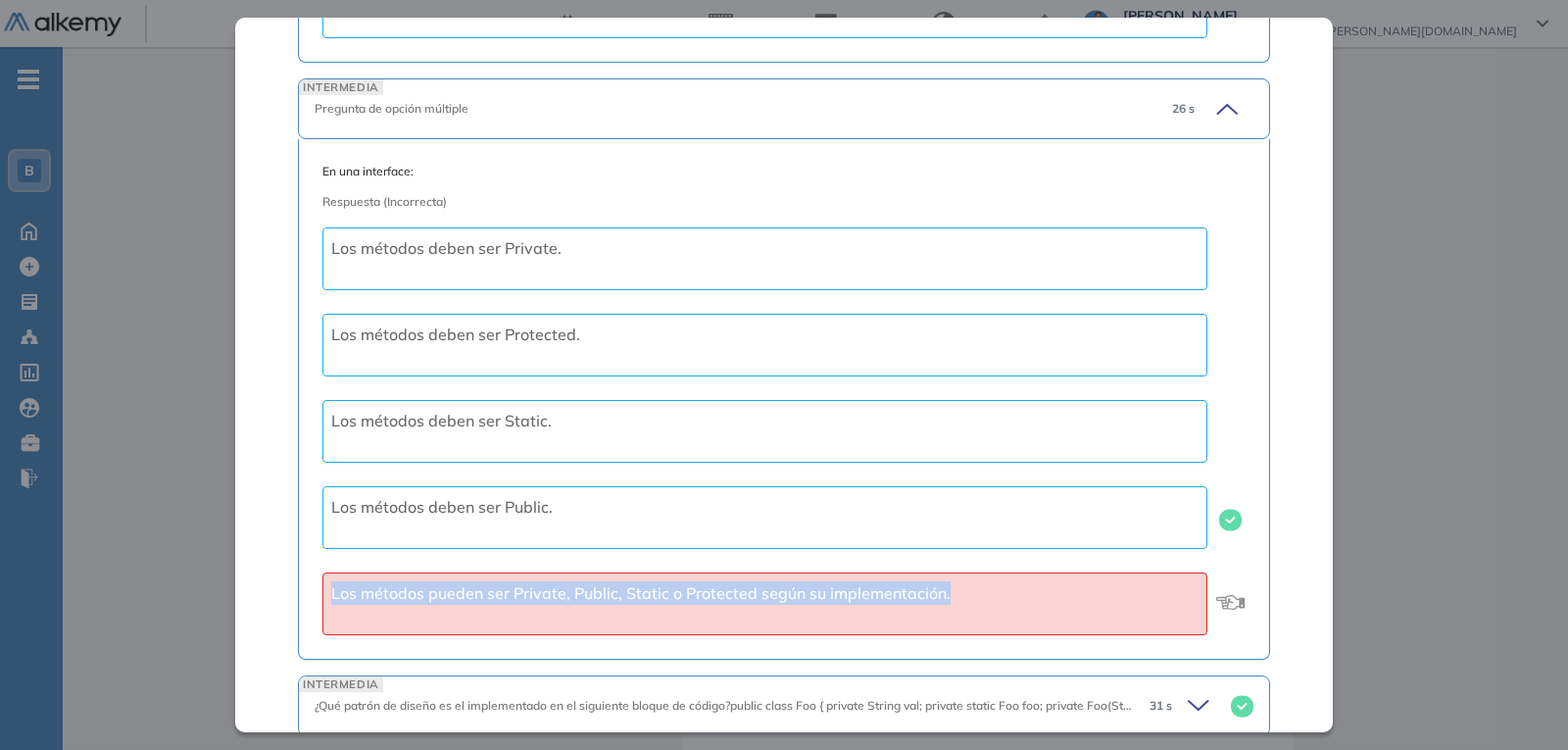 drag, startPoint x: 960, startPoint y: 553, endPoint x: 304, endPoint y: 562, distance: 656.0617 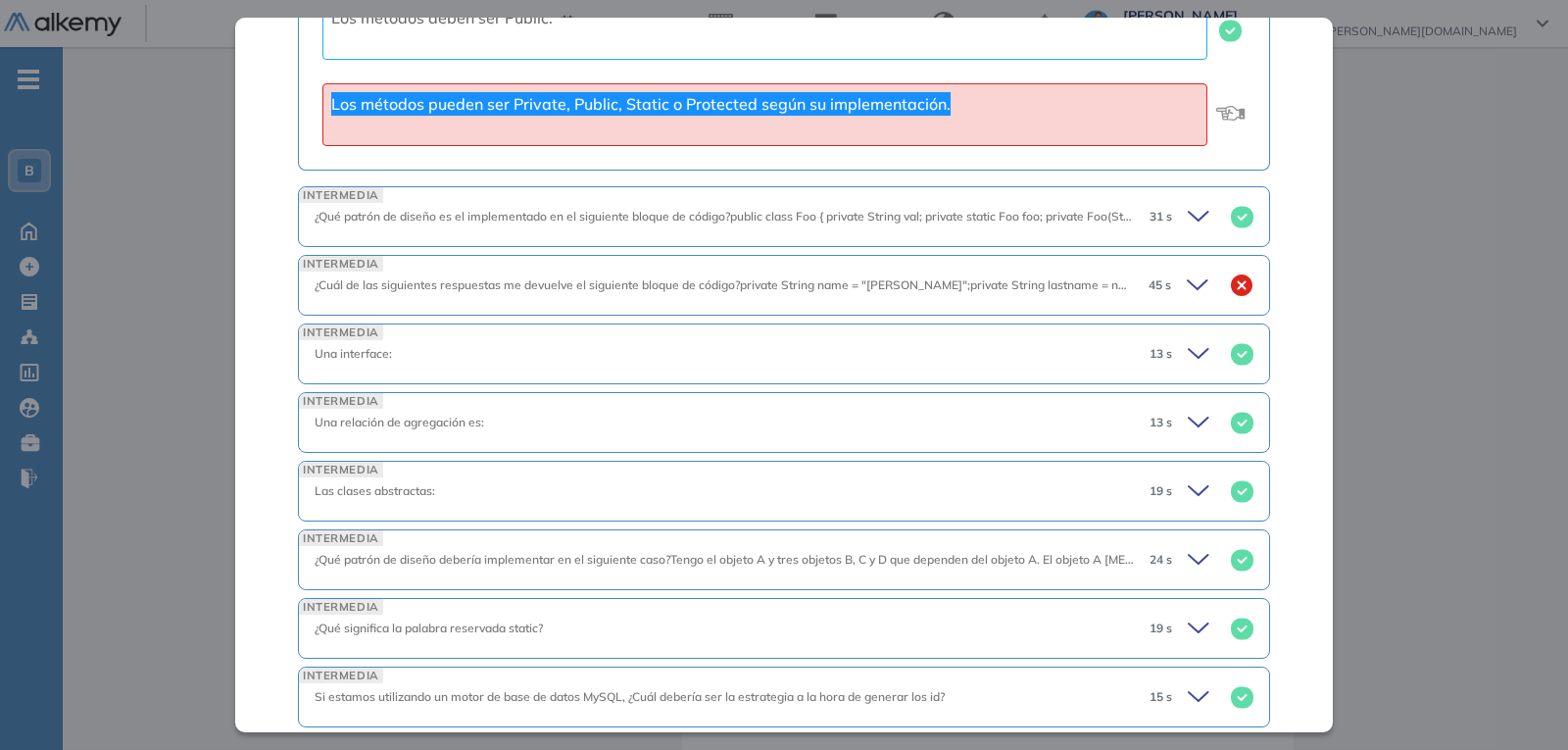 scroll, scrollTop: 2059, scrollLeft: 0, axis: vertical 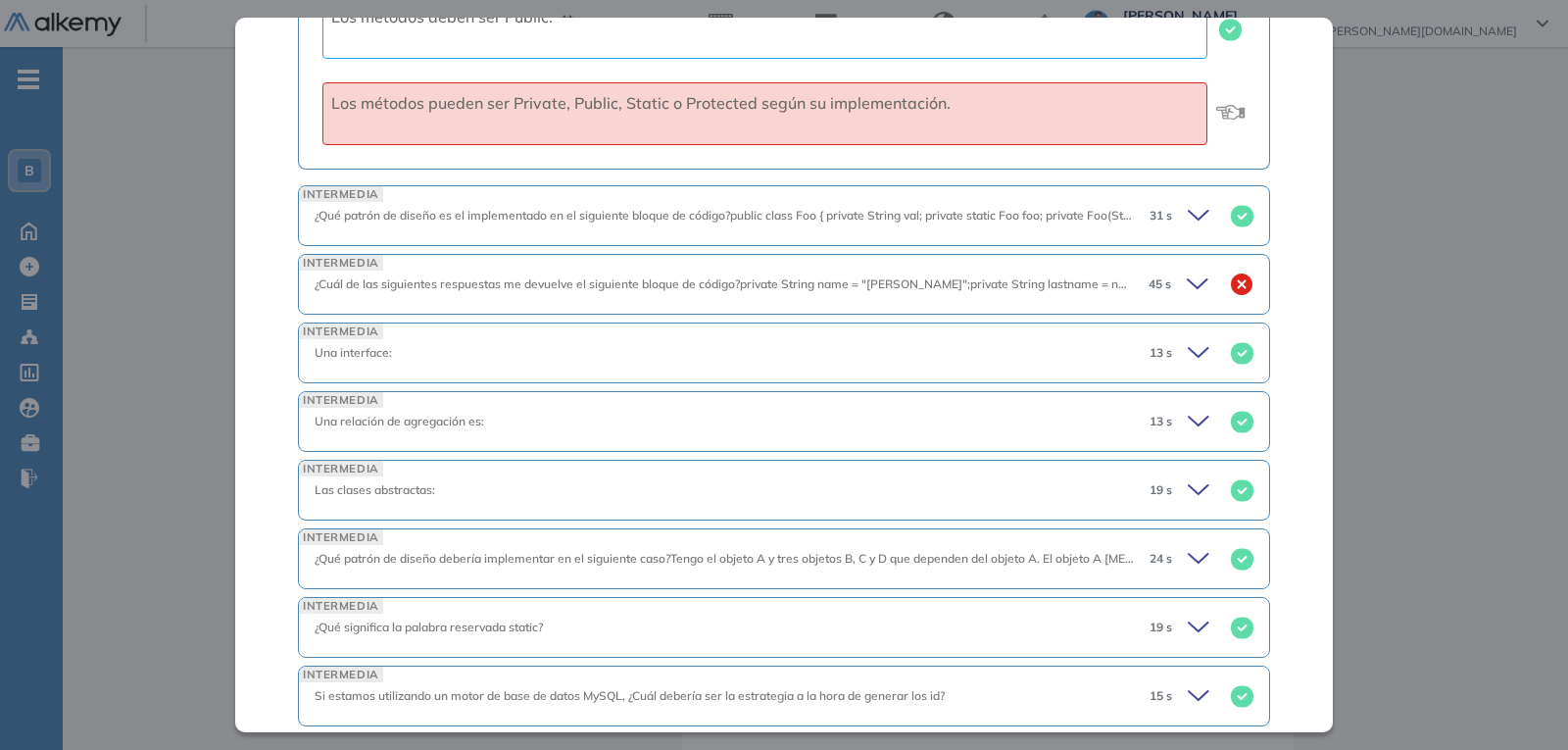 click 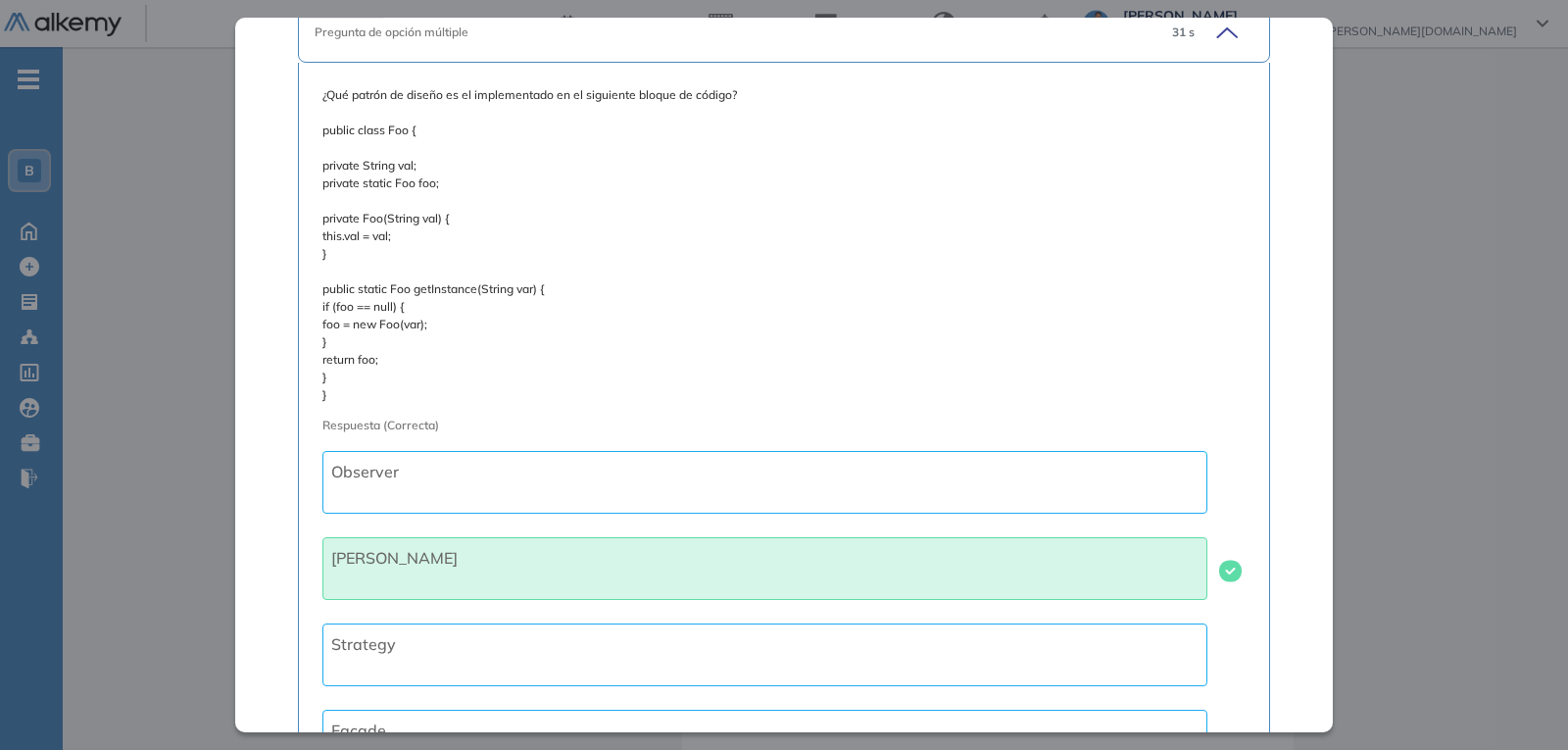 scroll, scrollTop: 2255, scrollLeft: 0, axis: vertical 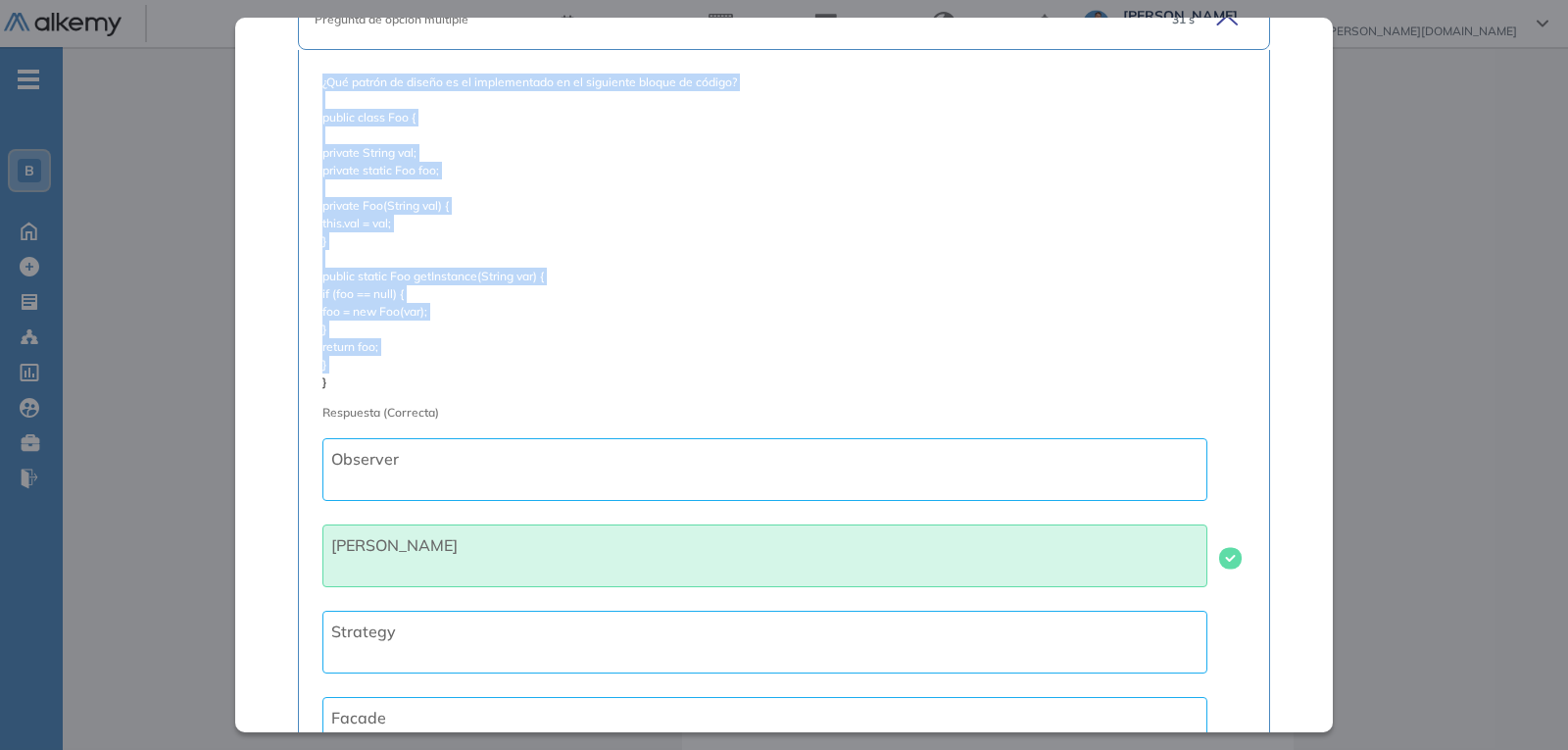 drag, startPoint x: 320, startPoint y: 336, endPoint x: 296, endPoint y: 43, distance: 293.98129 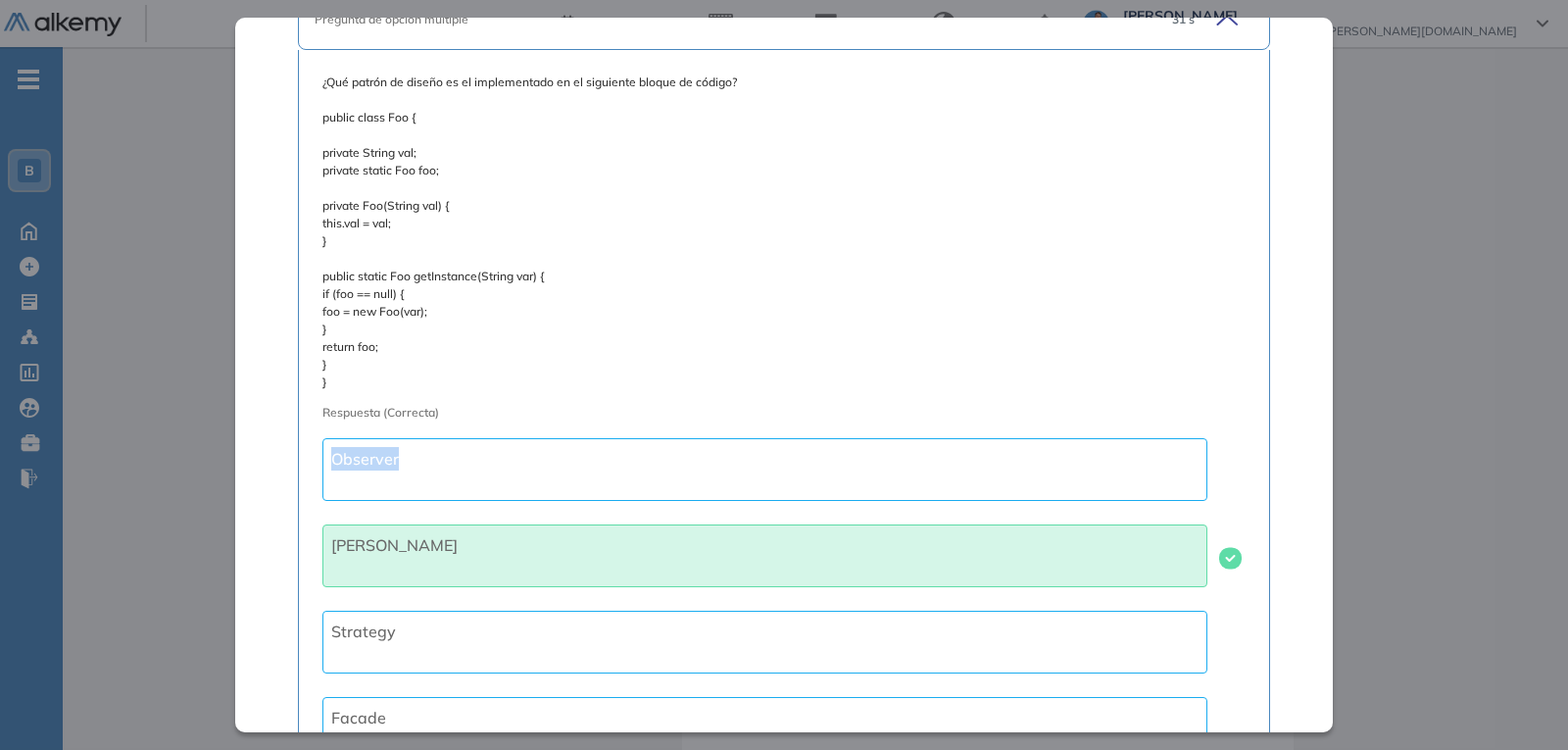 drag, startPoint x: 410, startPoint y: 411, endPoint x: 259, endPoint y: 405, distance: 151.11916 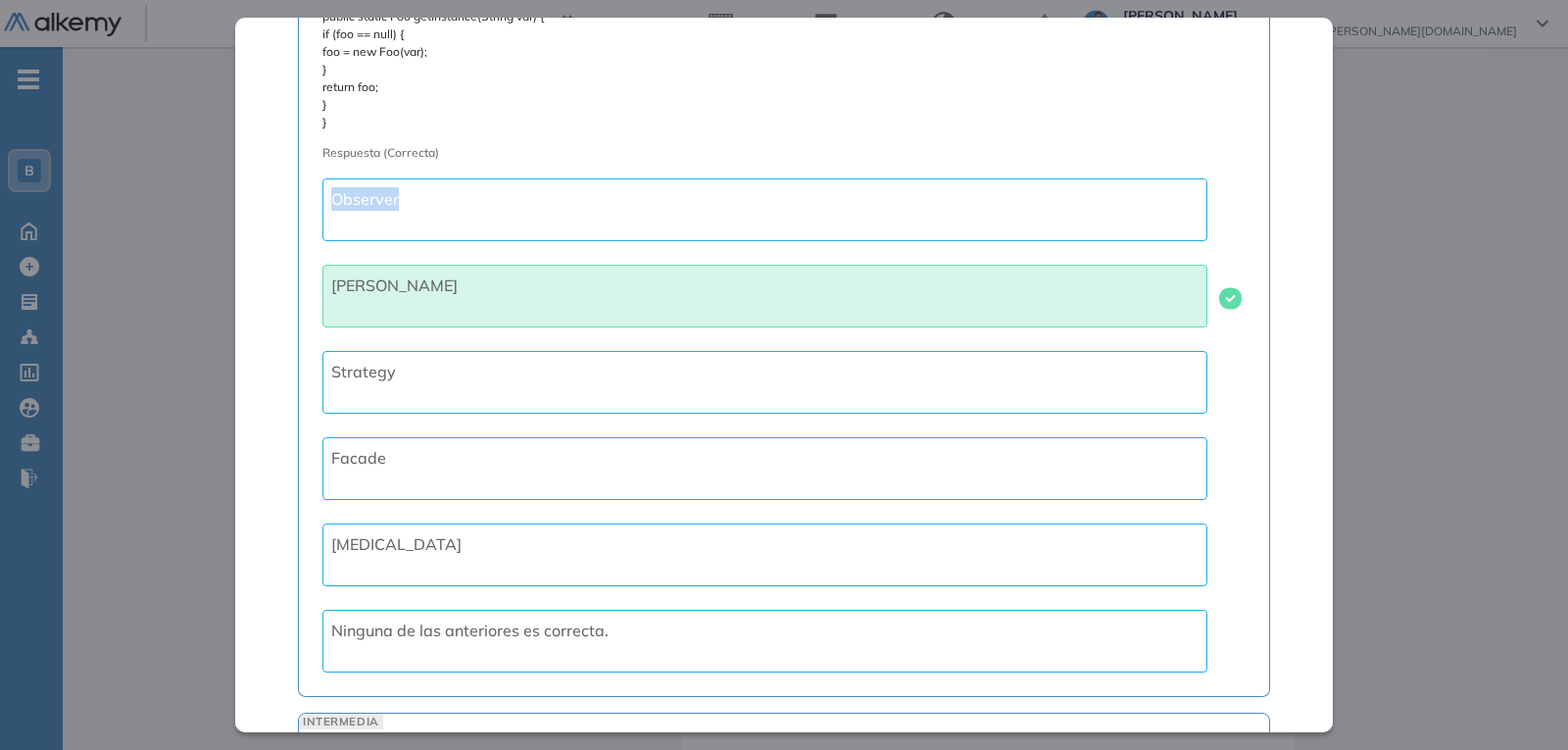 scroll, scrollTop: 2549, scrollLeft: 0, axis: vertical 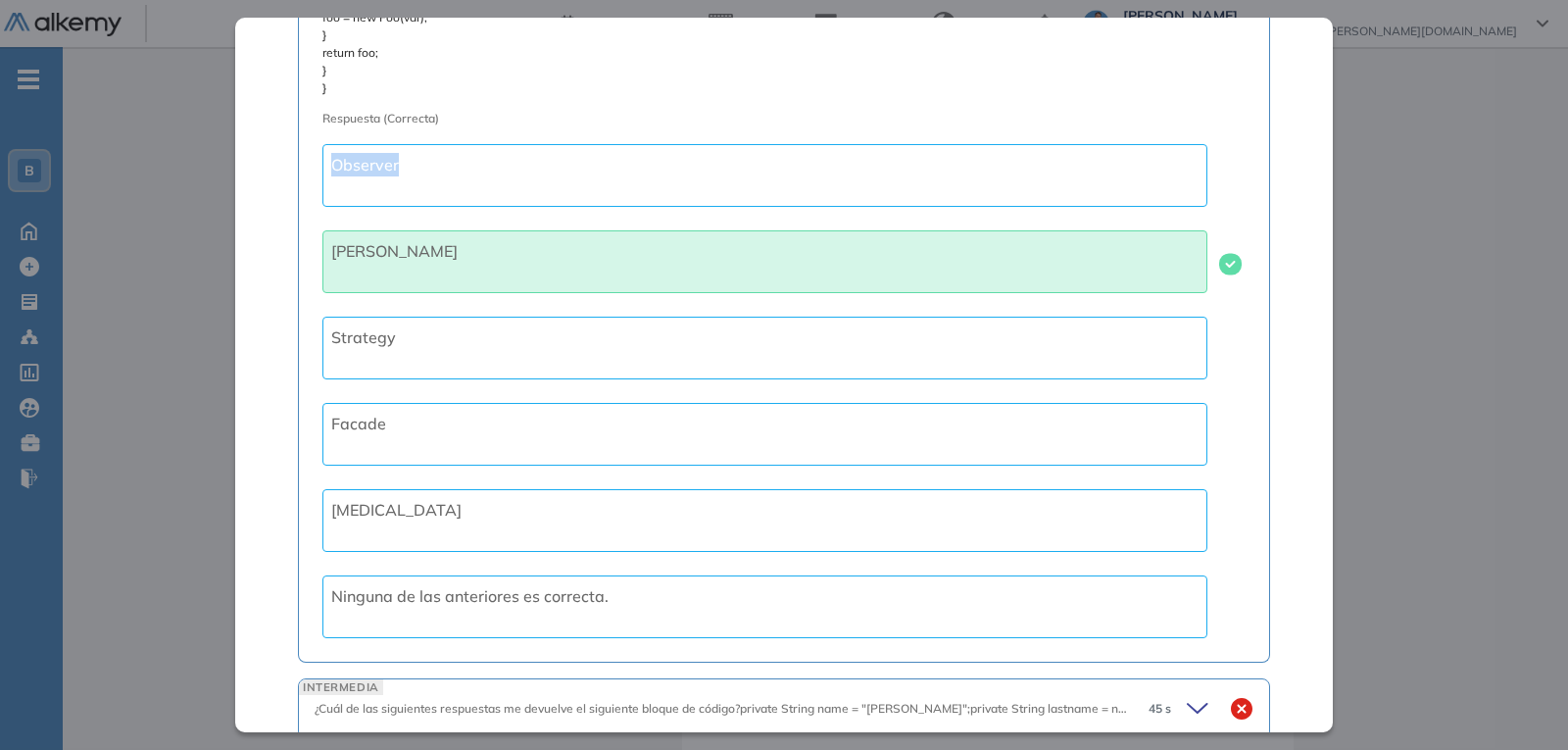 click on "Observer" at bounding box center (764, 175) 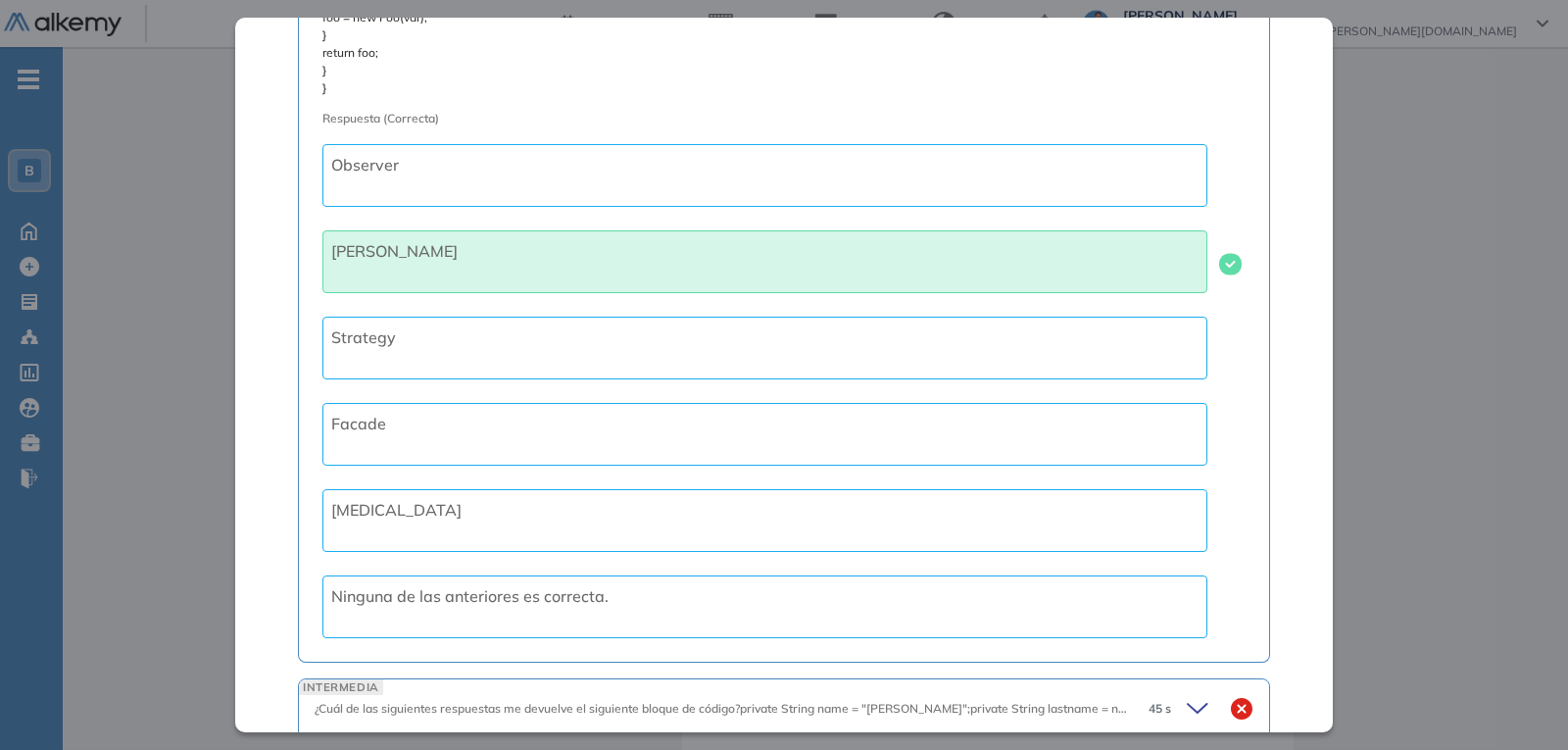click on "Strategy" at bounding box center [764, 348] 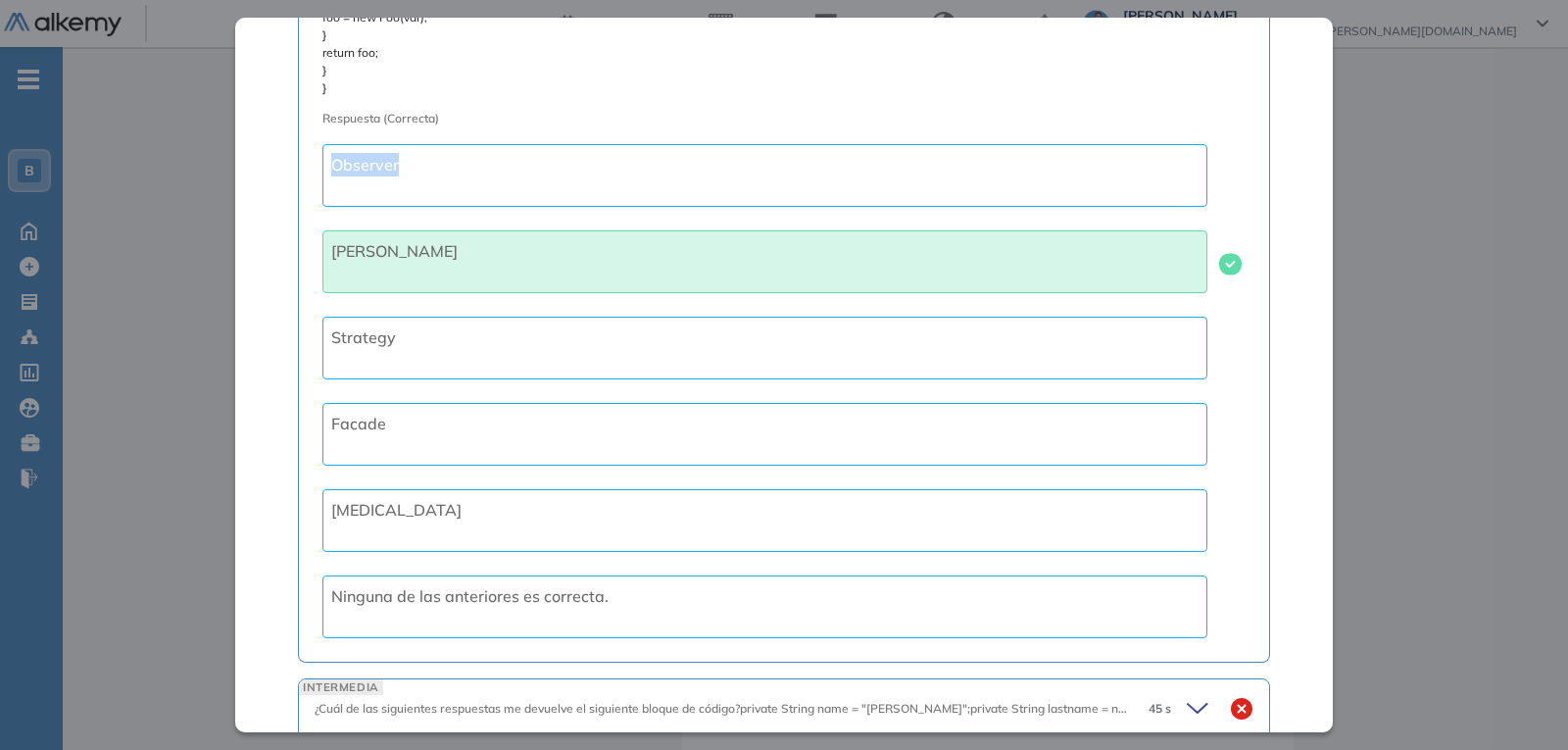 drag, startPoint x: 409, startPoint y: 118, endPoint x: 293, endPoint y: 122, distance: 116.06895 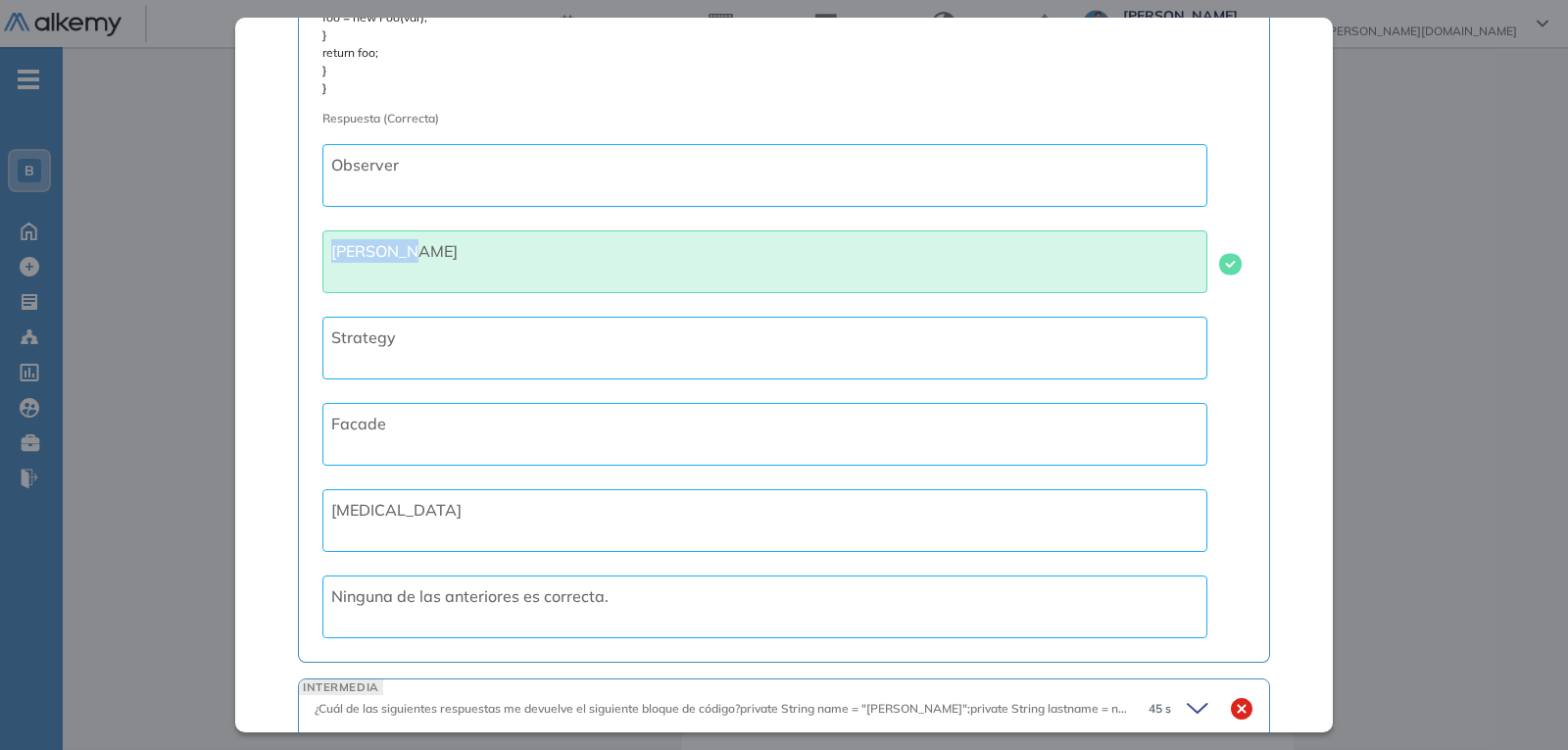 drag, startPoint x: 541, startPoint y: 215, endPoint x: 248, endPoint y: 216, distance: 293.00171 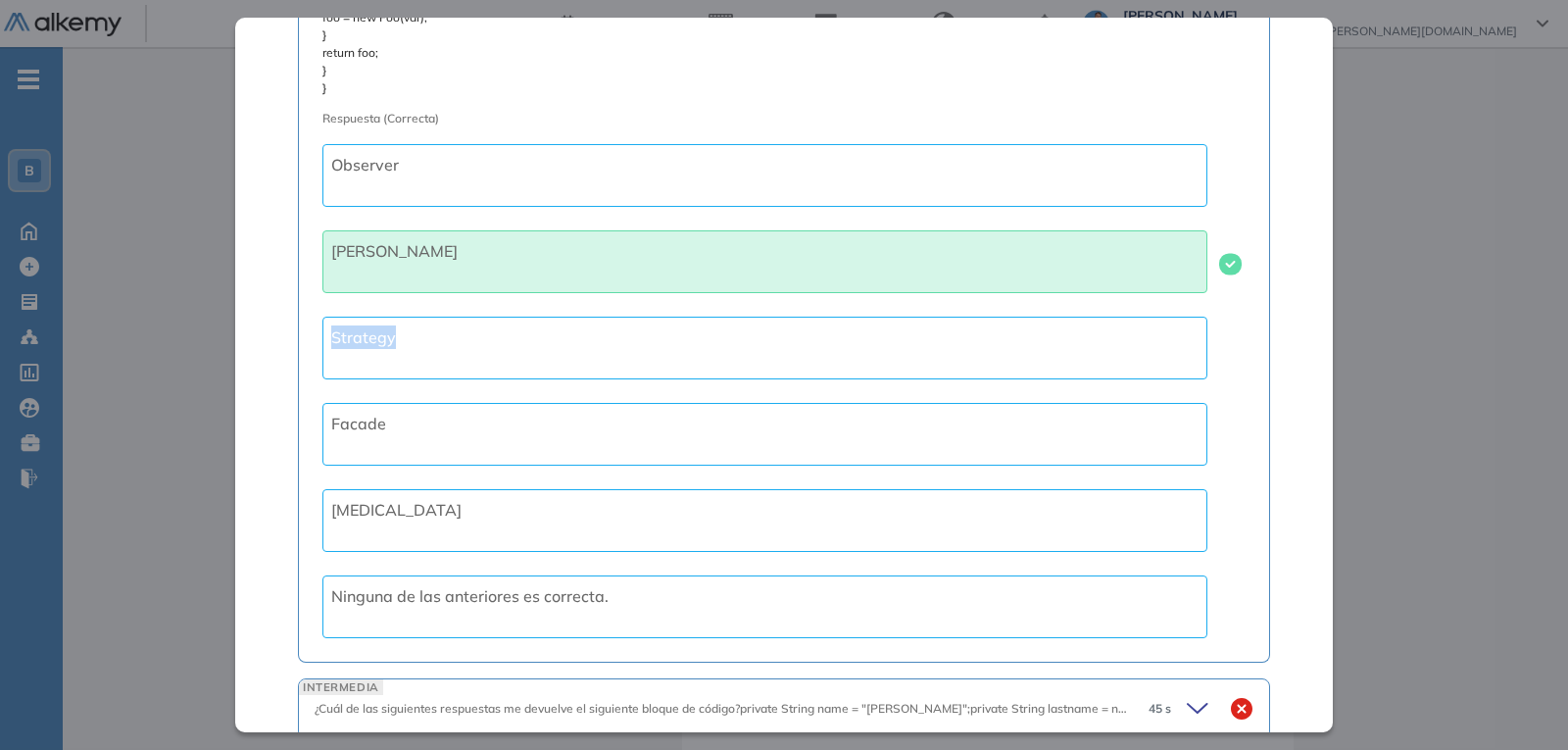 drag, startPoint x: 485, startPoint y: 299, endPoint x: 212, endPoint y: 300, distance: 273.0018 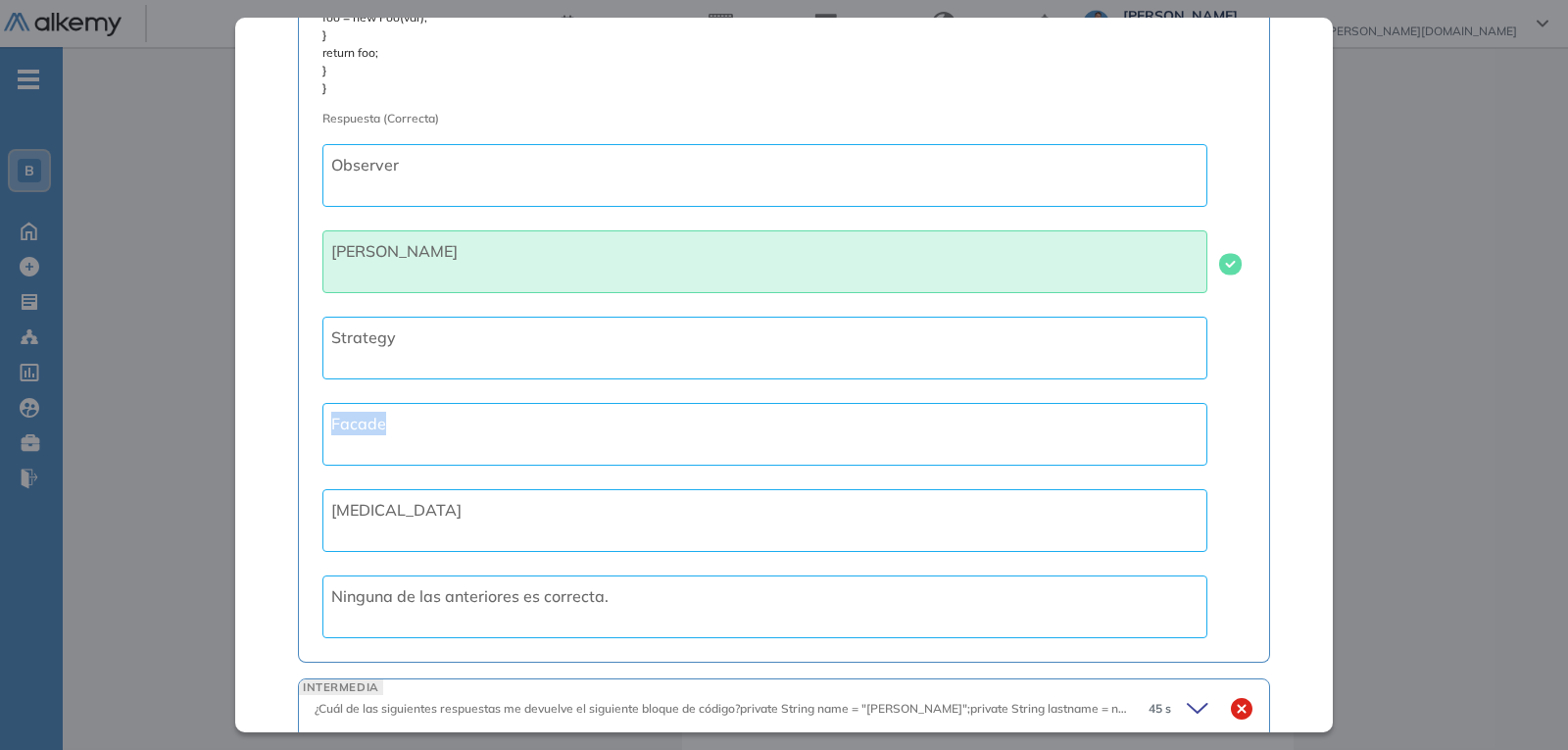 drag, startPoint x: 352, startPoint y: 378, endPoint x: 267, endPoint y: 374, distance: 85.09407 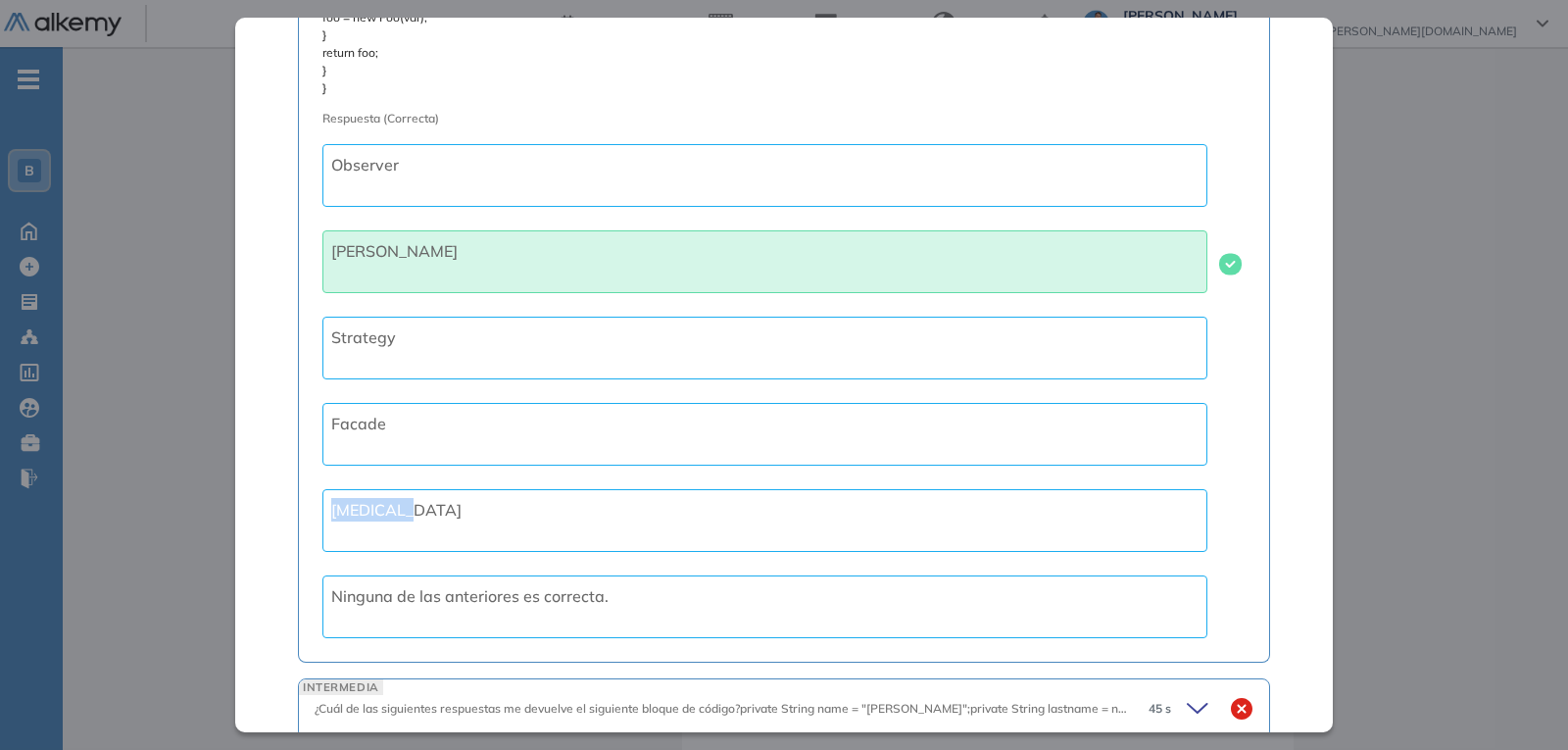 drag, startPoint x: 425, startPoint y: 466, endPoint x: 183, endPoint y: 468, distance: 242.0083 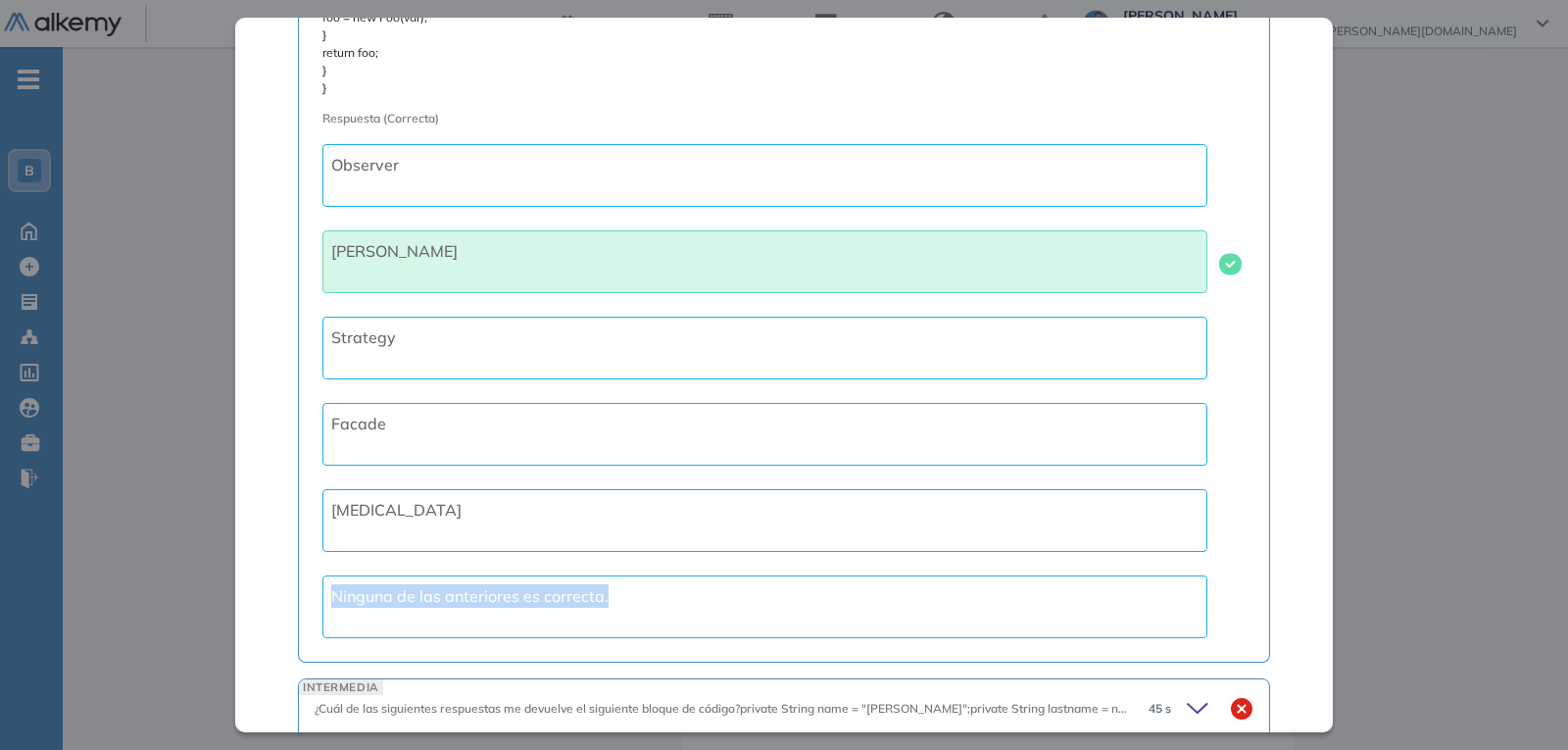 drag, startPoint x: 674, startPoint y: 537, endPoint x: 246, endPoint y: 544, distance: 428.05724 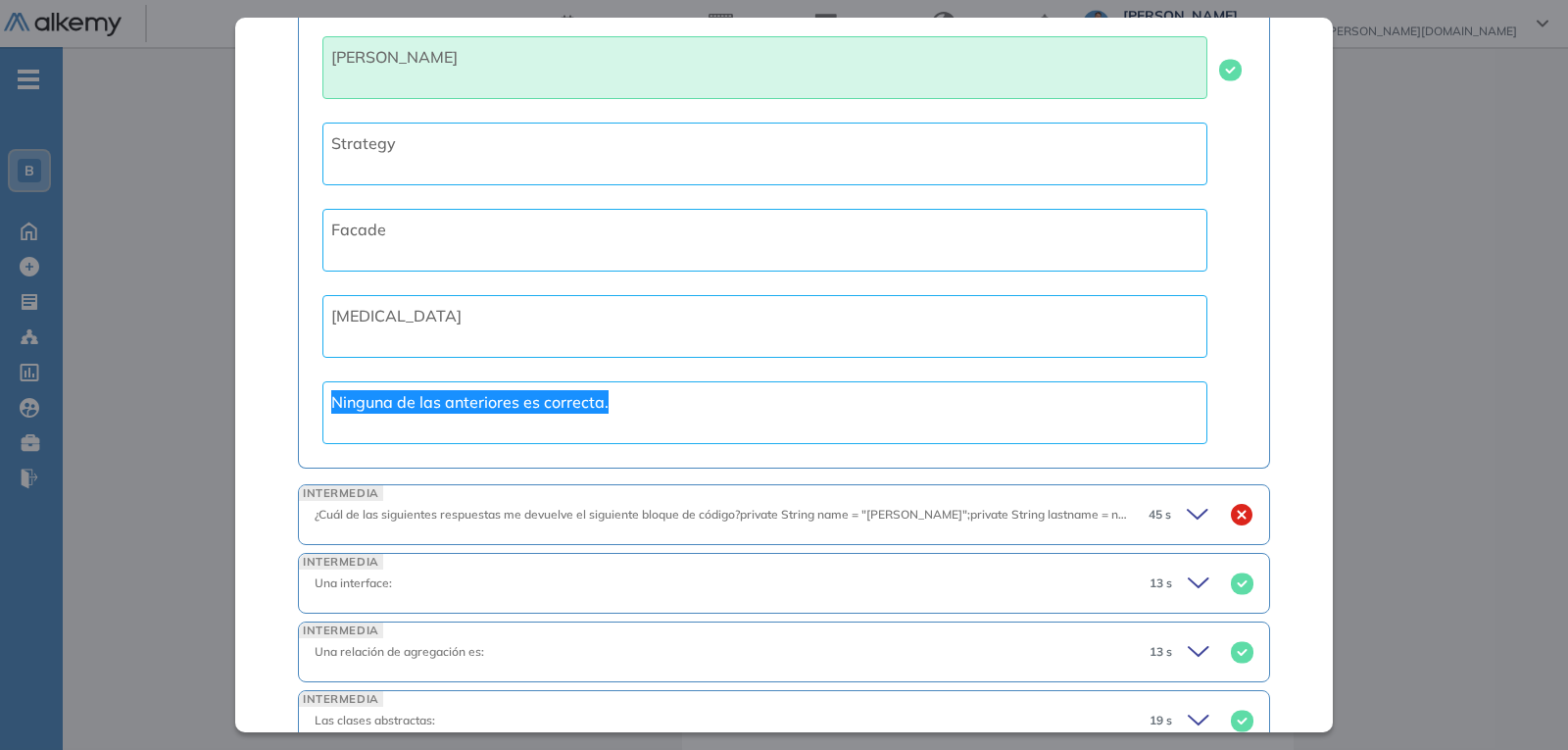 scroll, scrollTop: 2745, scrollLeft: 0, axis: vertical 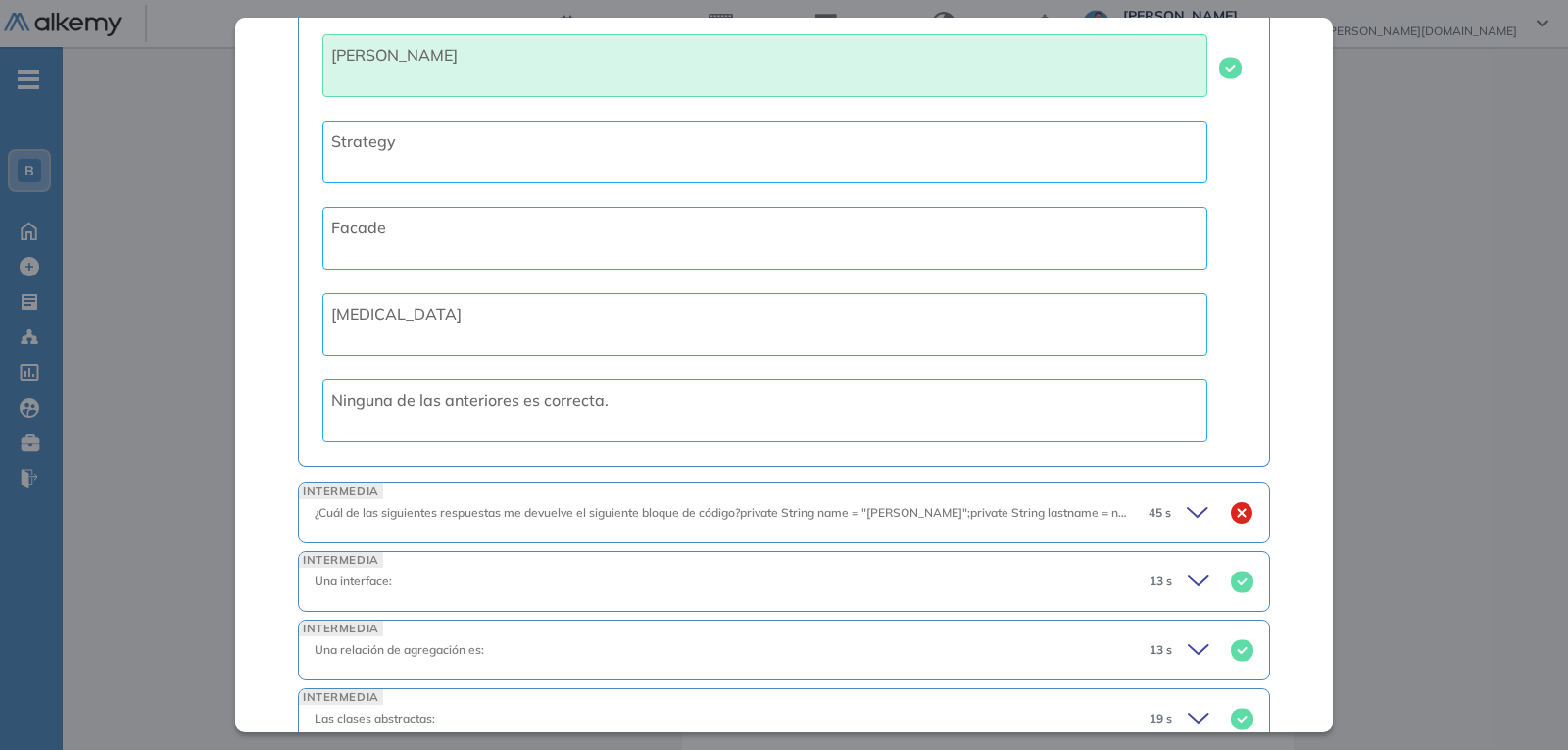 click on "¿Cuál de las siguientes respuestas me devuelve el siguiente bloque de código?private String name = "[PERSON_NAME]";private String lastname = null;private List  courseList = courseServiceImpl().getCourses();if (name != null || lastname != null) {     response = name + " " + lastname;} else {     response = "No correct name and lastname";}return response;" at bounding box center [1262, 512] 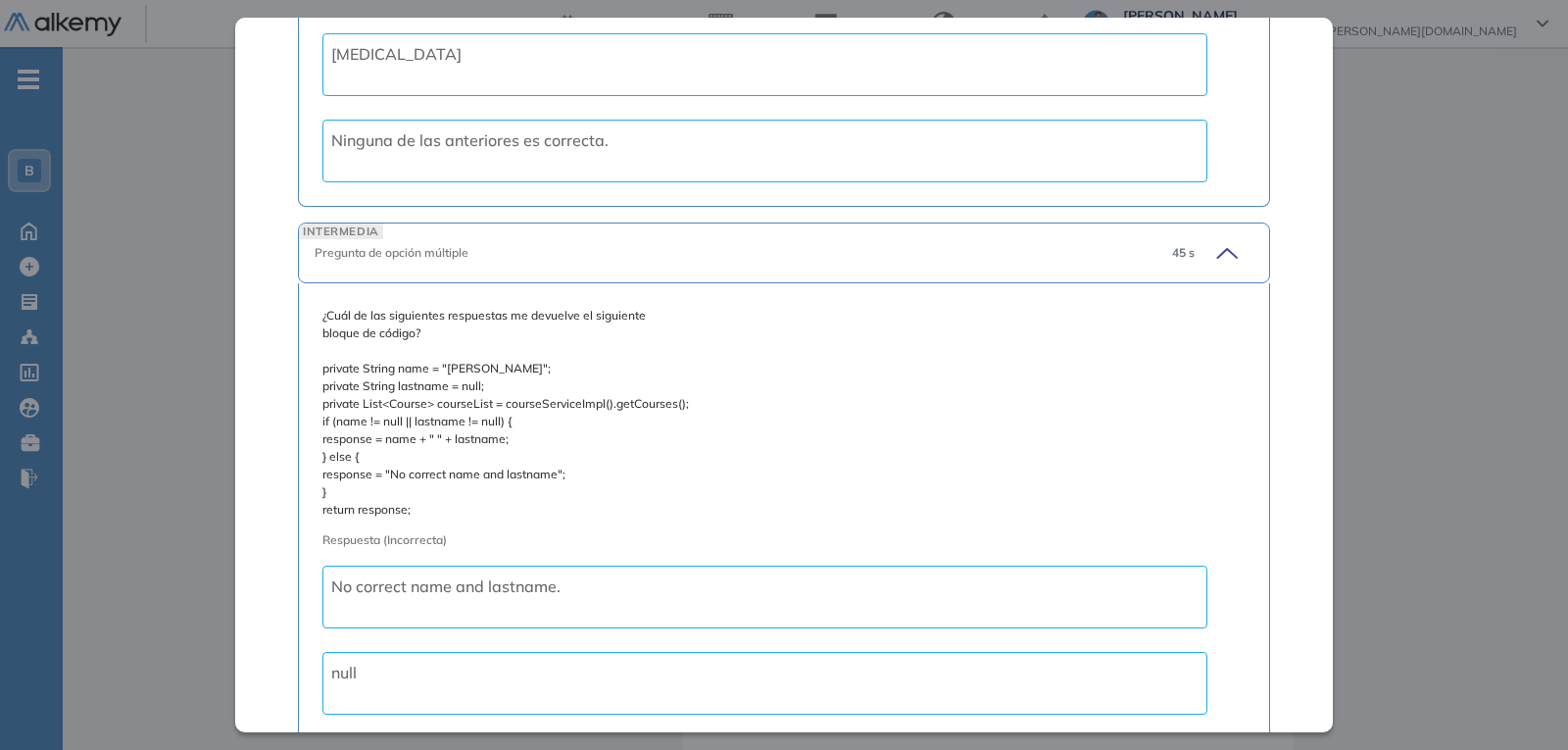 scroll, scrollTop: 3039, scrollLeft: 0, axis: vertical 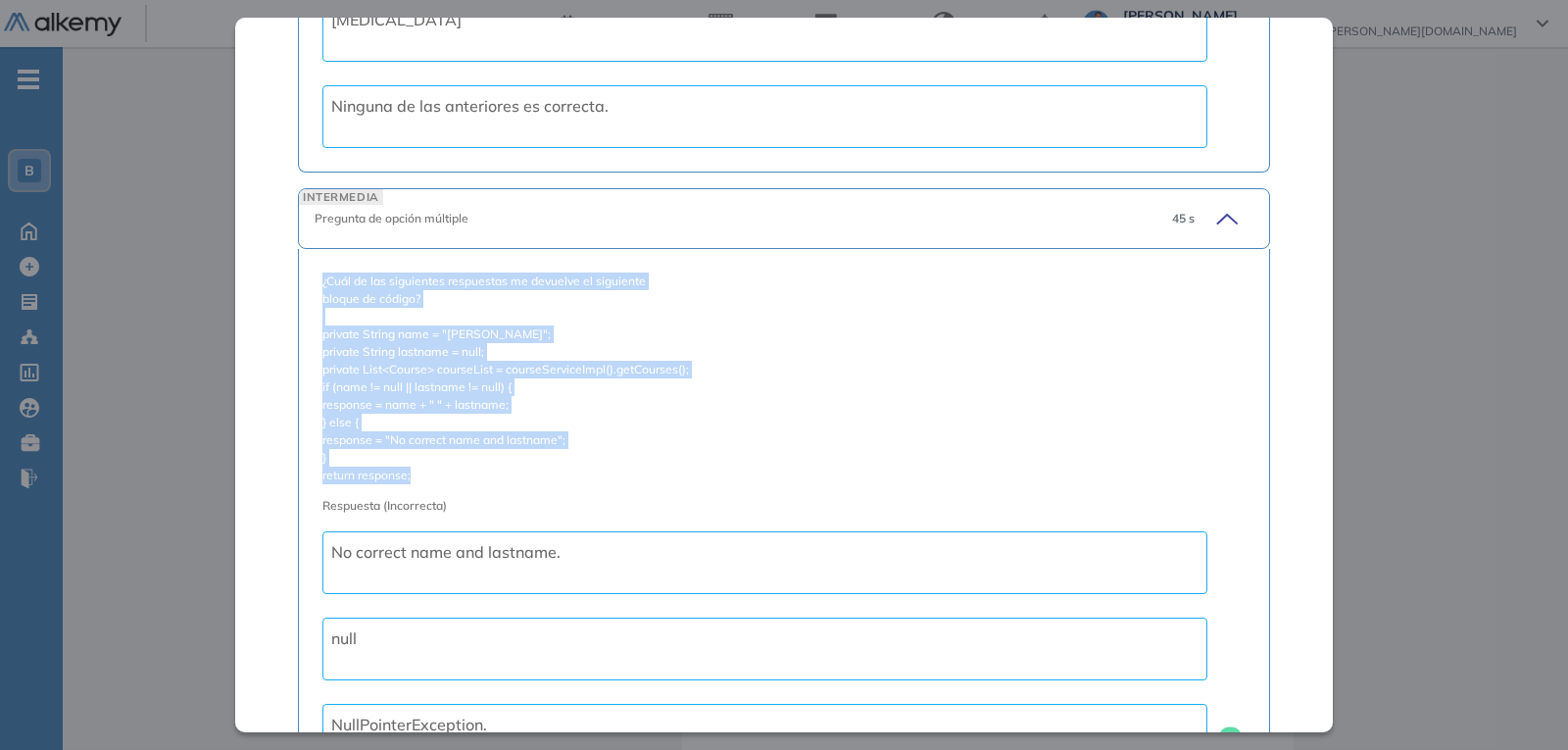 drag, startPoint x: 411, startPoint y: 429, endPoint x: 317, endPoint y: 229, distance: 220.98869 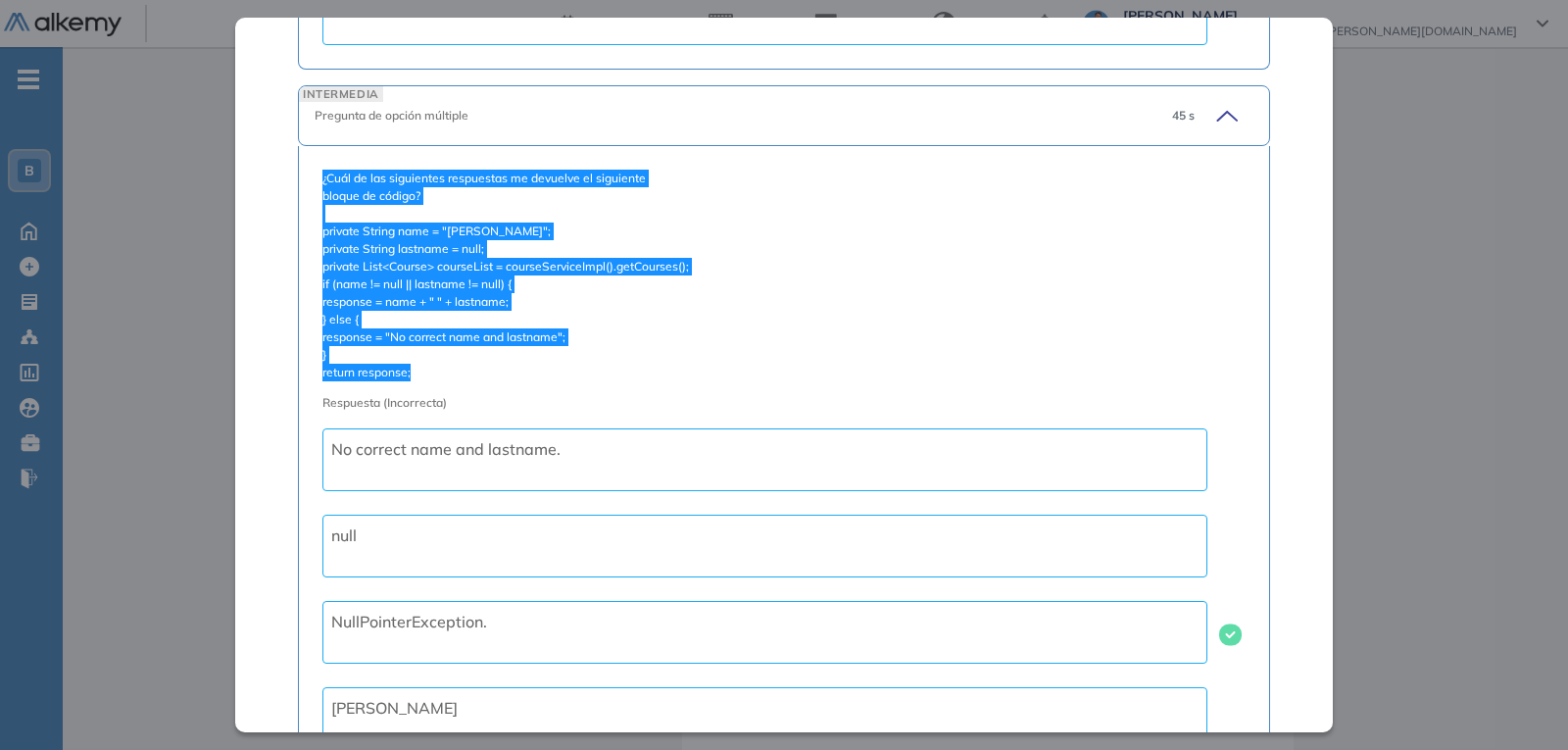 scroll, scrollTop: 3333, scrollLeft: 0, axis: vertical 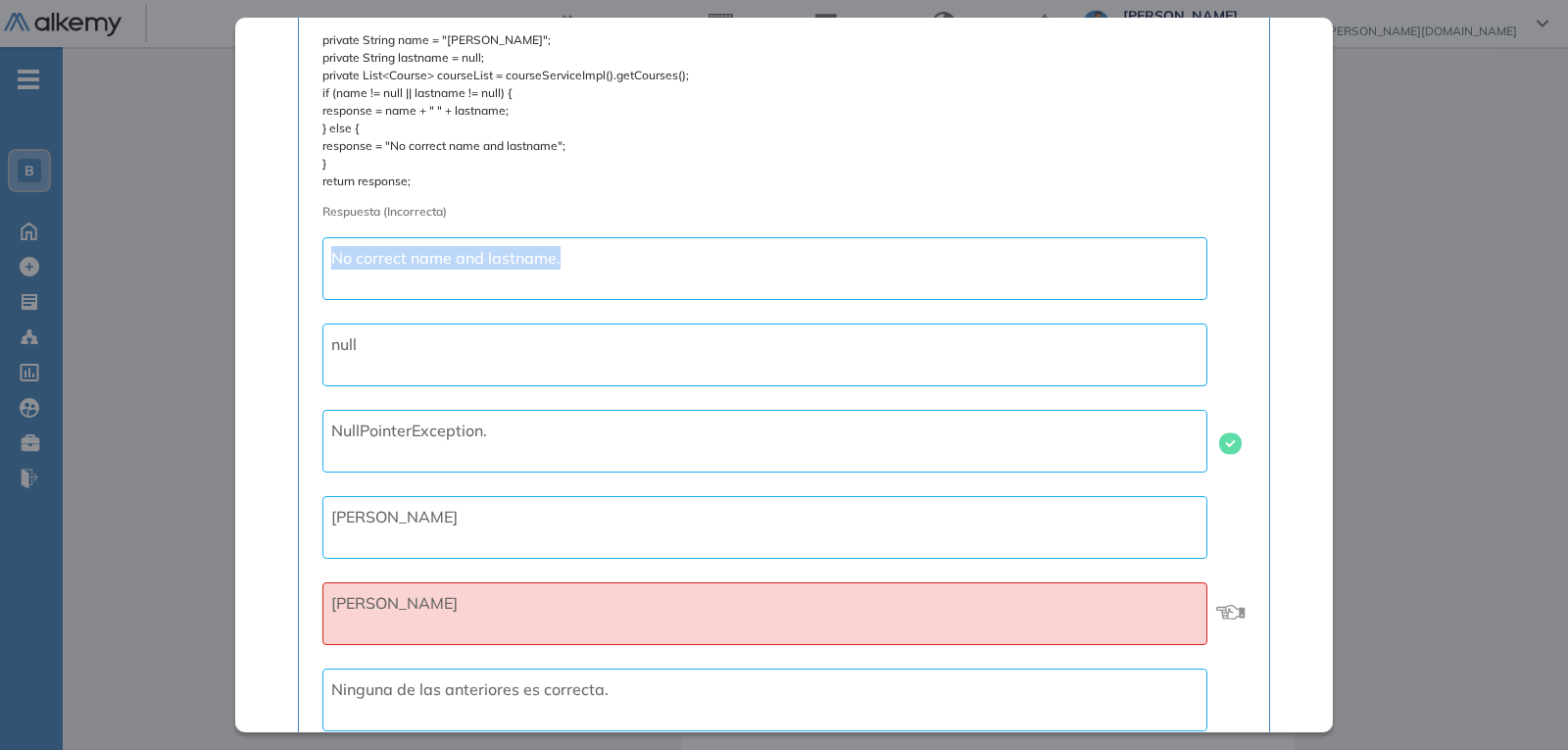 drag, startPoint x: 601, startPoint y: 222, endPoint x: 326, endPoint y: 225, distance: 275.01636 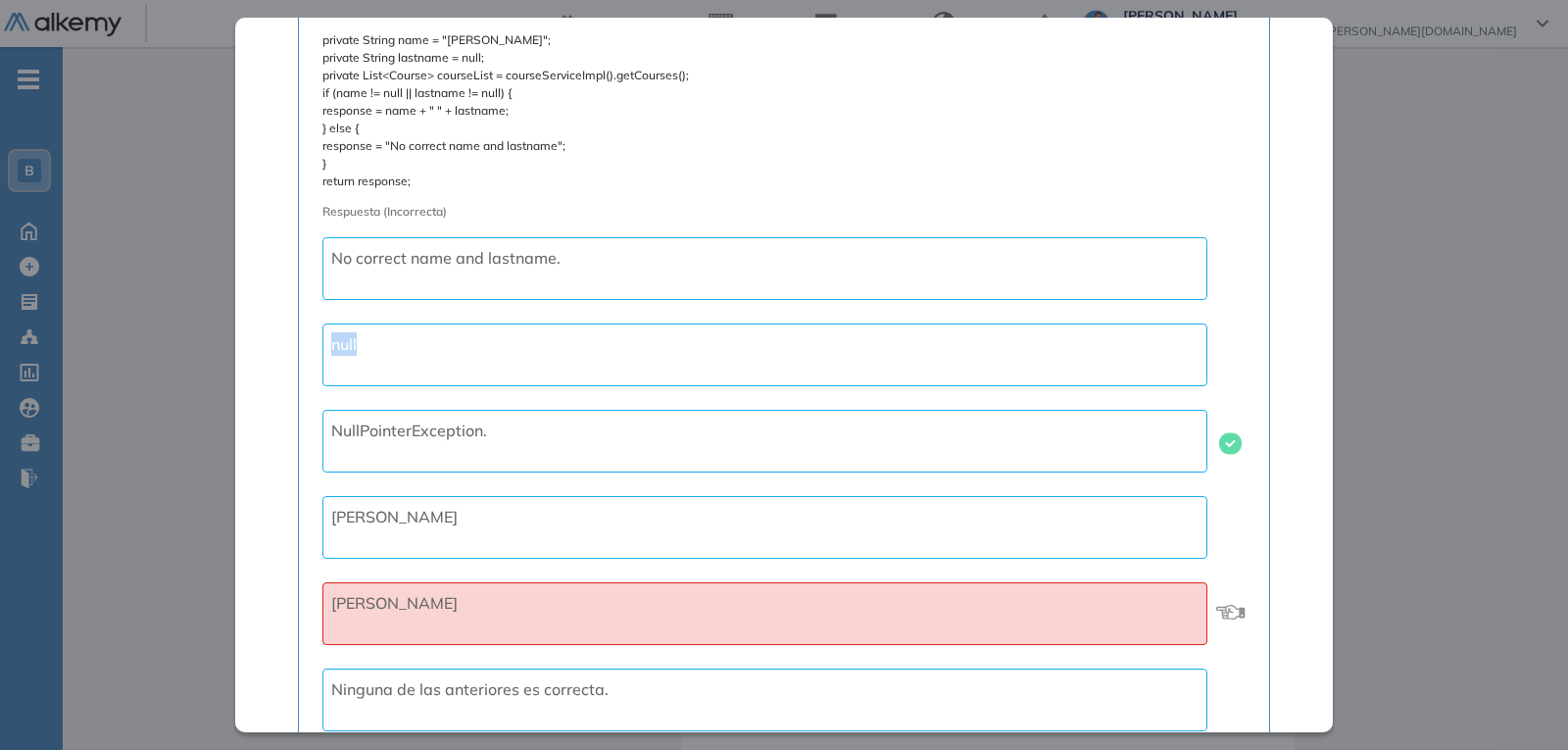 drag, startPoint x: 372, startPoint y: 290, endPoint x: 243, endPoint y: 274, distance: 129.9885 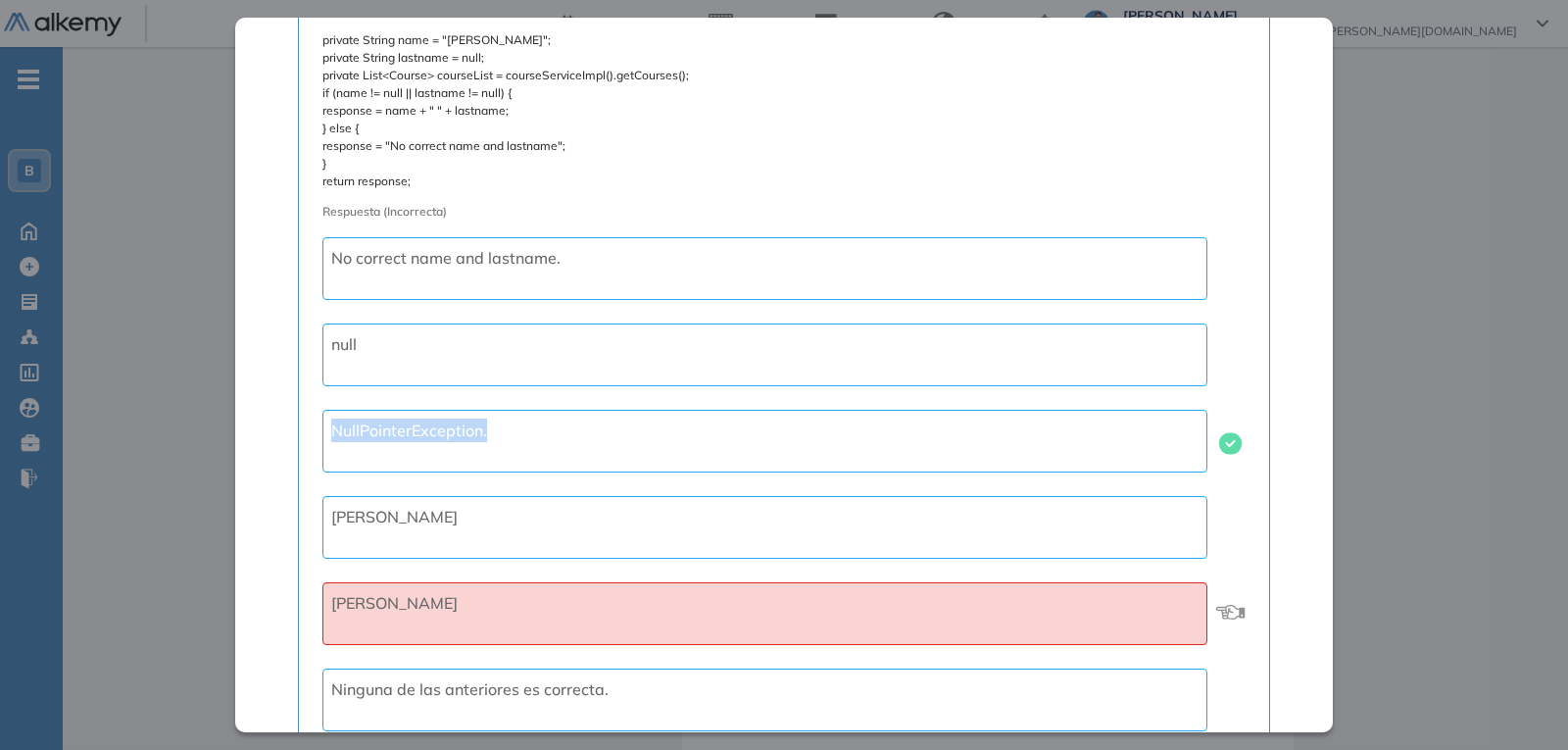 drag, startPoint x: 499, startPoint y: 381, endPoint x: 182, endPoint y: 367, distance: 317.309 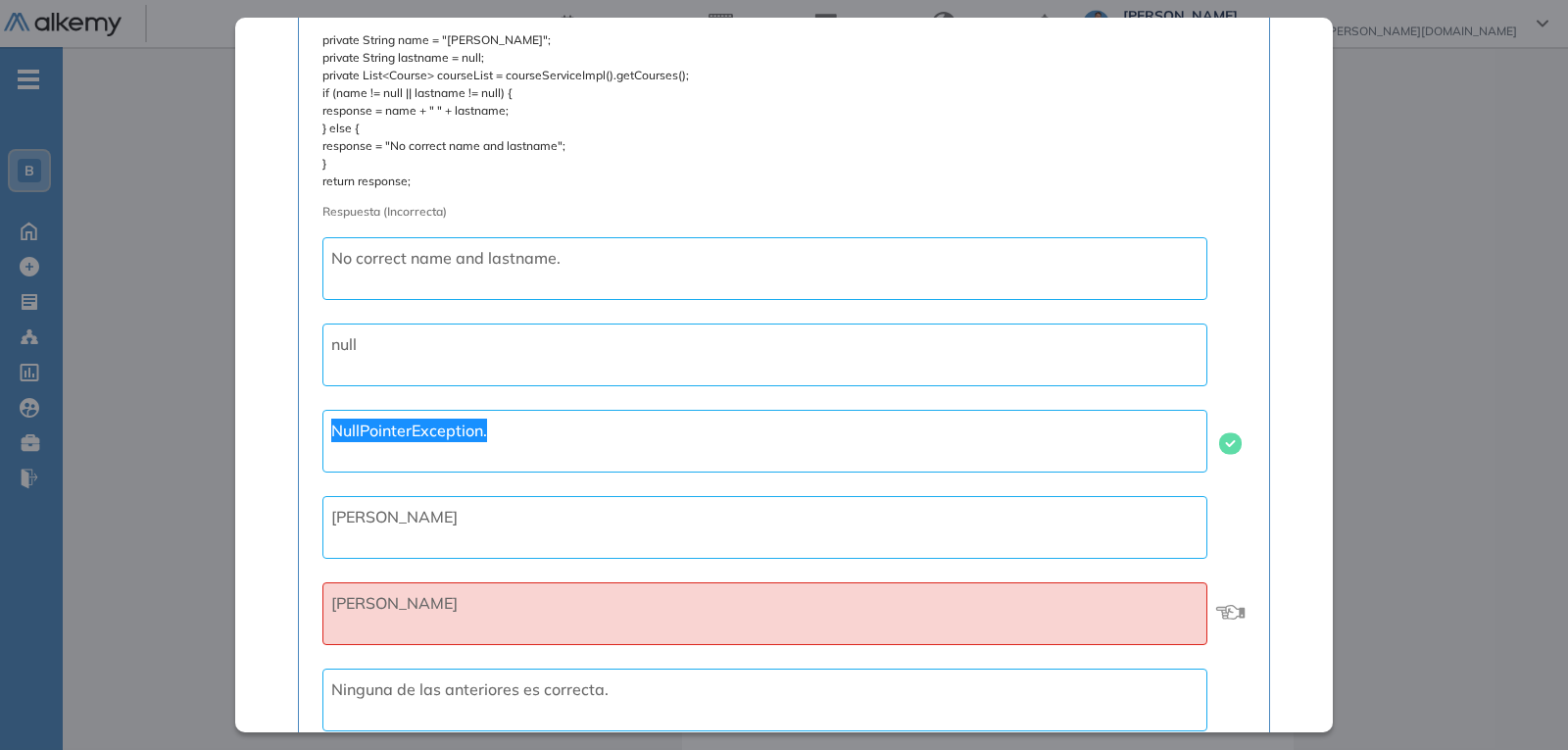 scroll, scrollTop: 3529, scrollLeft: 0, axis: vertical 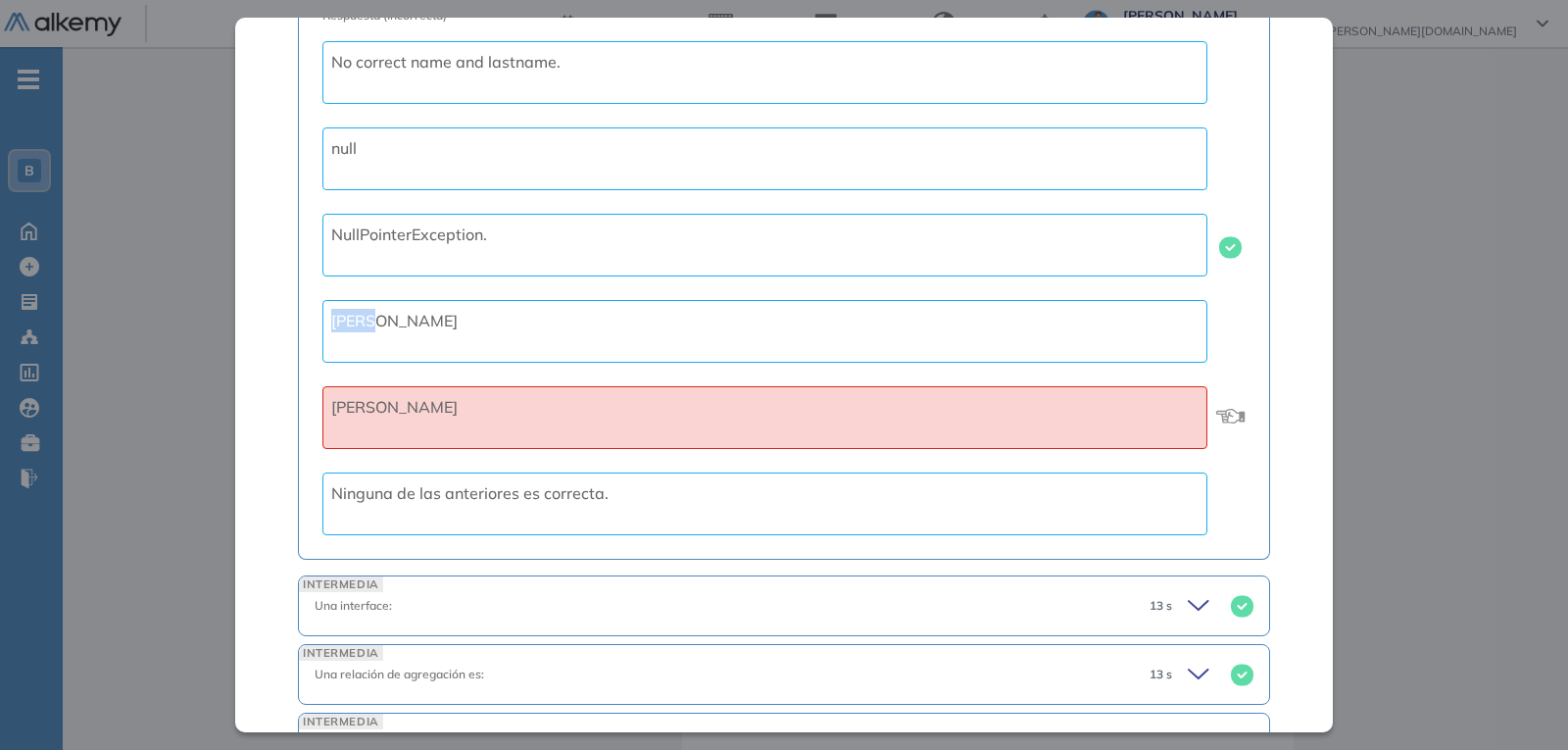drag, startPoint x: 386, startPoint y: 273, endPoint x: 289, endPoint y: 276, distance: 97.04638 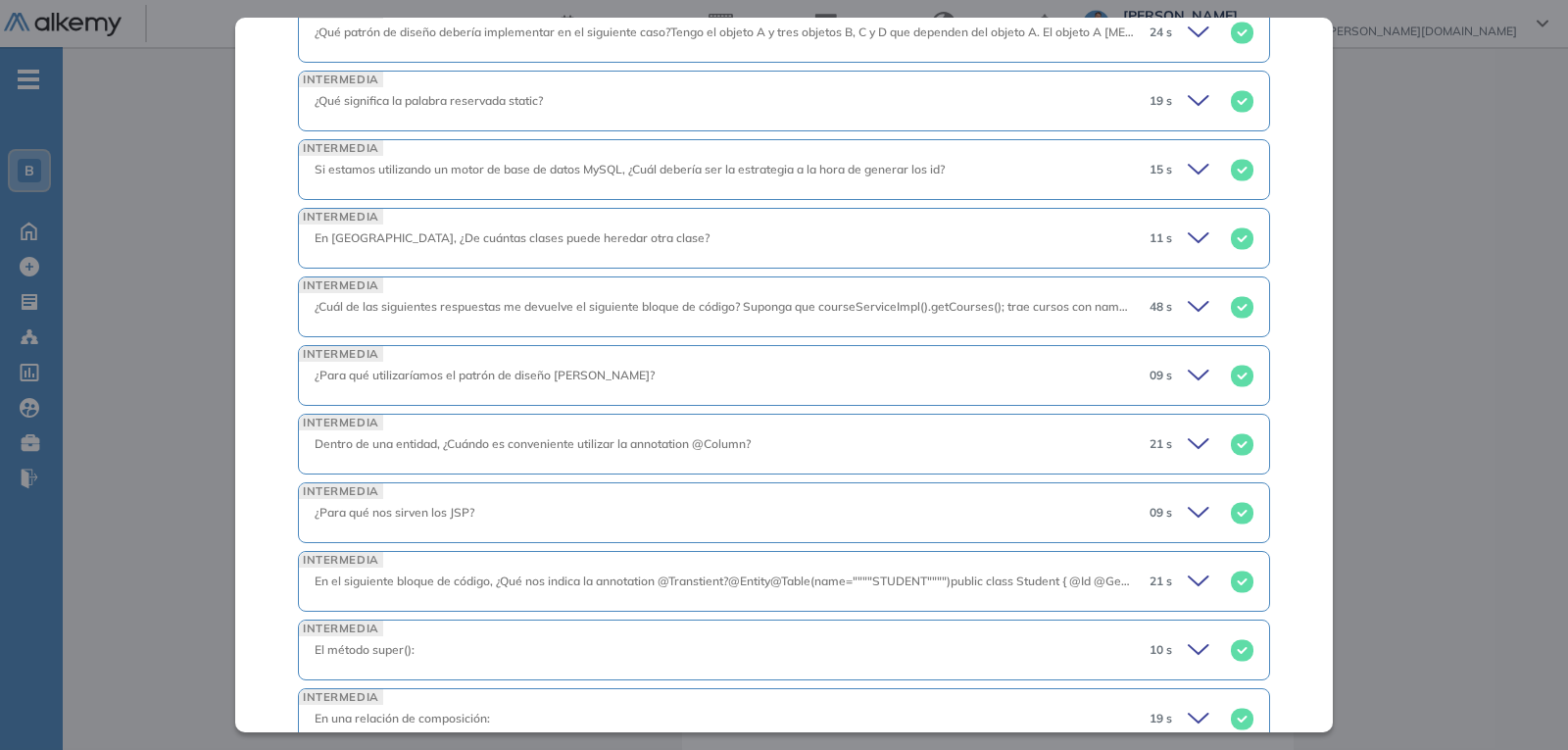scroll, scrollTop: 4496, scrollLeft: 0, axis: vertical 